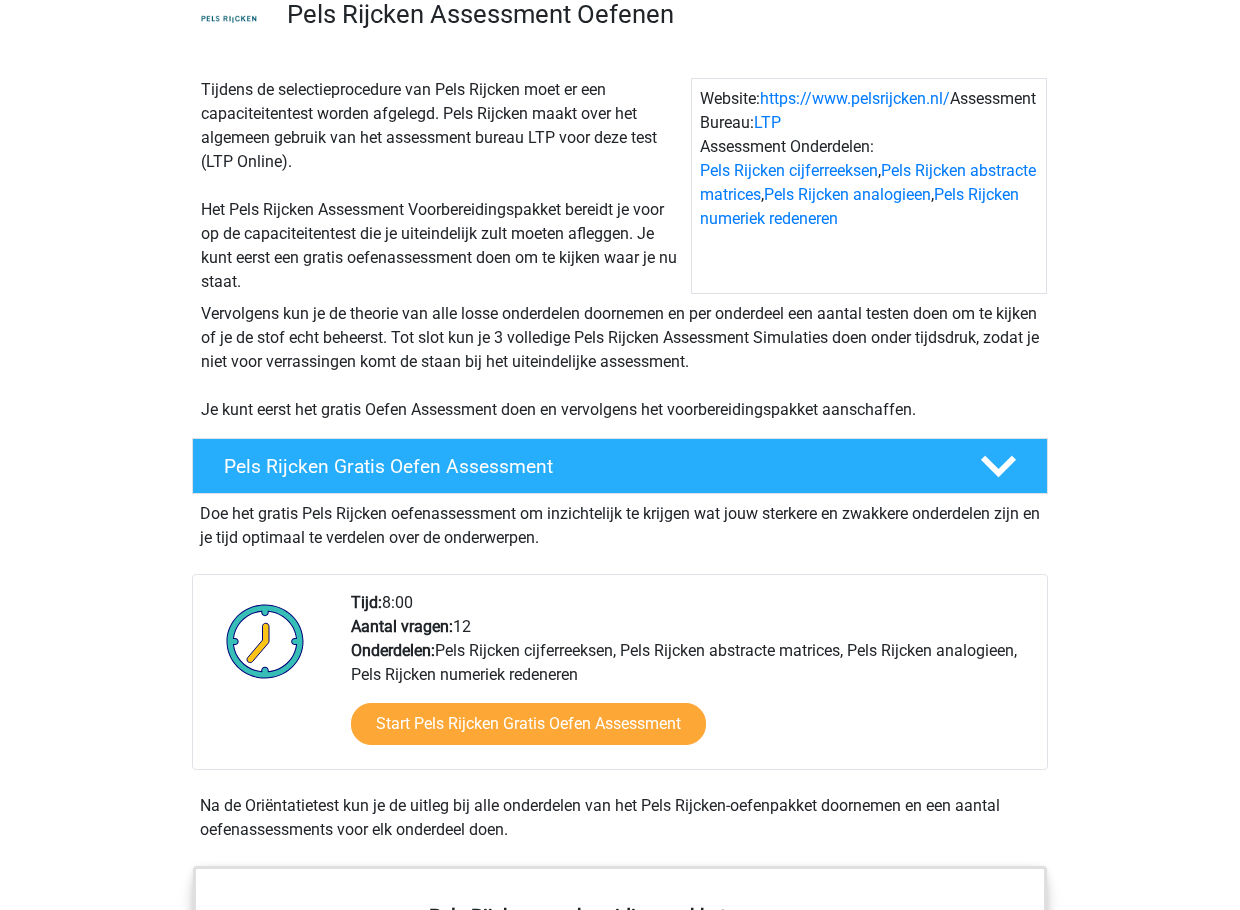 scroll, scrollTop: 200, scrollLeft: 0, axis: vertical 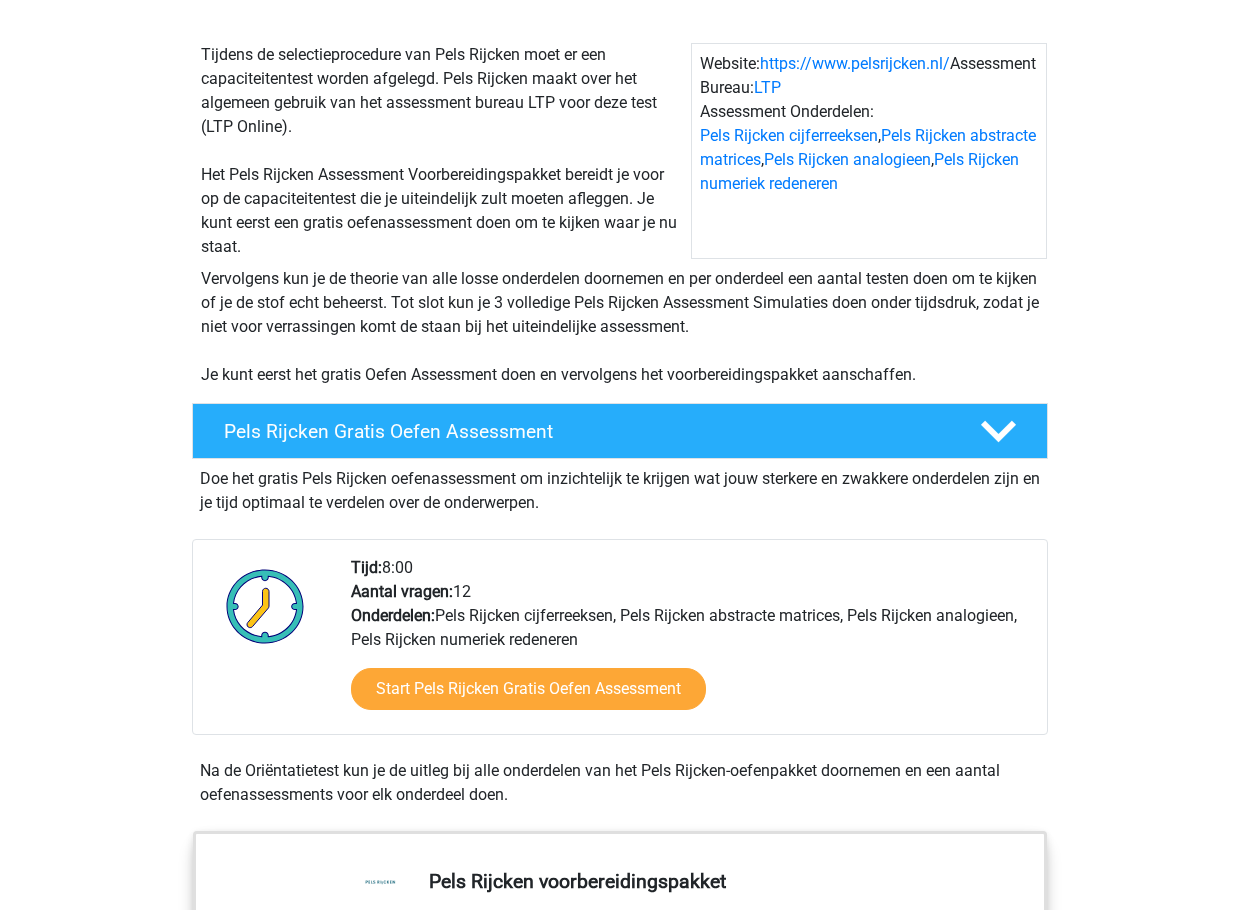 click on "Doe het gratis Pels Rijcken oefenassessment om inzichtelijk te krijgen wat jouw sterkere en zwakkere onderdelen zijn en je tijd optimaal te verdelen over de onderwerpen." at bounding box center [620, 487] 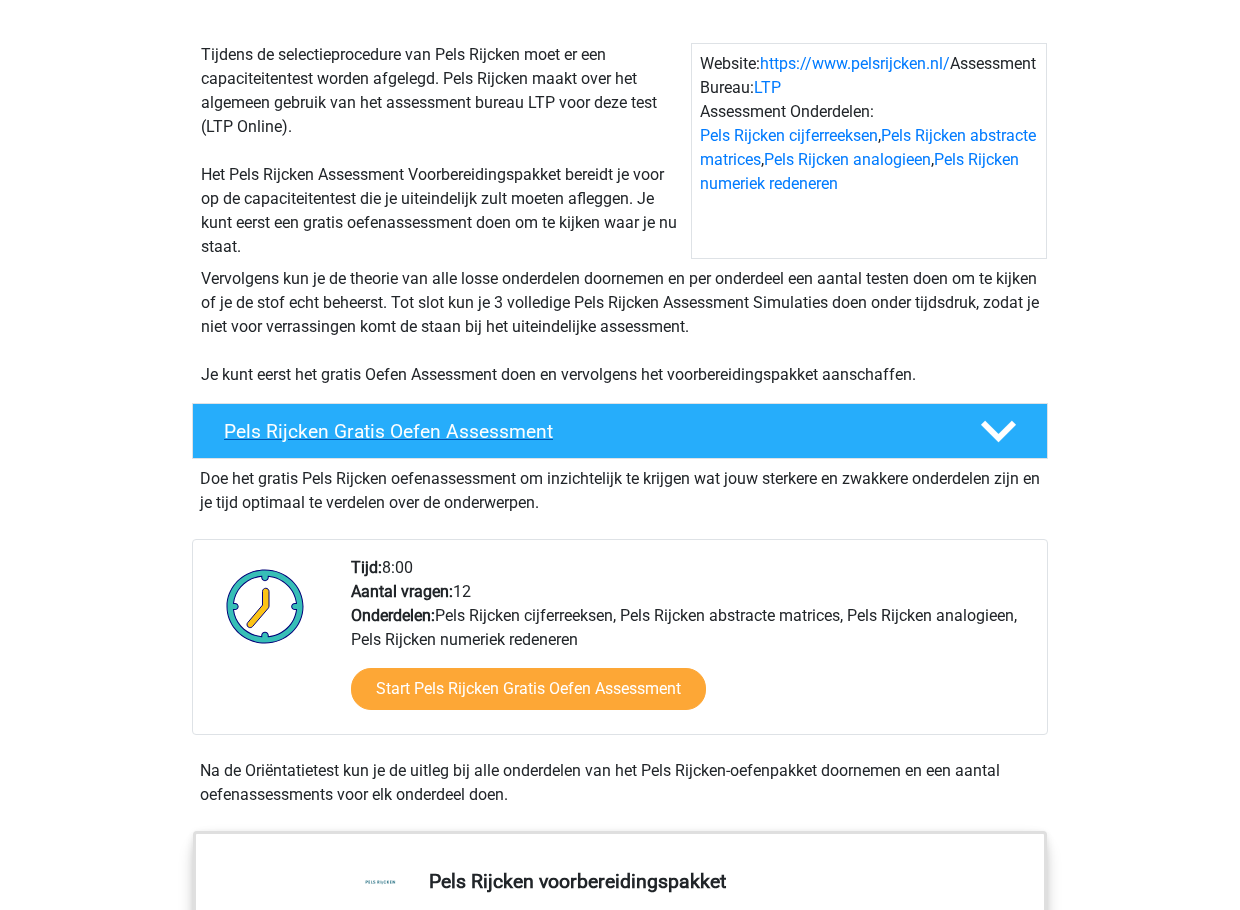 click on "Pels Rijcken Gratis Oefen Assessment" at bounding box center [620, 431] 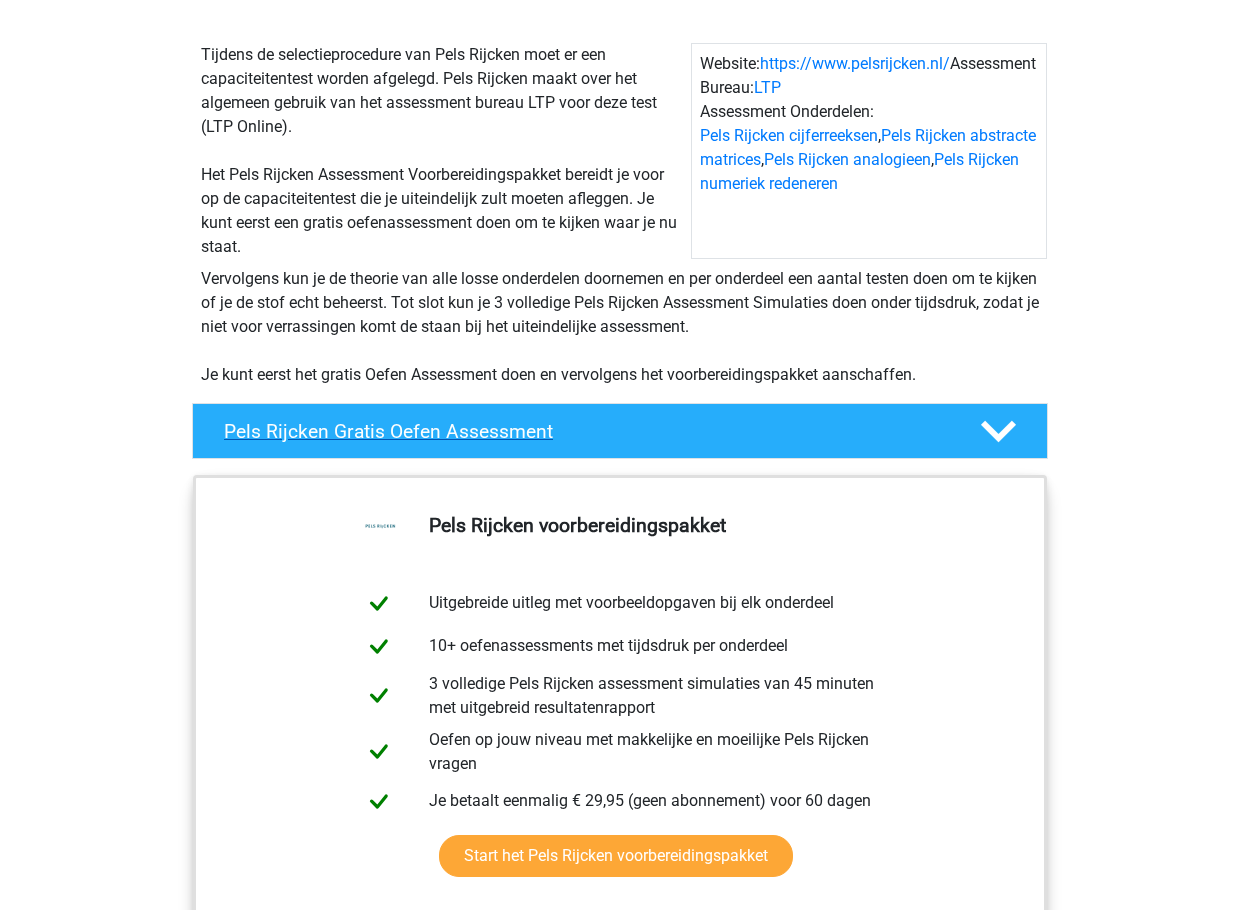 click on "Pels Rijcken Gratis Oefen Assessment" at bounding box center [620, 431] 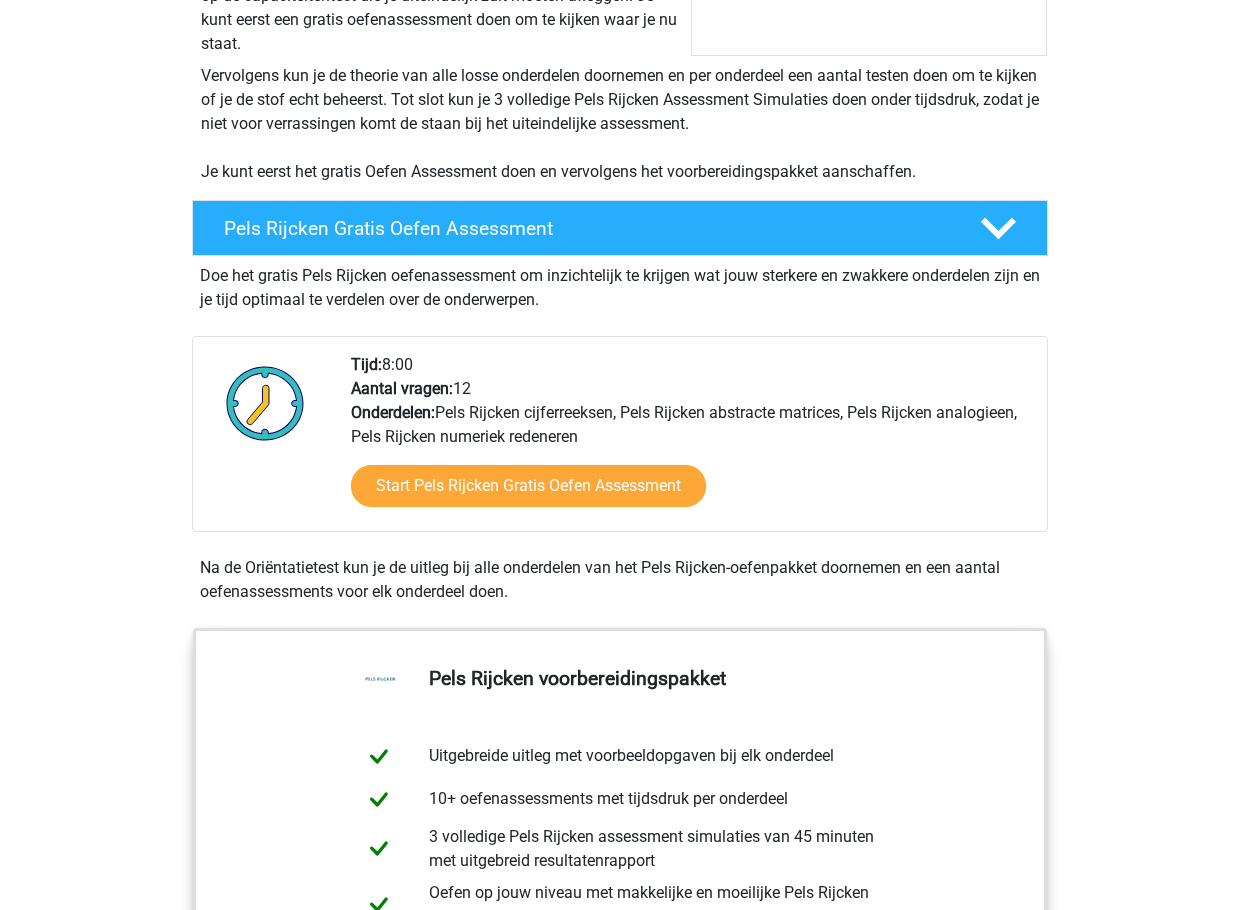 scroll, scrollTop: 400, scrollLeft: 0, axis: vertical 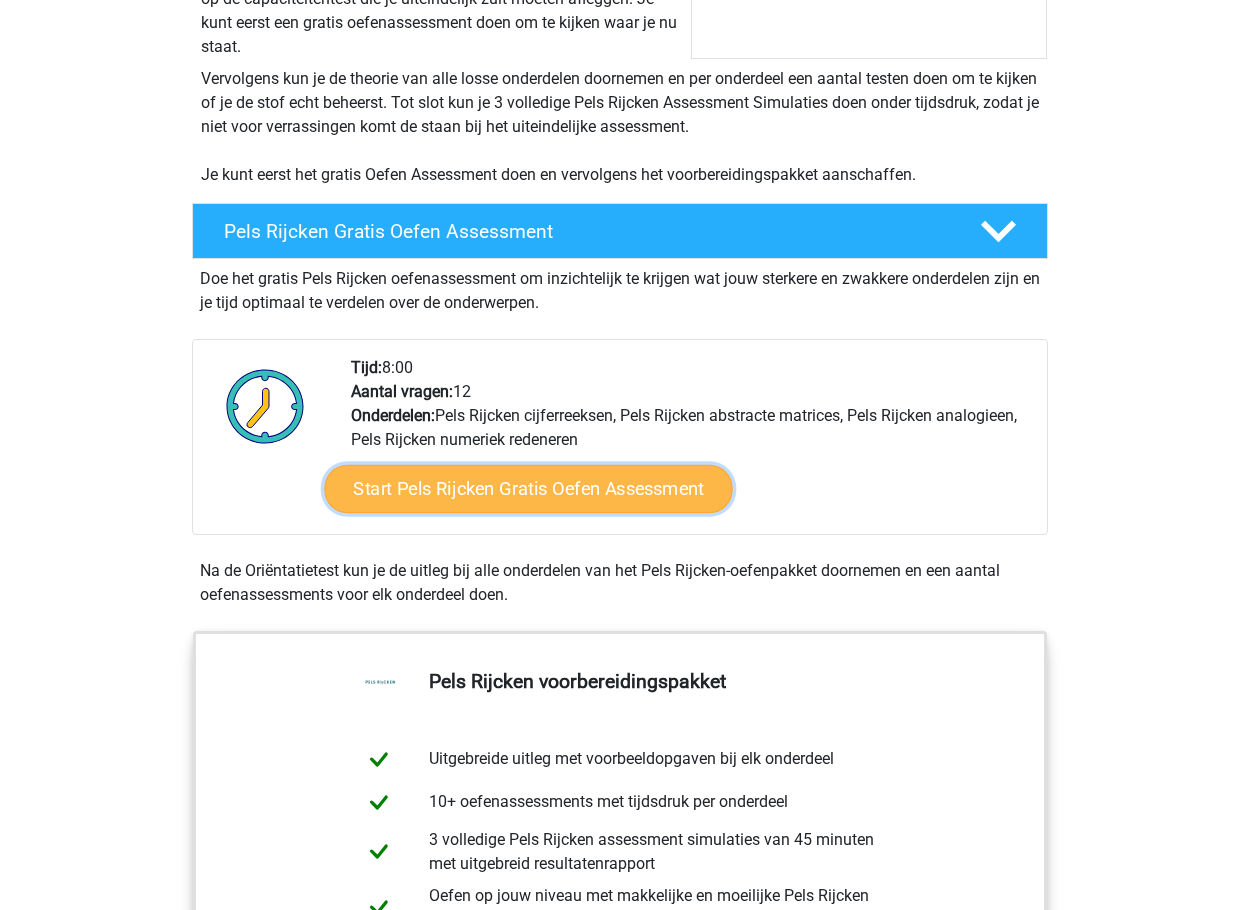 click on "Start Pels Rijcken Gratis Oefen Assessment" at bounding box center [528, 489] 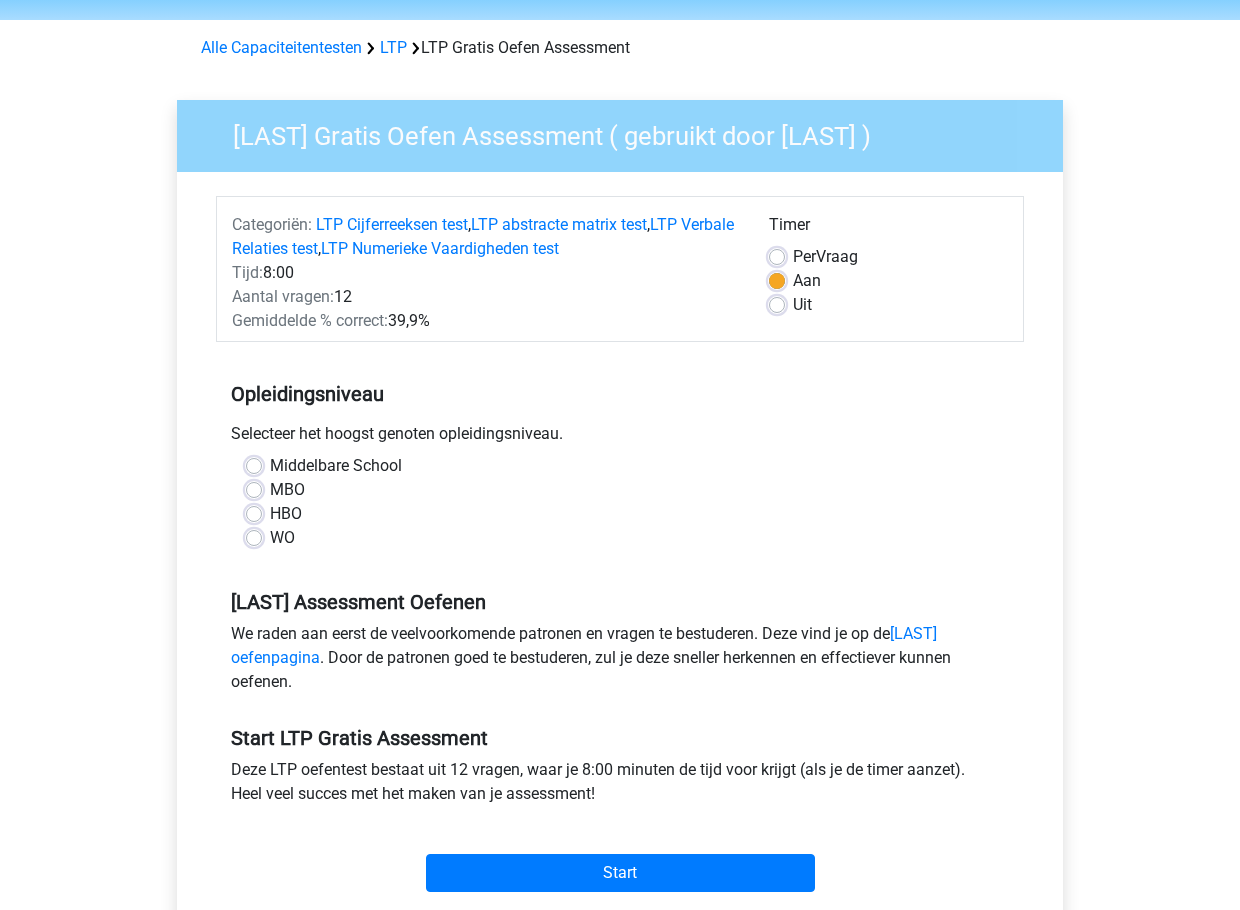scroll, scrollTop: 100, scrollLeft: 0, axis: vertical 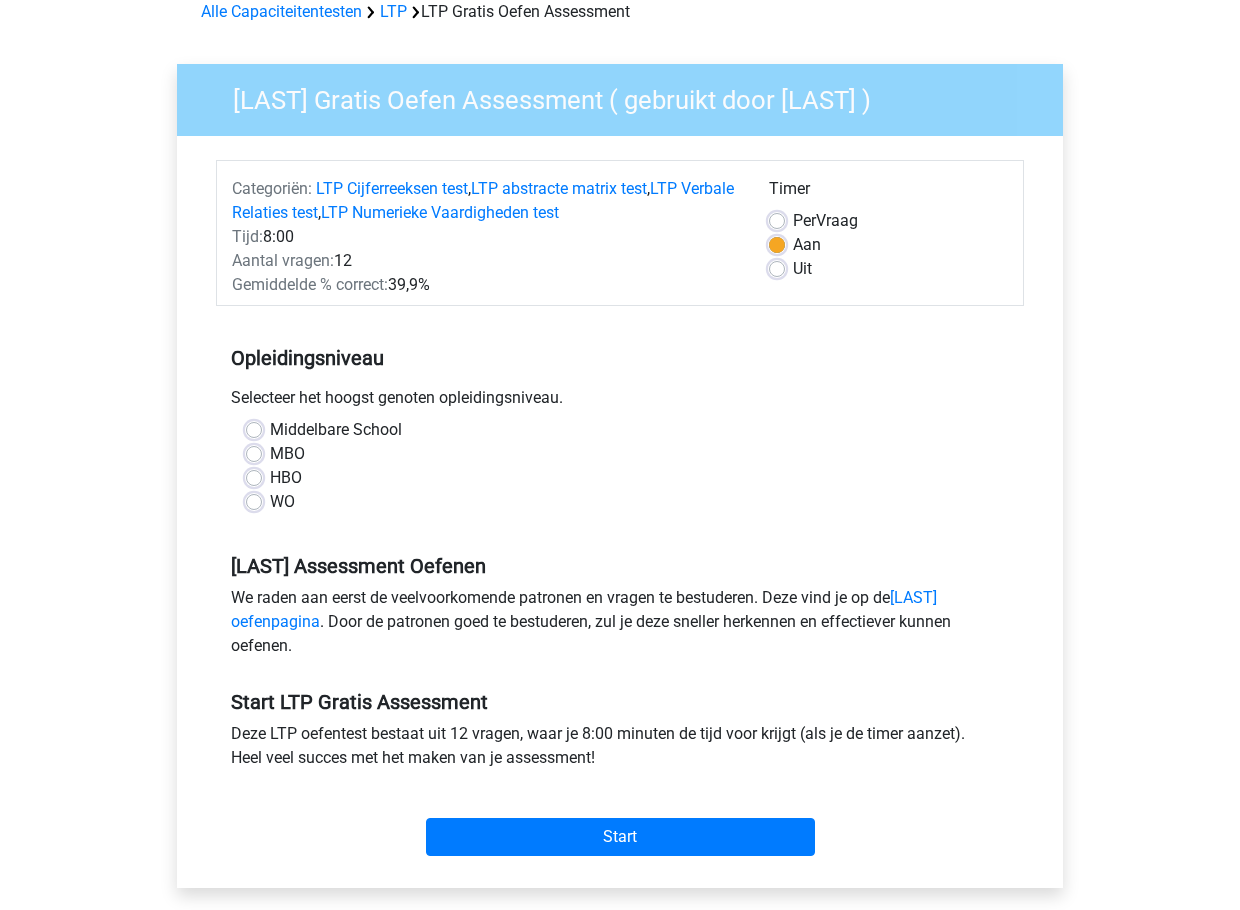 click on "Middelbare School" at bounding box center (336, 430) 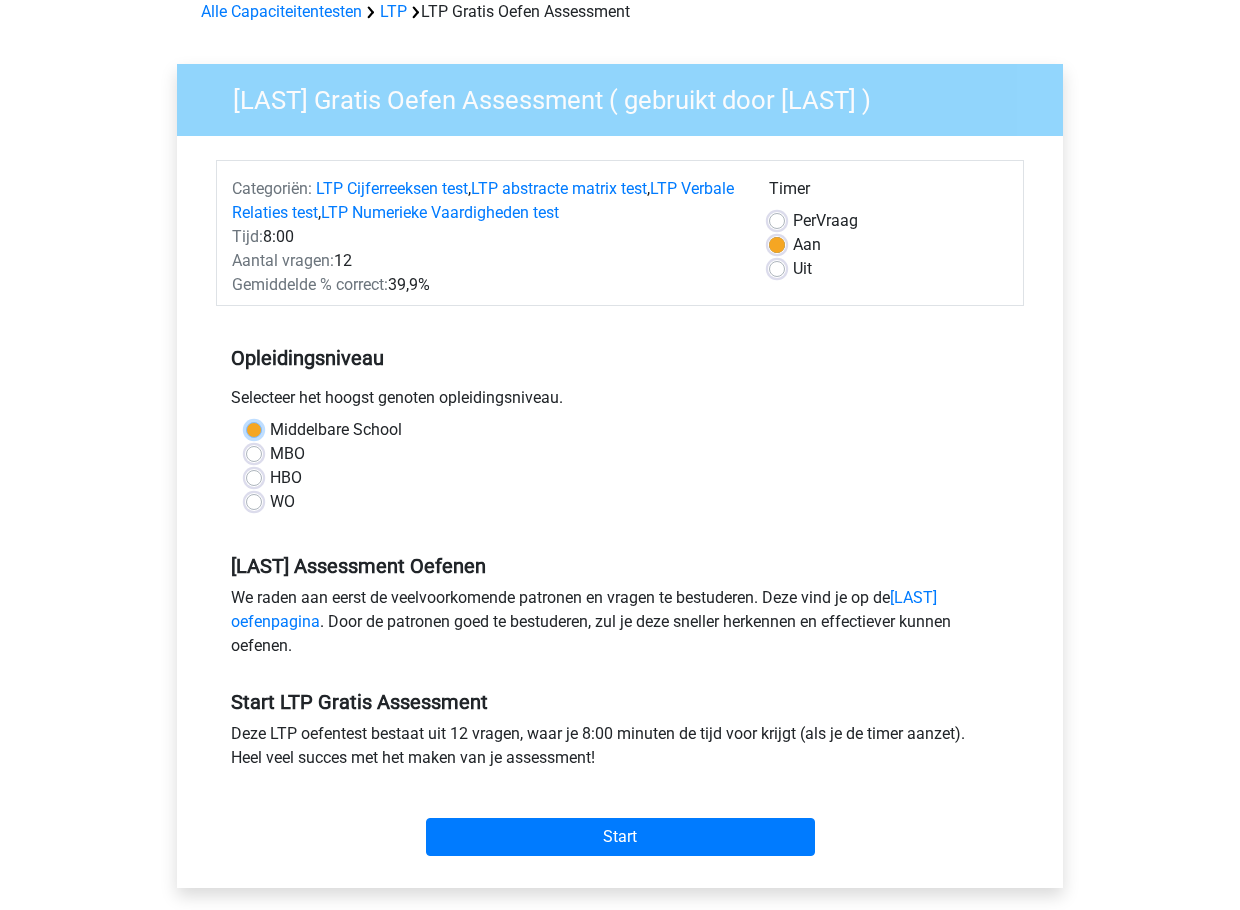 click on "Middelbare School" at bounding box center [254, 428] 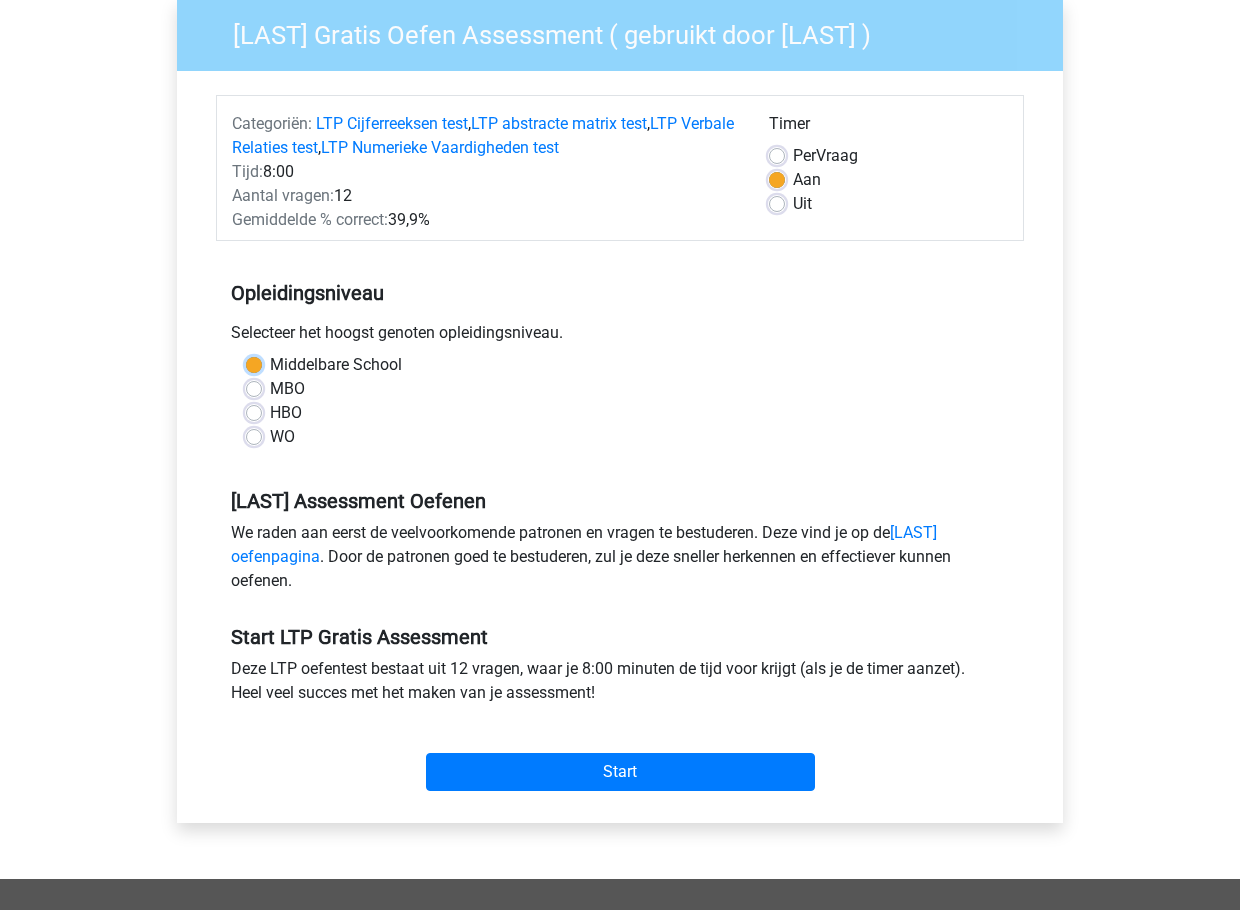 scroll, scrollTop: 200, scrollLeft: 0, axis: vertical 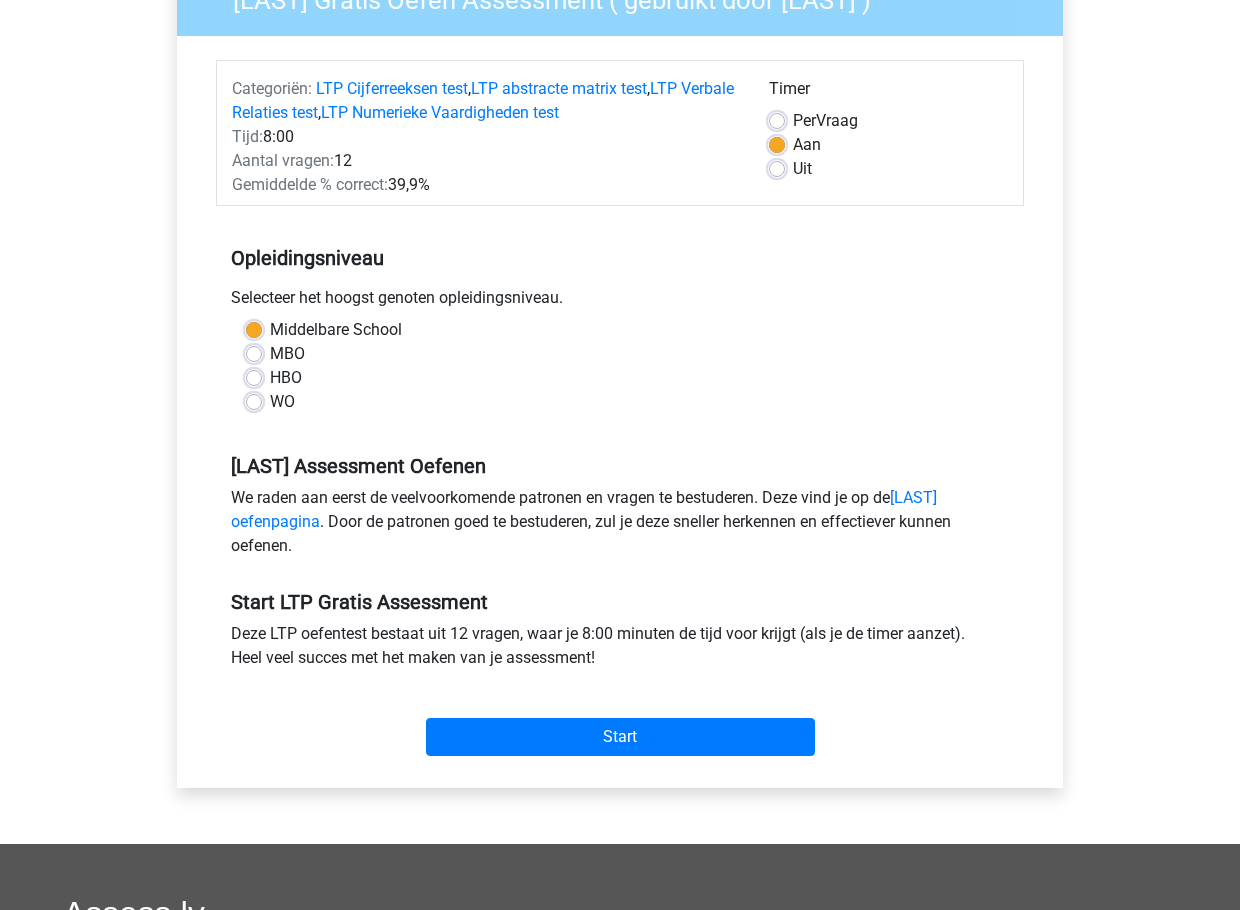 click on "WO" at bounding box center [282, 402] 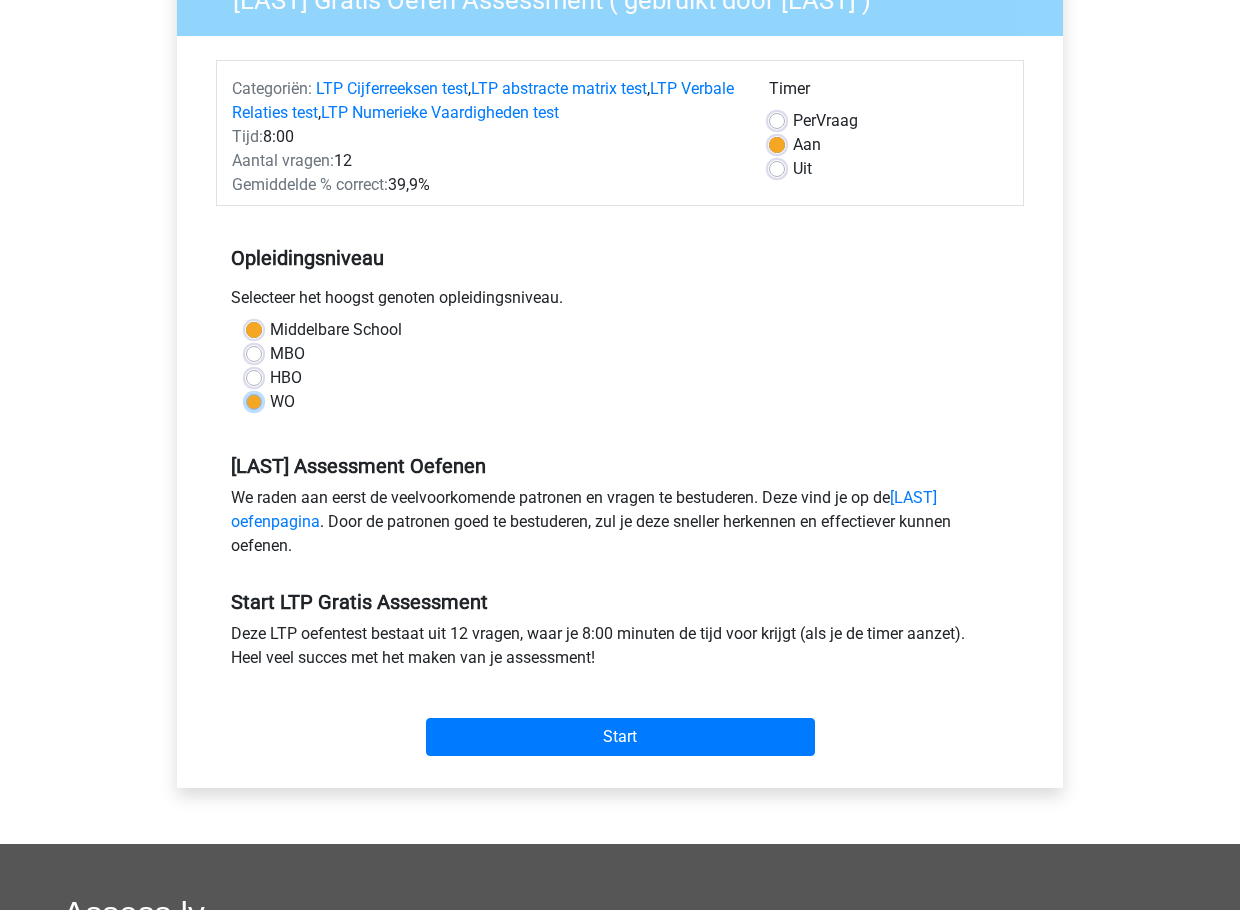 click on "WO" at bounding box center [254, 400] 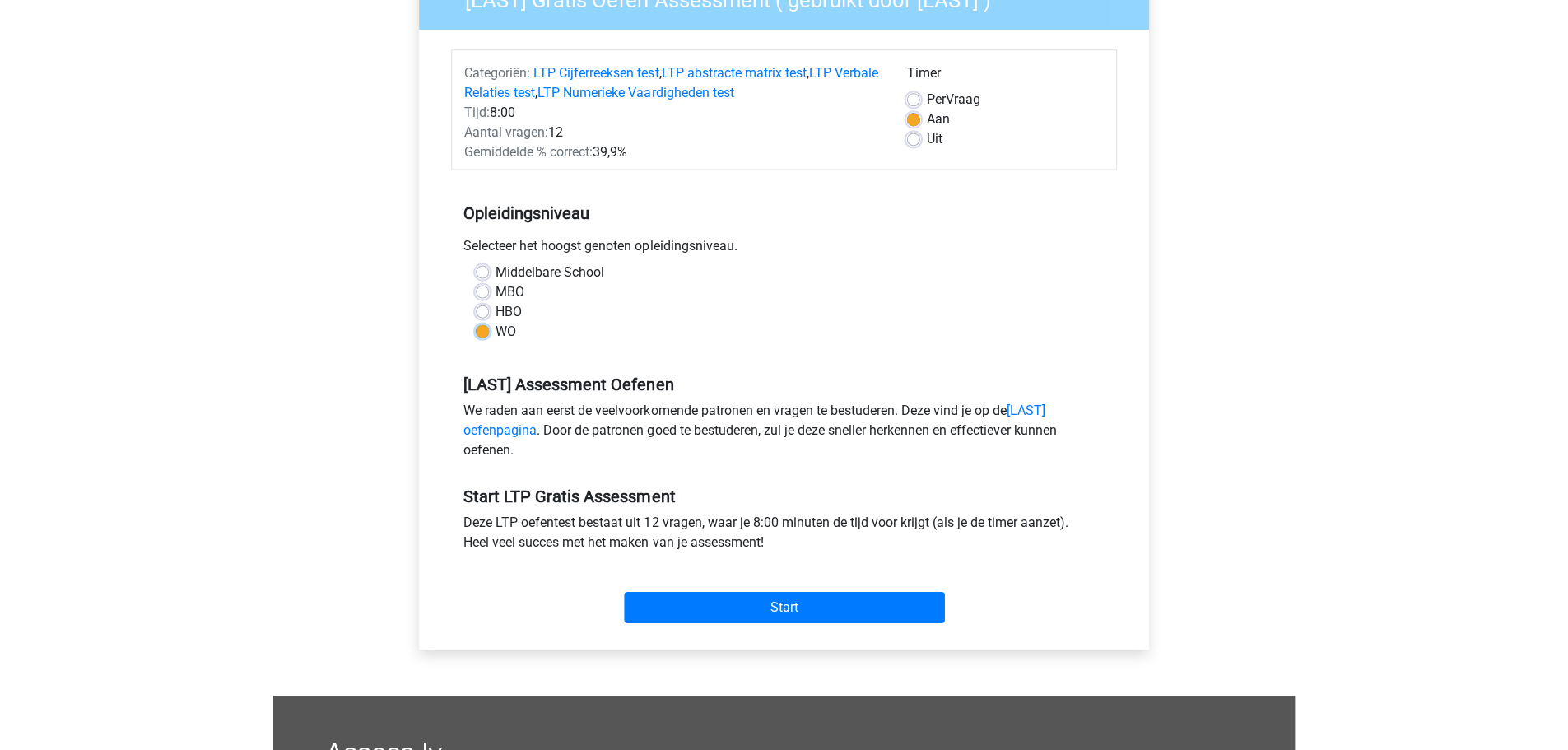 scroll, scrollTop: 247, scrollLeft: 0, axis: vertical 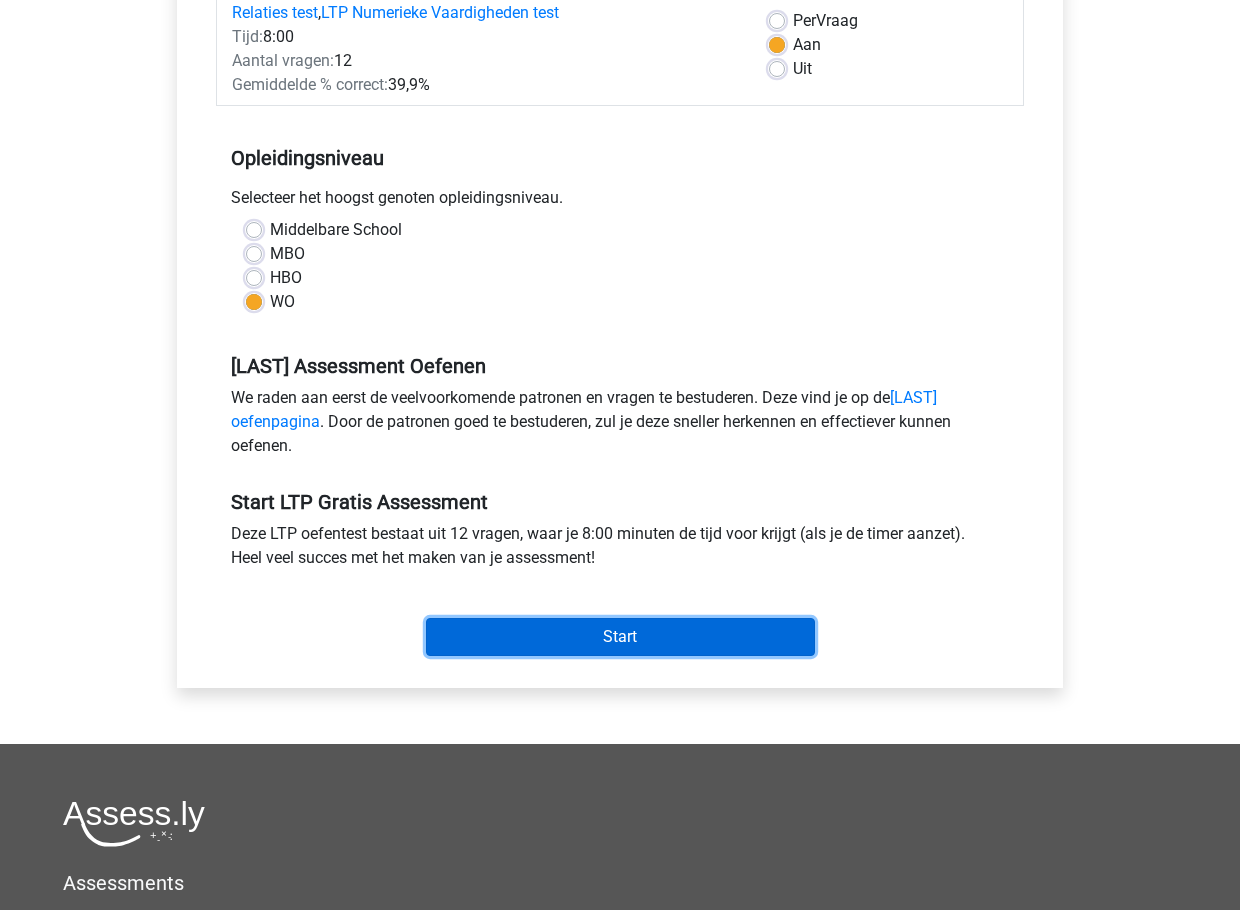click on "Start" at bounding box center [620, 637] 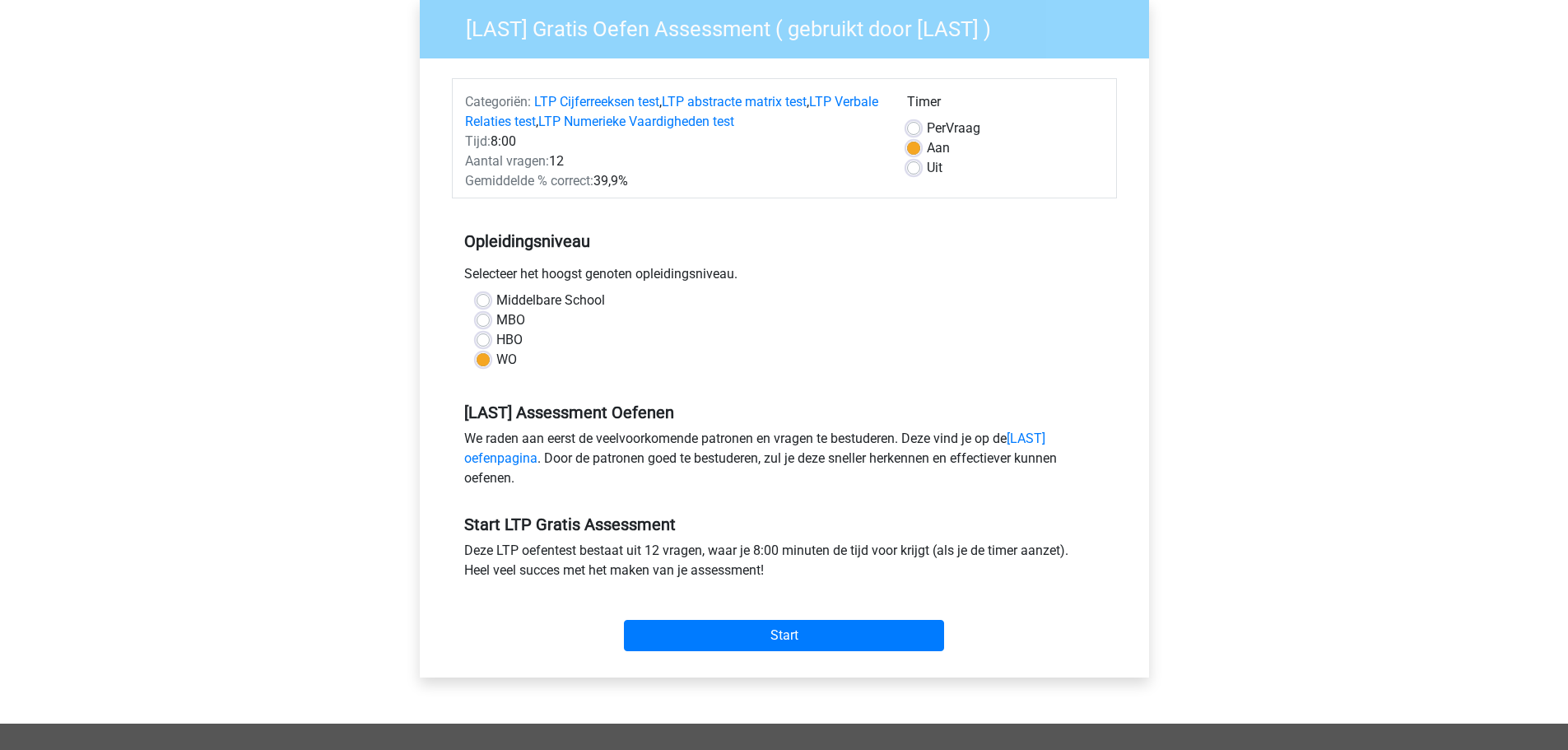 scroll, scrollTop: 165, scrollLeft: 0, axis: vertical 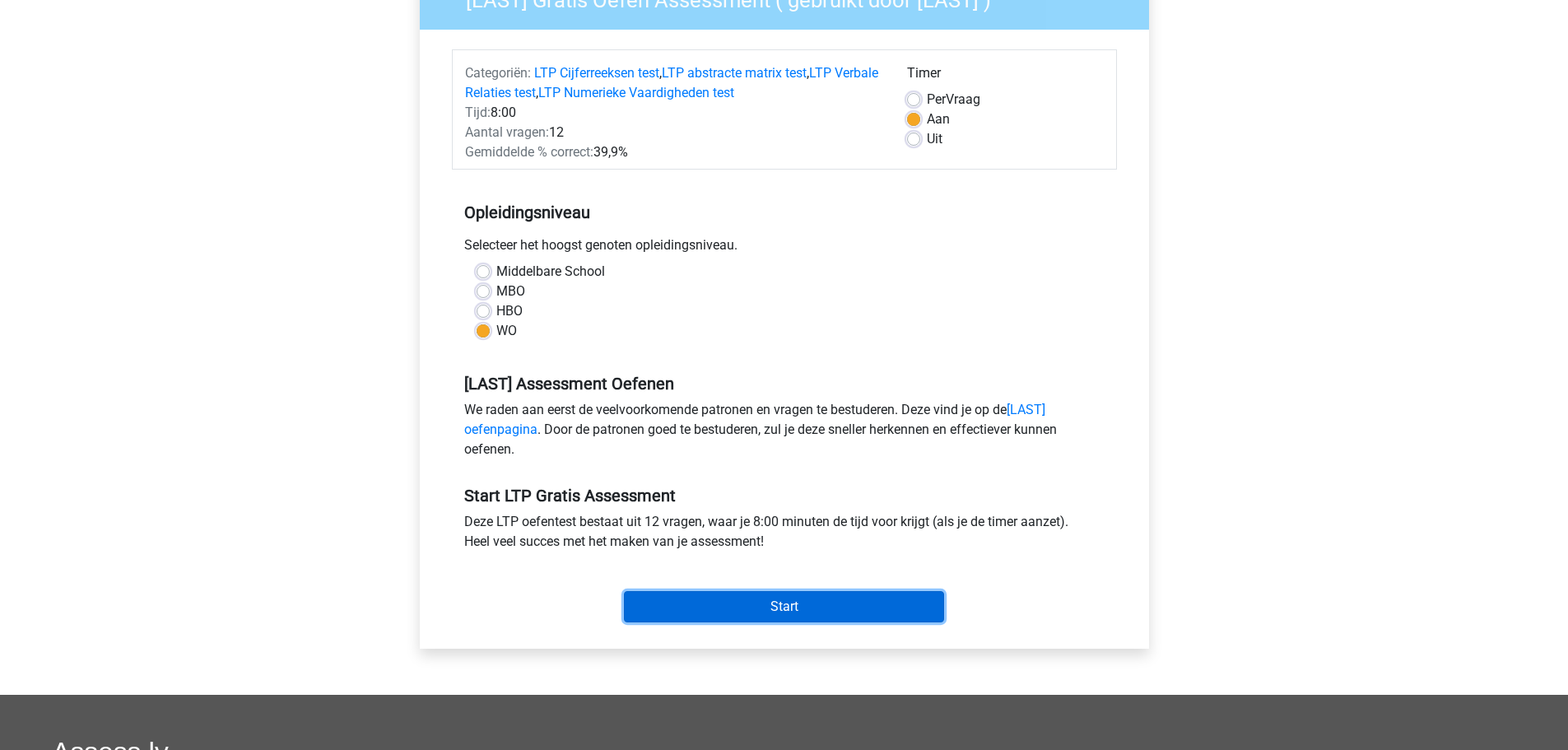 click on "Start" at bounding box center (784, 607) 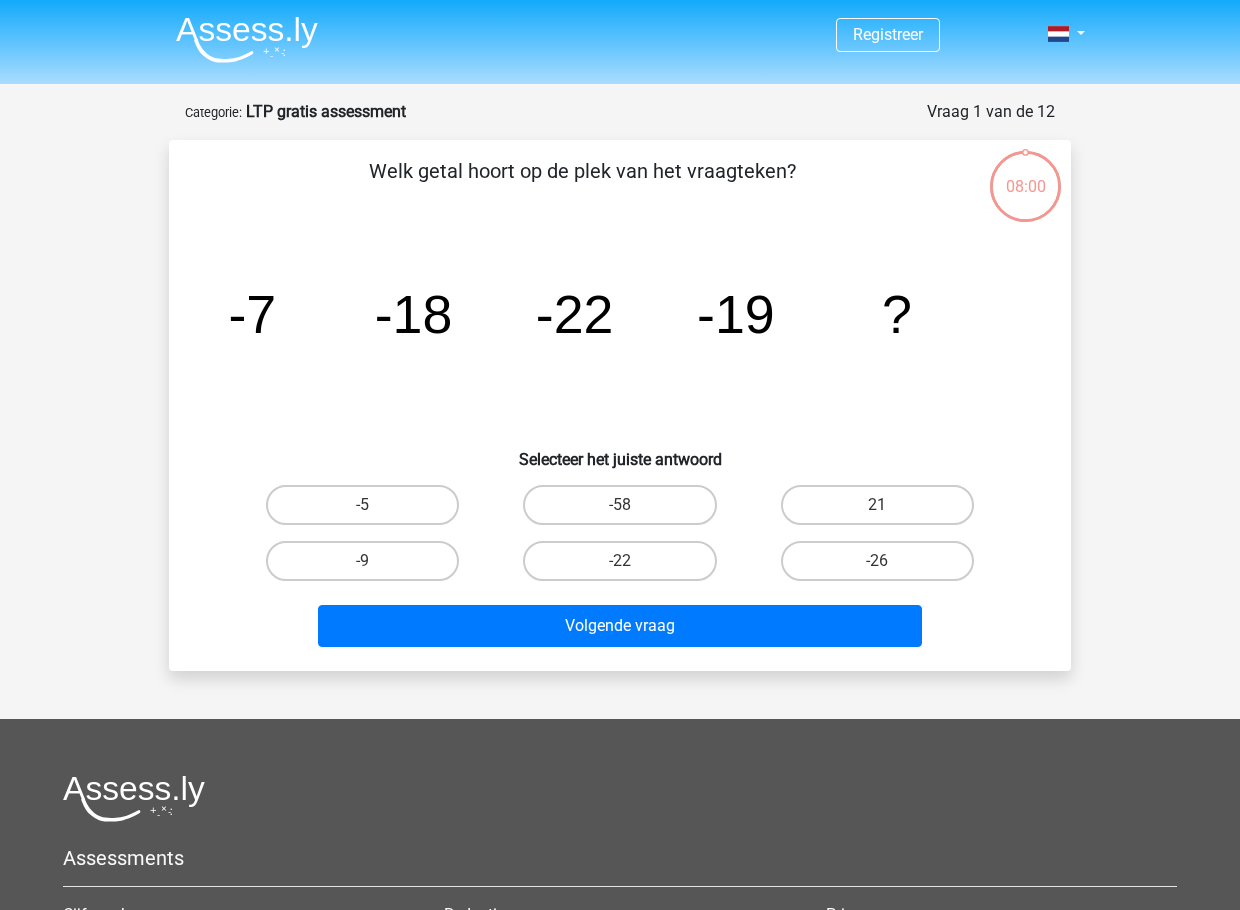 scroll, scrollTop: 0, scrollLeft: 0, axis: both 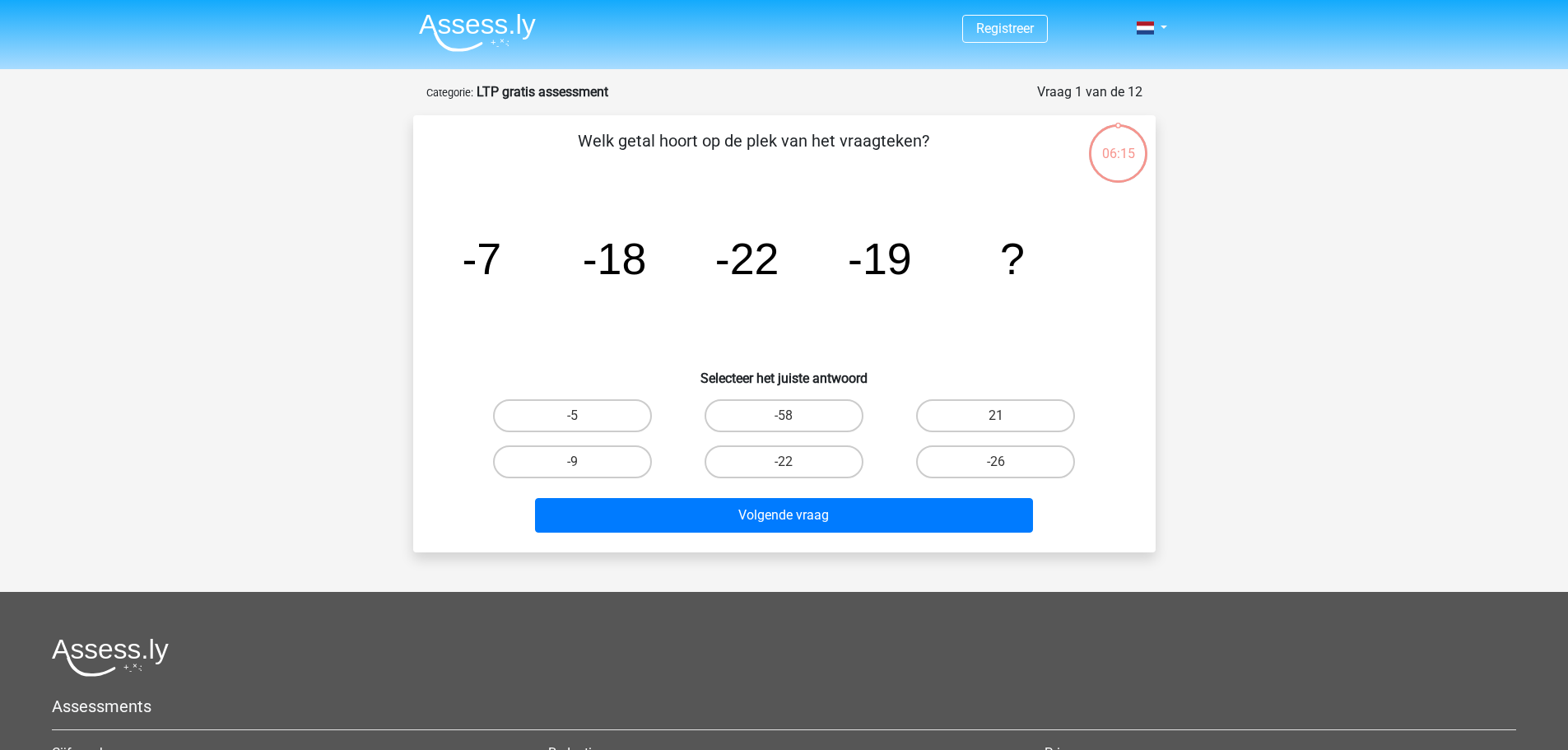drag, startPoint x: 783, startPoint y: 464, endPoint x: 786, endPoint y: 488, distance: 24.186773 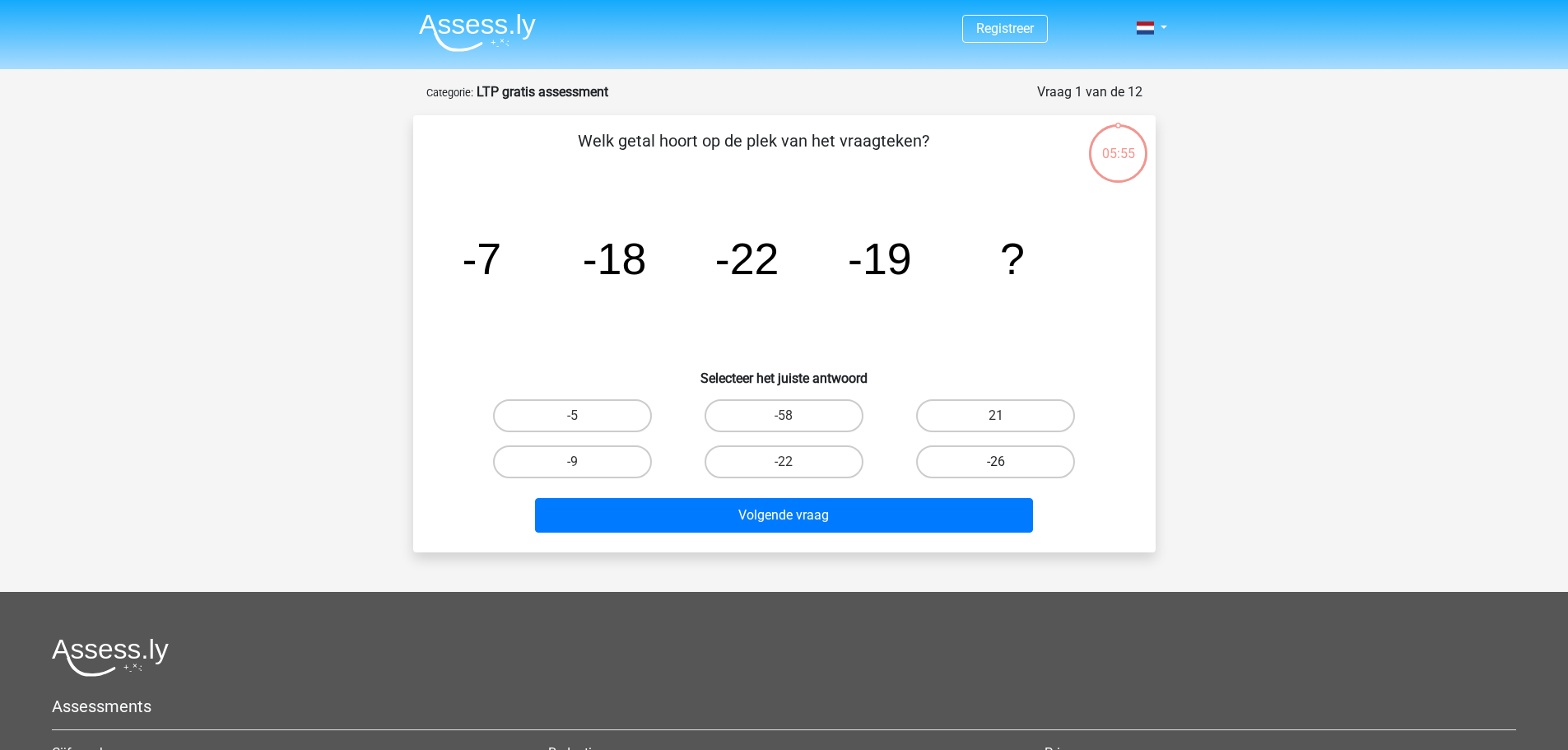 click on "-26" at bounding box center (995, 462) 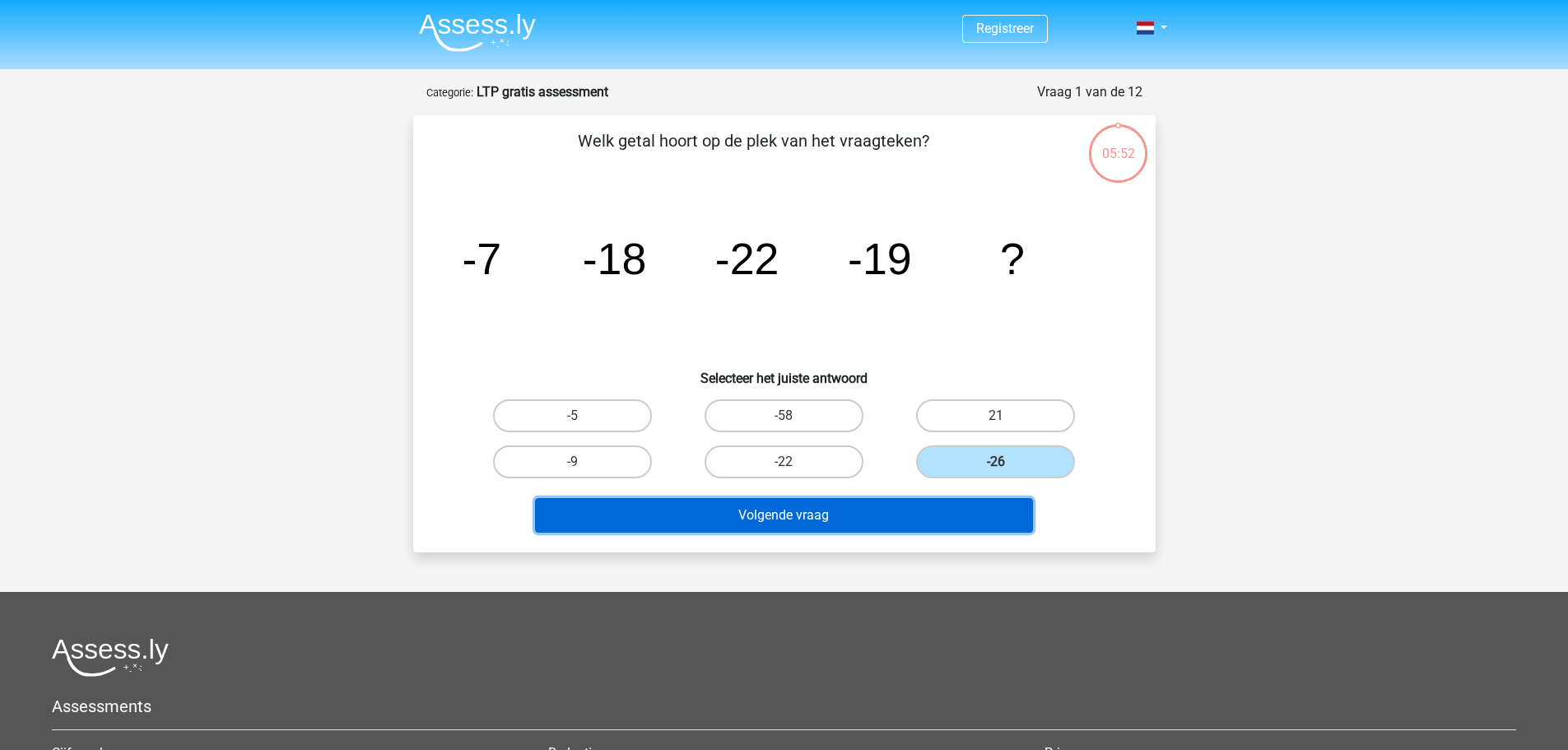 click on "Volgende vraag" at bounding box center [784, 515] 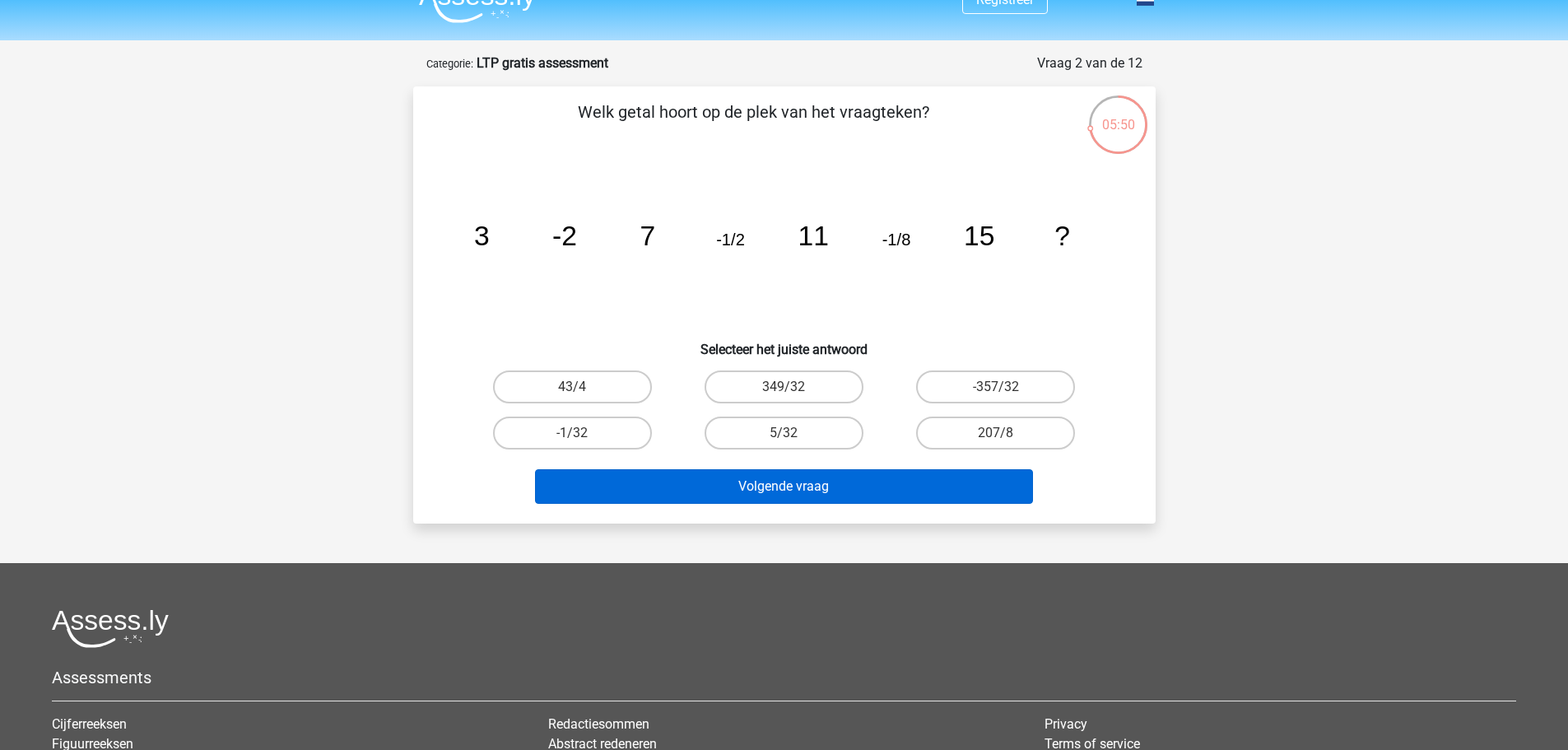 scroll, scrollTop: 0, scrollLeft: 0, axis: both 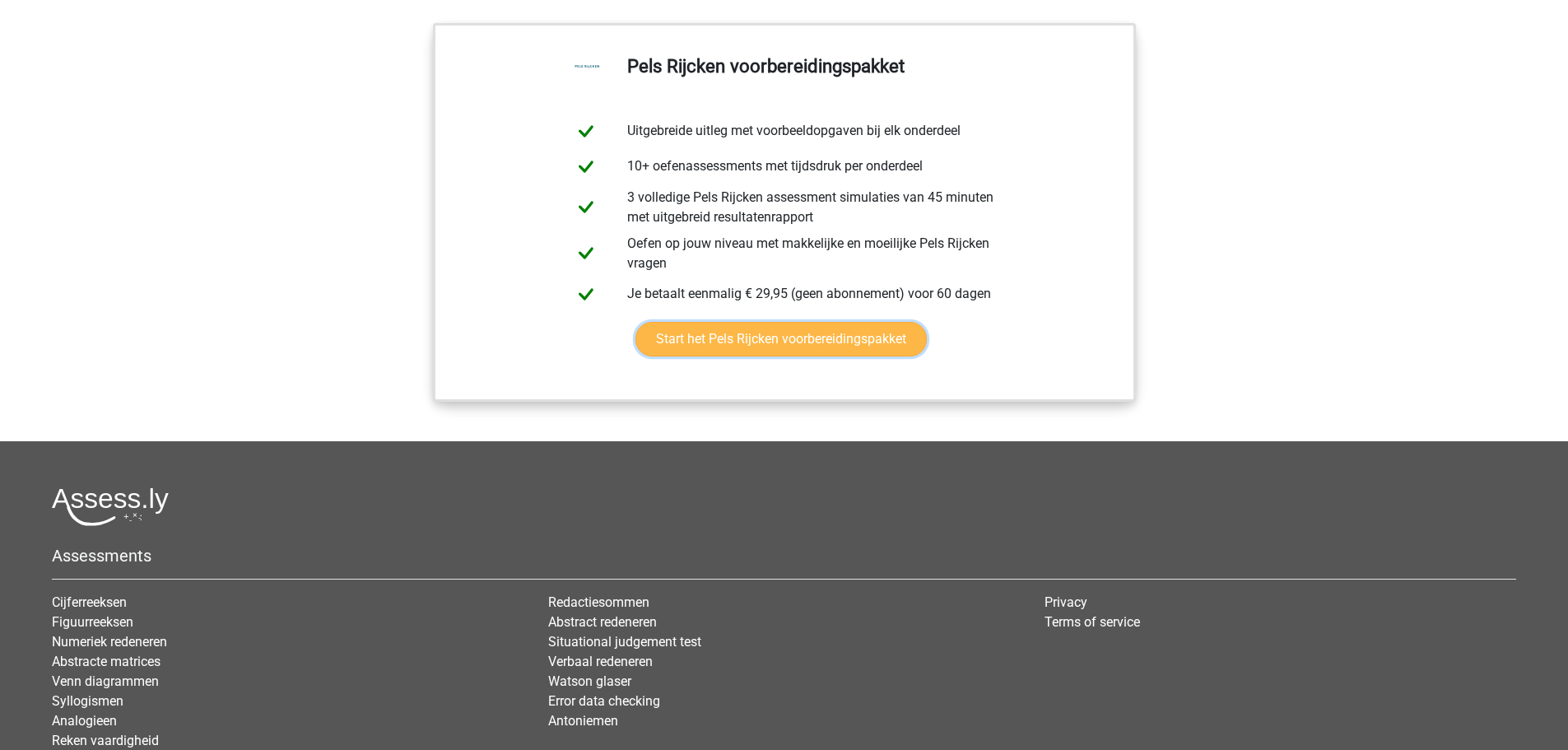 click on "Start het Pels Rijcken voorbereidingspakket" at bounding box center (781, 339) 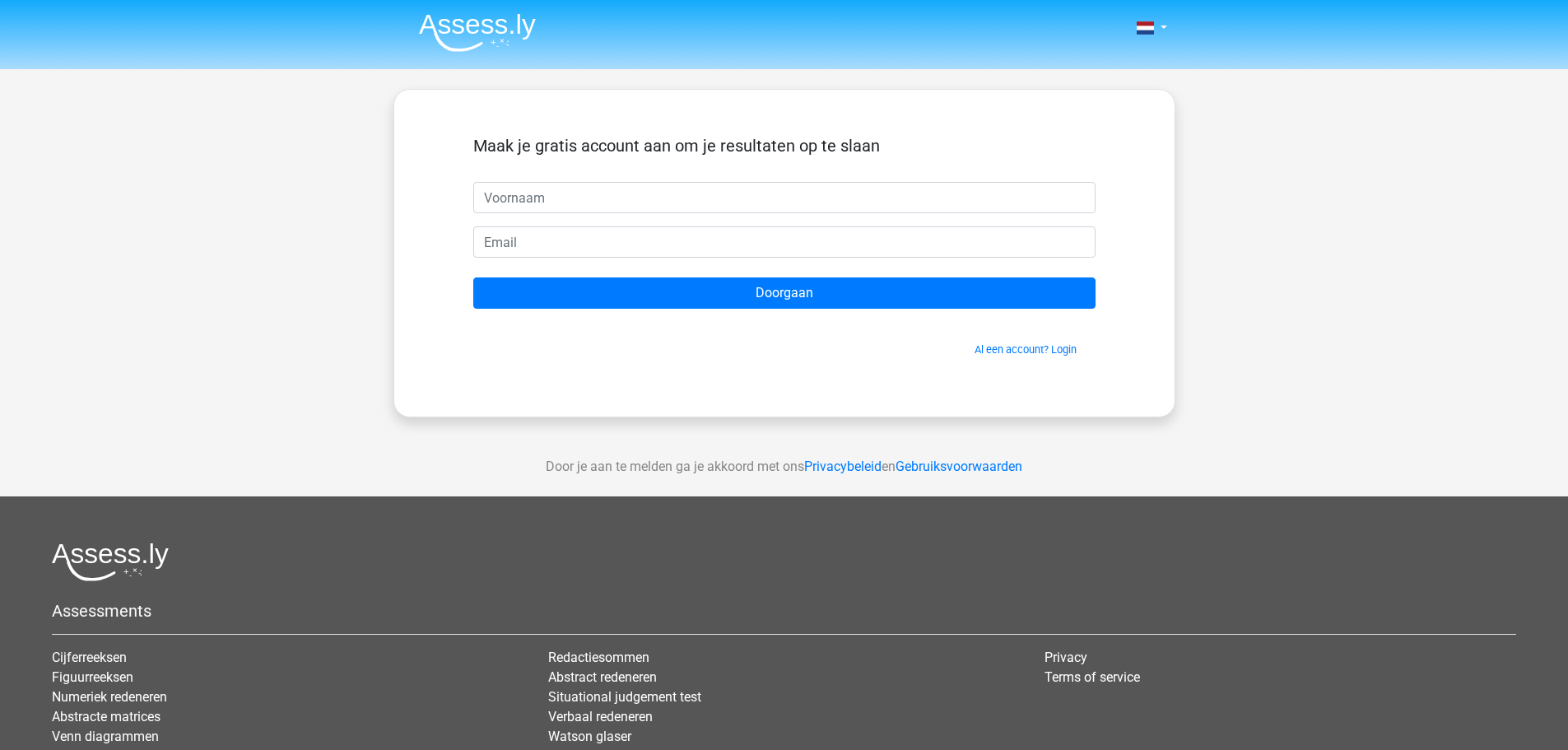 scroll, scrollTop: 0, scrollLeft: 0, axis: both 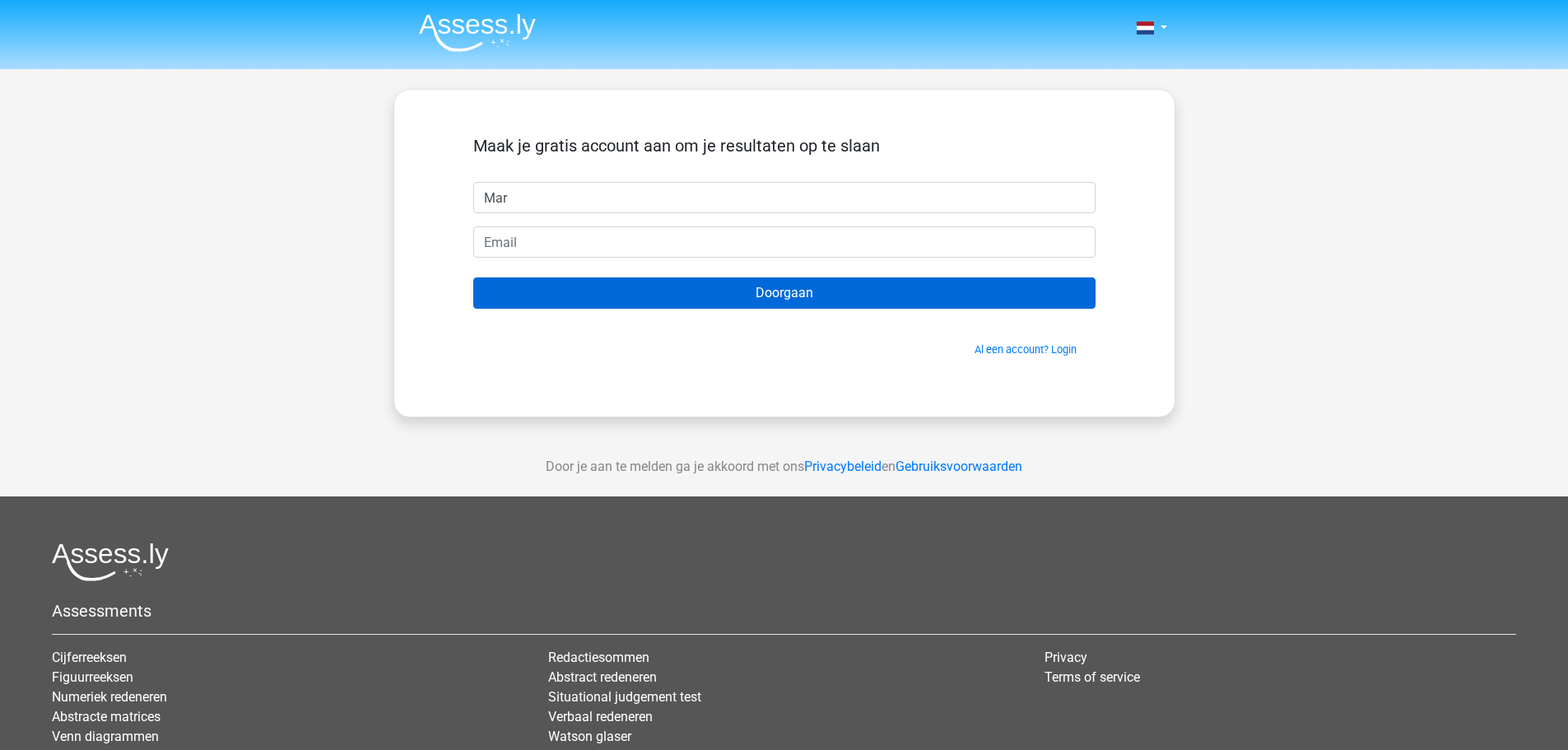 type on "Marc" 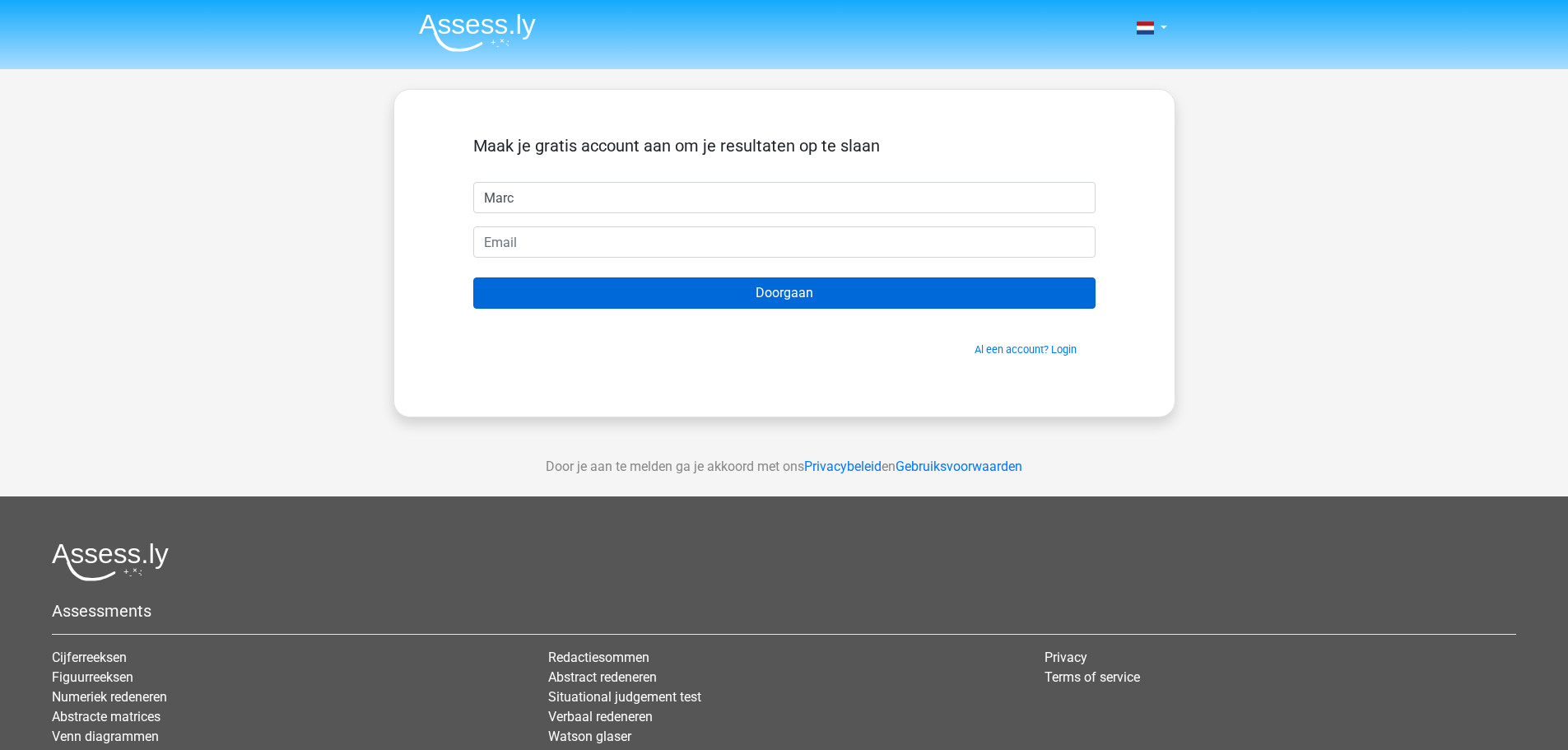 type on "Marc" 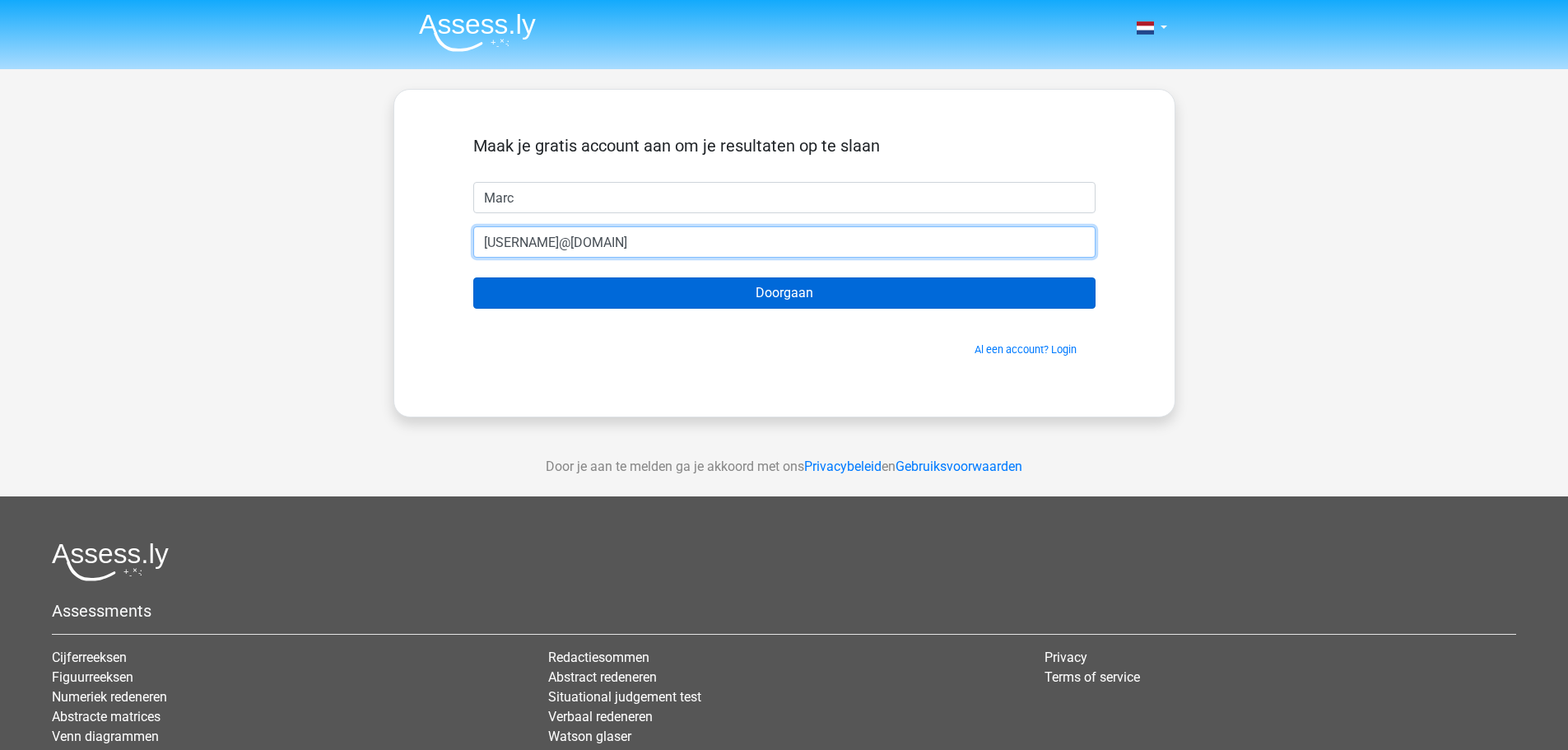 type on "marchanna2000@gmail.com" 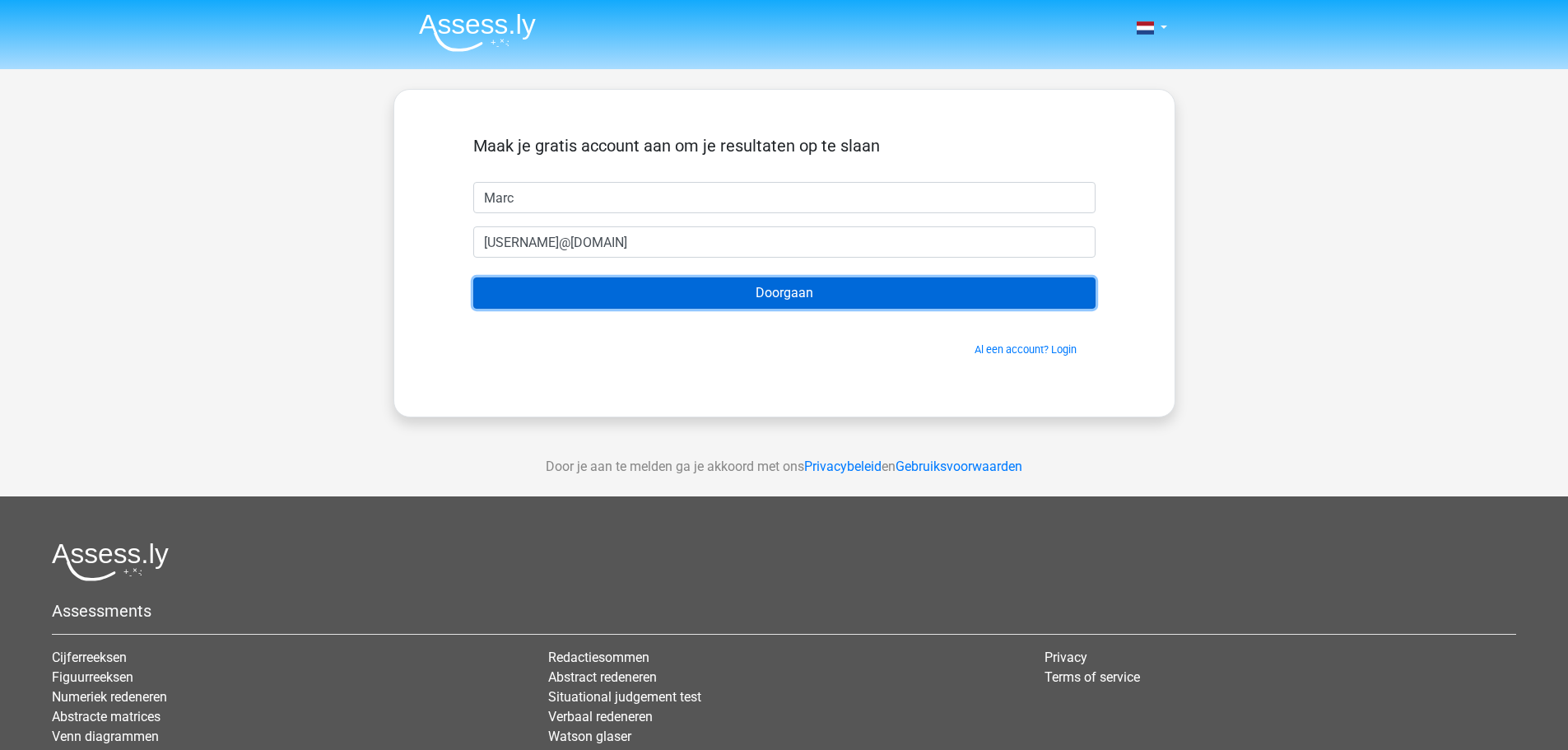 click on "Doorgaan" at bounding box center [784, 293] 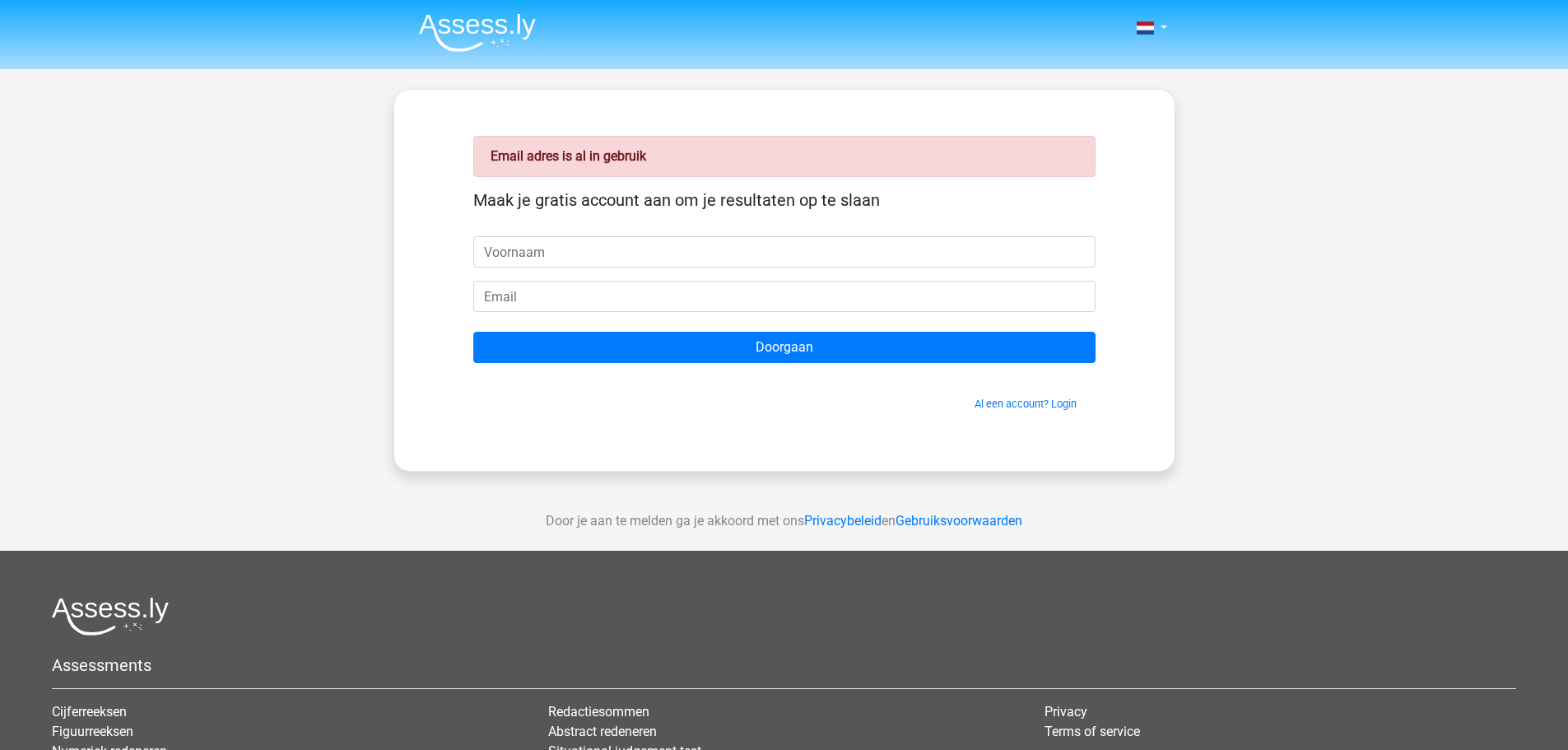 scroll, scrollTop: 0, scrollLeft: 0, axis: both 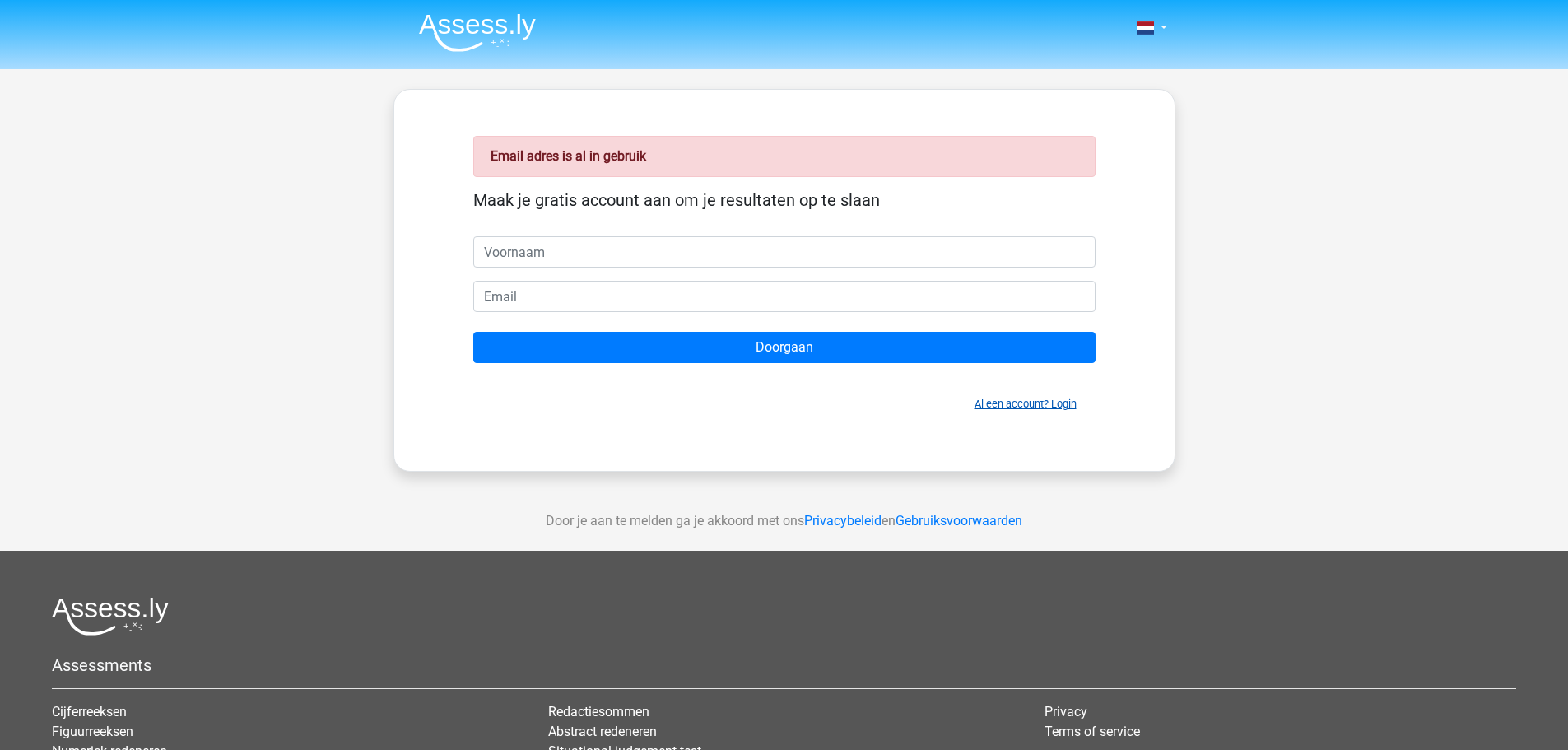 click on "Al een account? Login" at bounding box center [1026, 403] 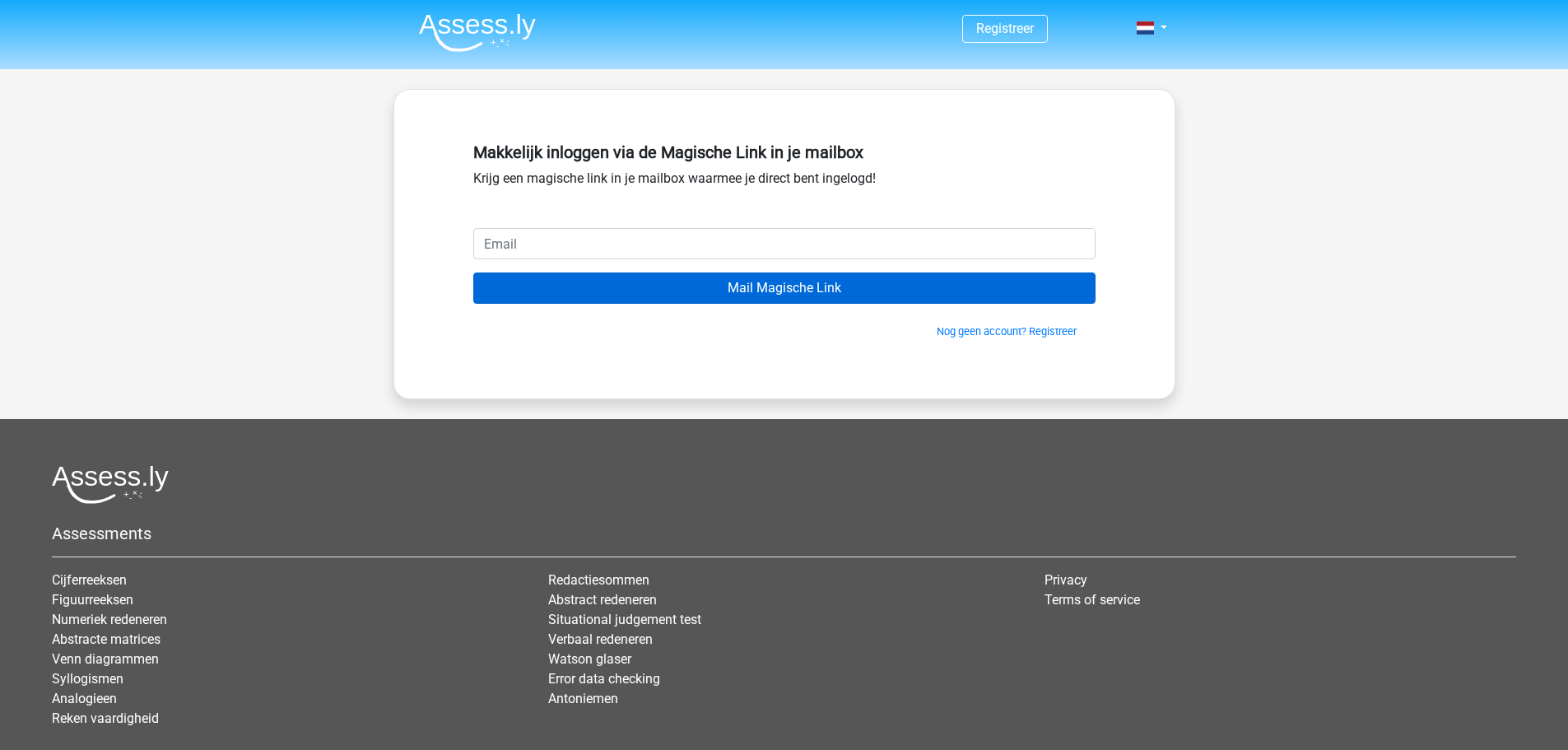 scroll, scrollTop: 0, scrollLeft: 0, axis: both 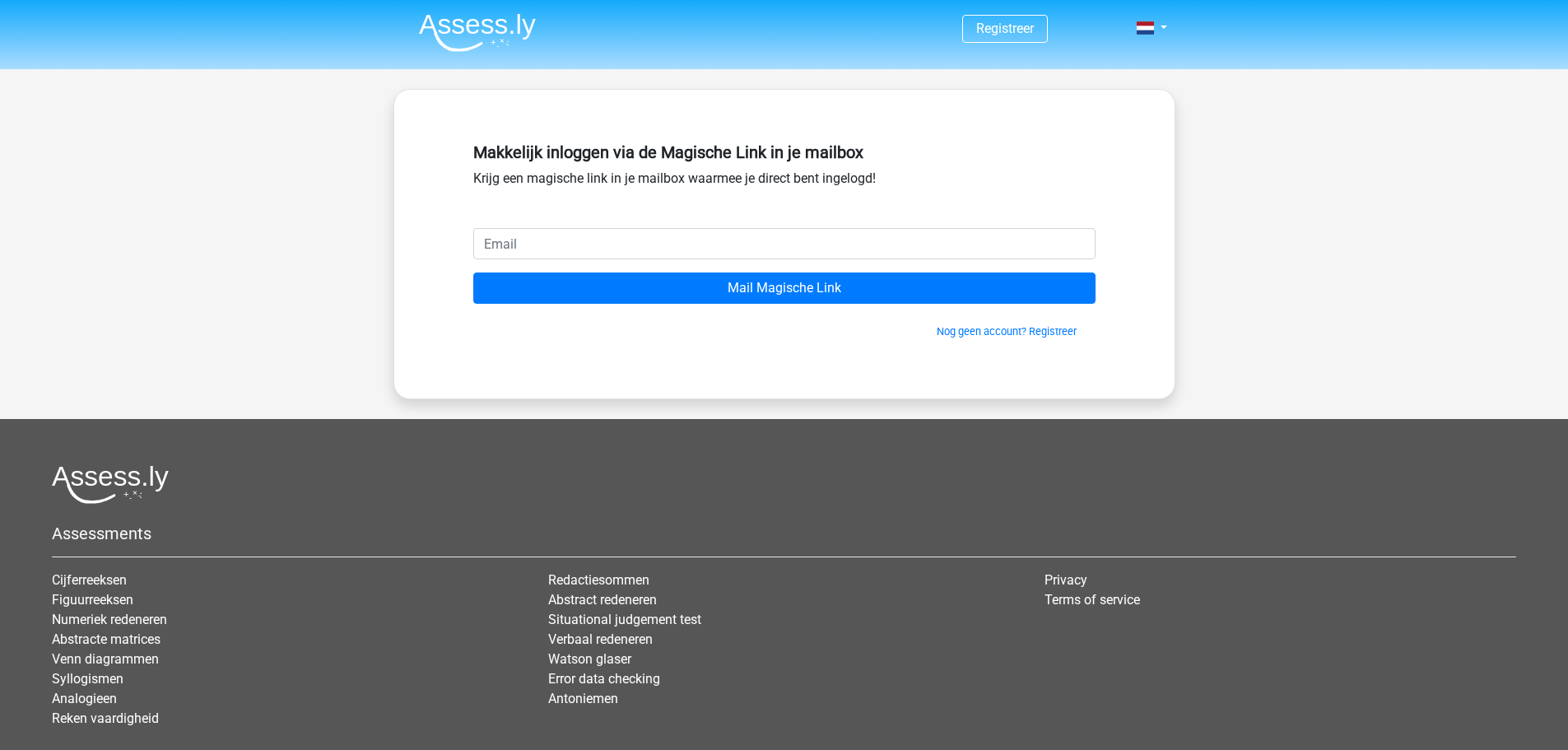 click at bounding box center (784, 244) 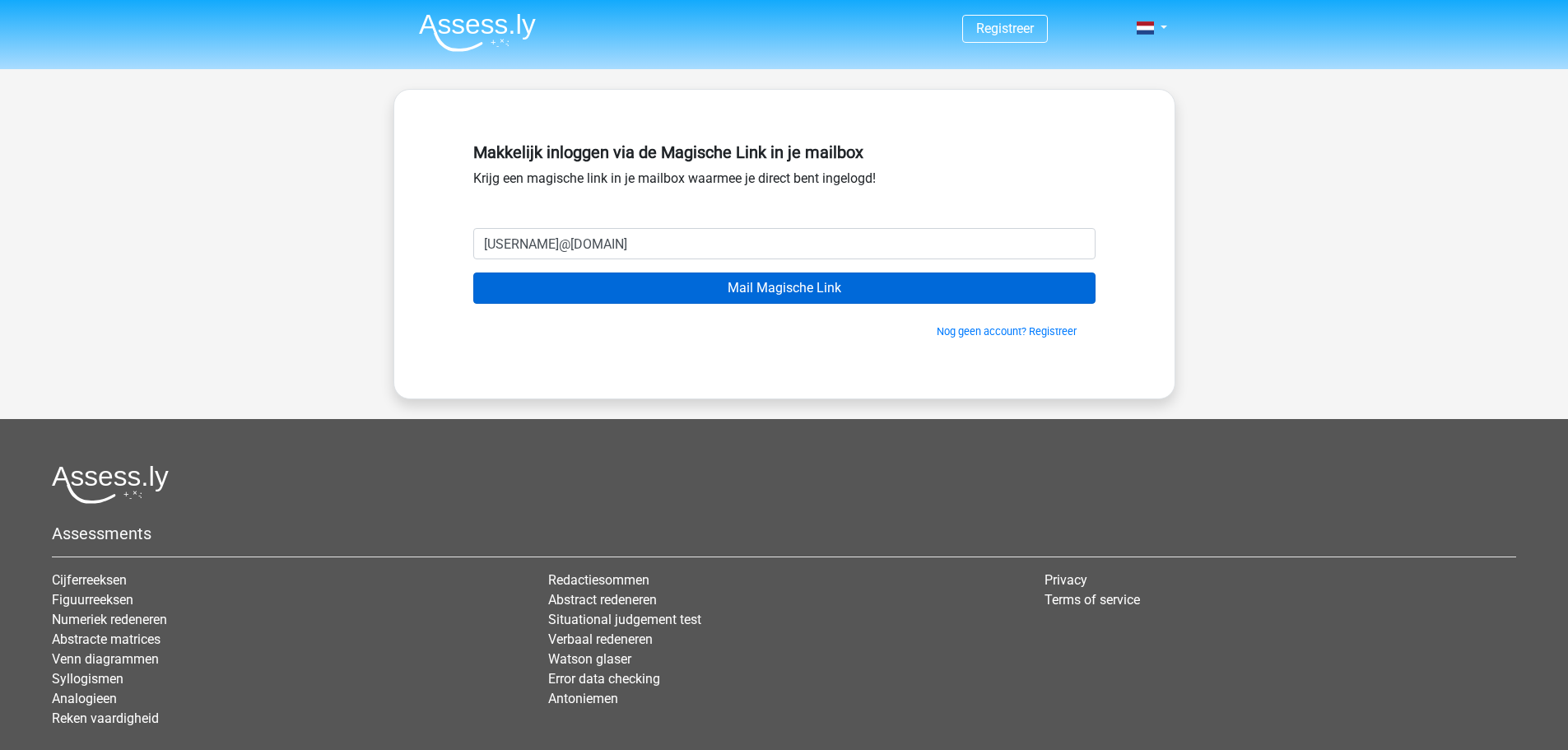 type on "[USERNAME]@[DOMAIN]" 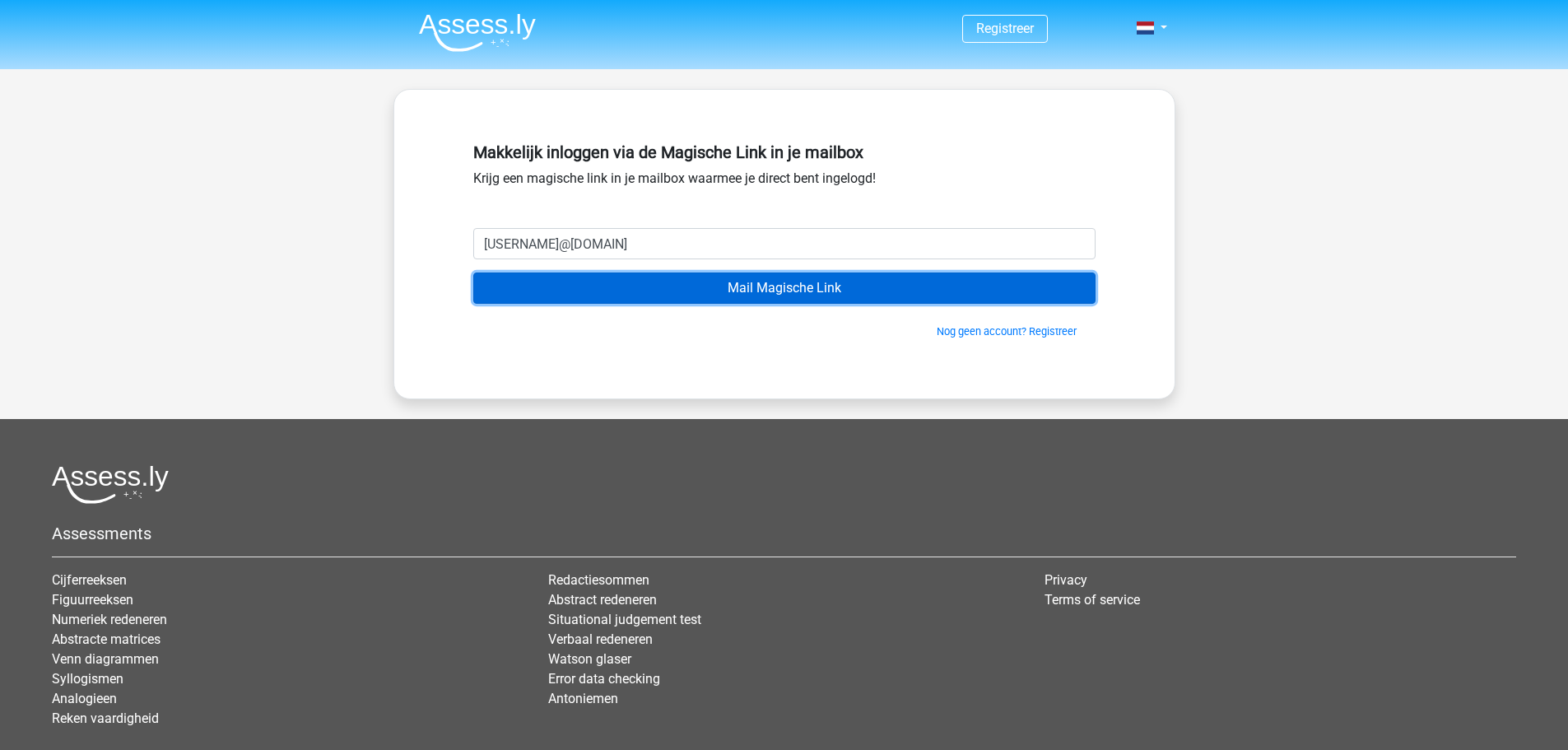 drag, startPoint x: 761, startPoint y: 297, endPoint x: 775, endPoint y: 296, distance: 14.03567 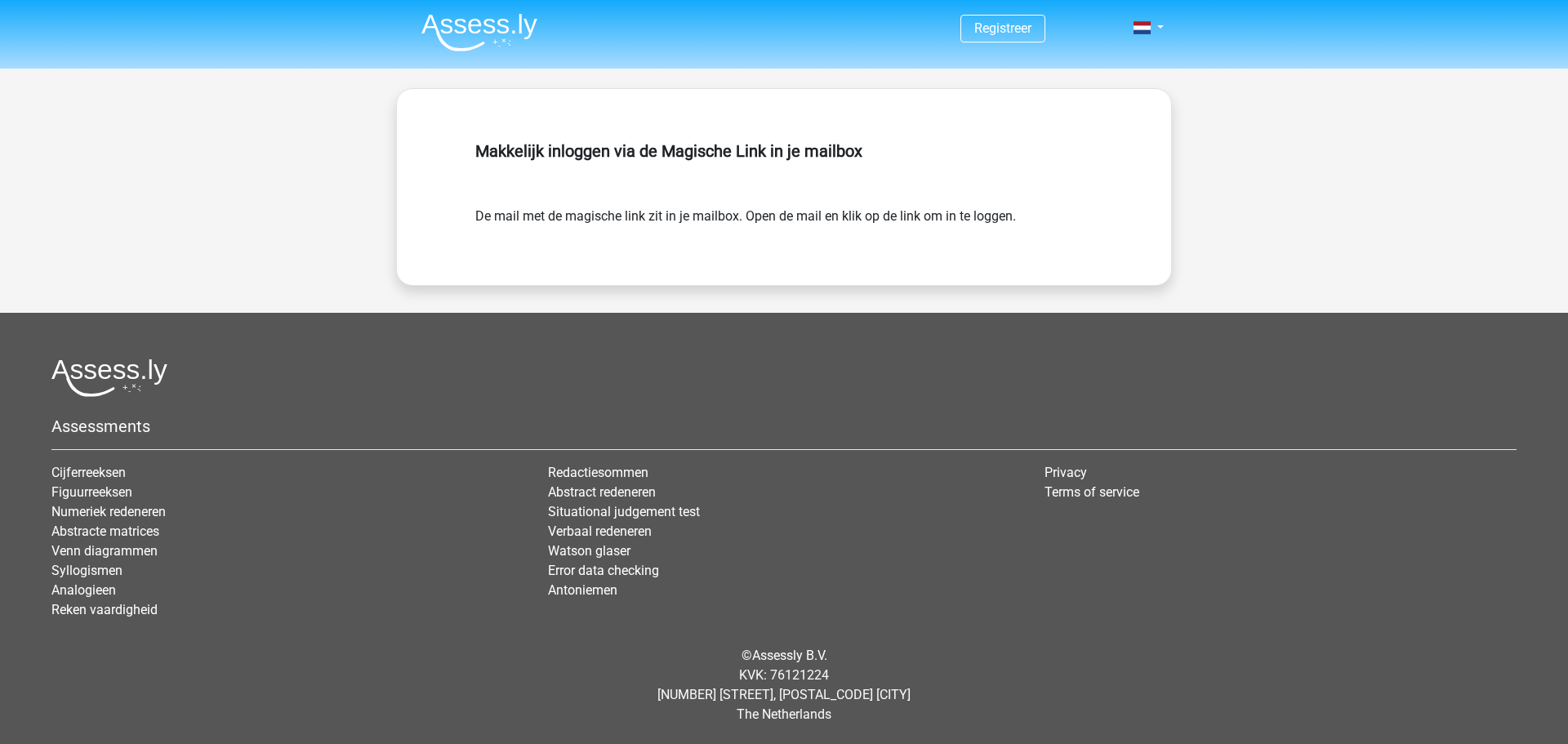 scroll, scrollTop: 0, scrollLeft: 0, axis: both 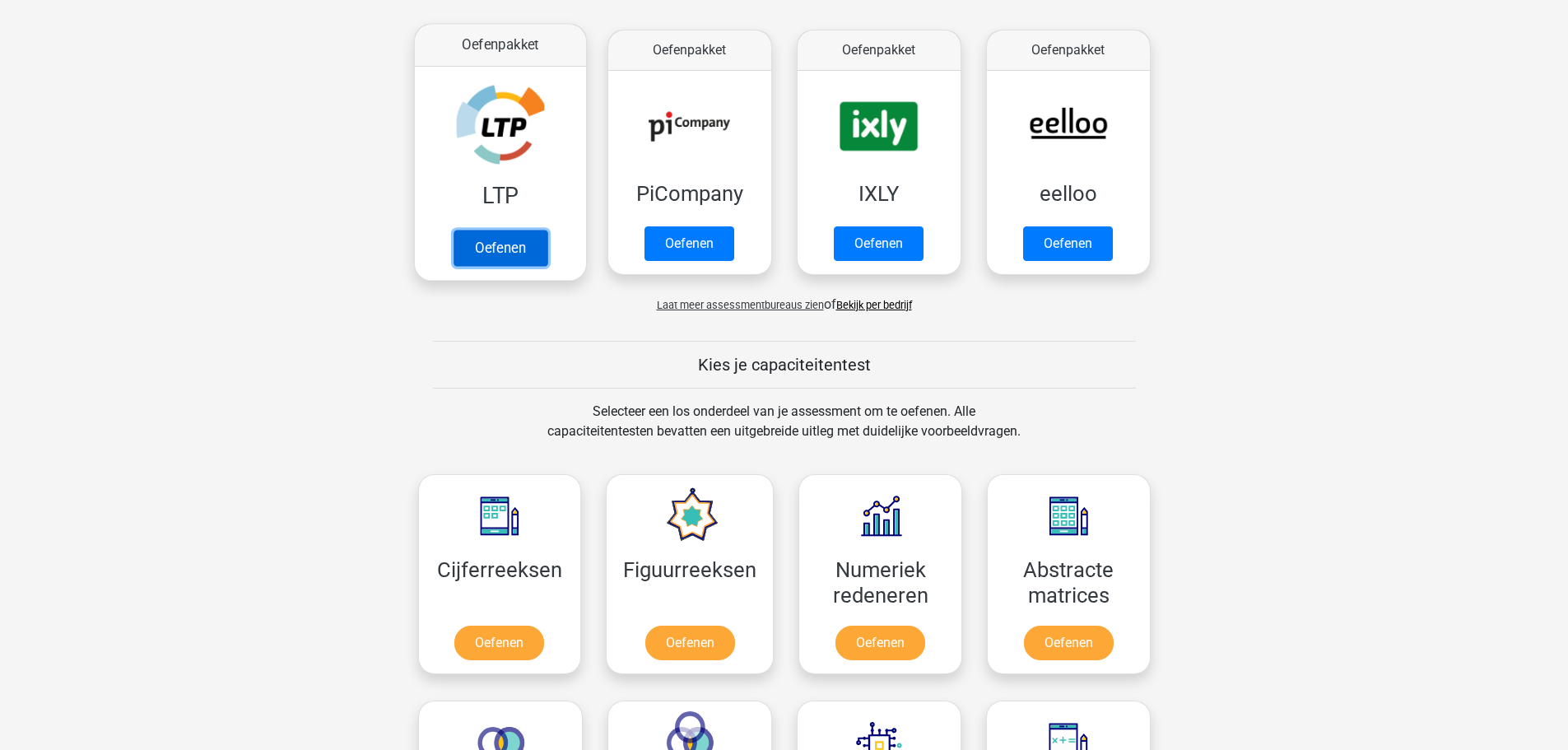 click on "Oefenen" at bounding box center [500, 248] 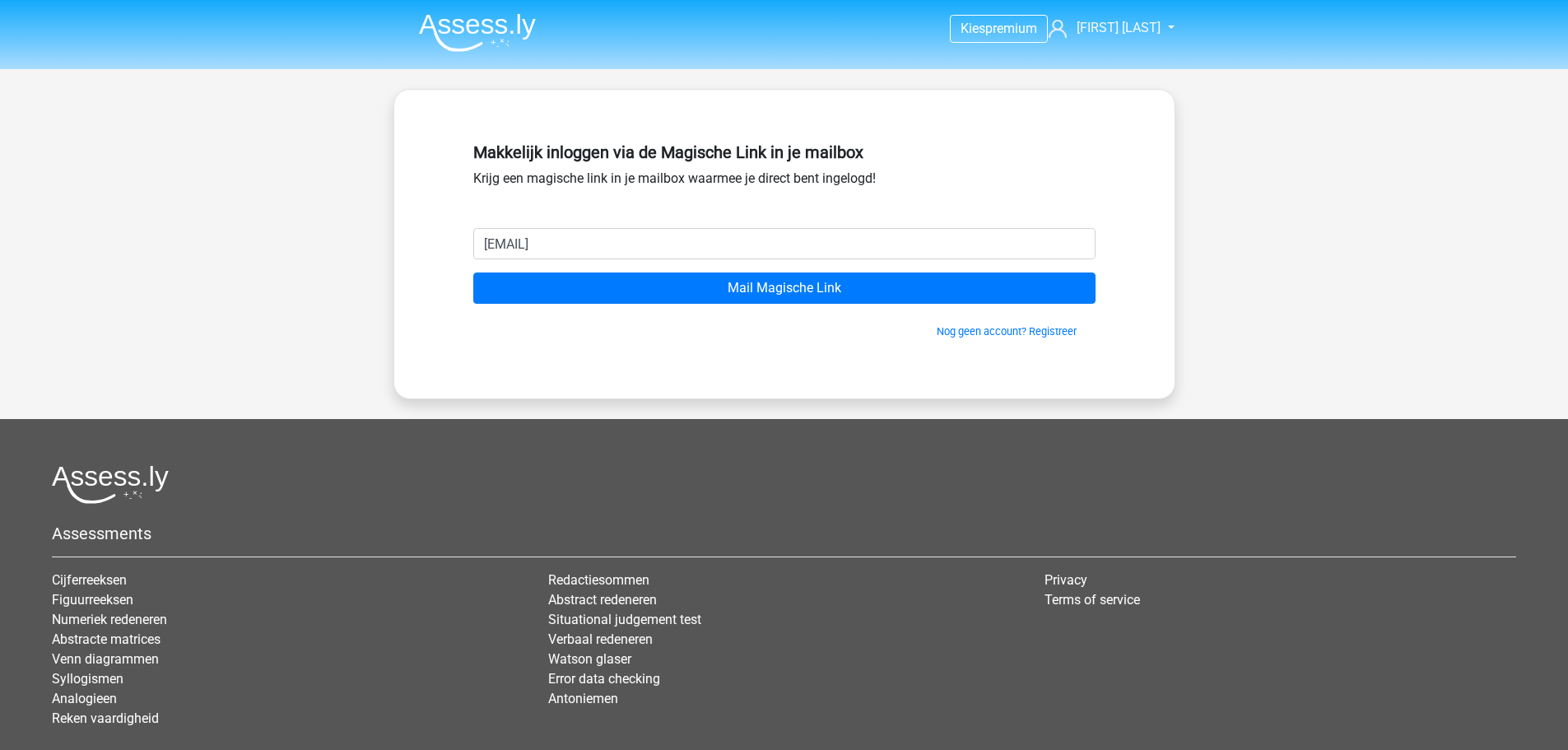 scroll, scrollTop: 0, scrollLeft: 0, axis: both 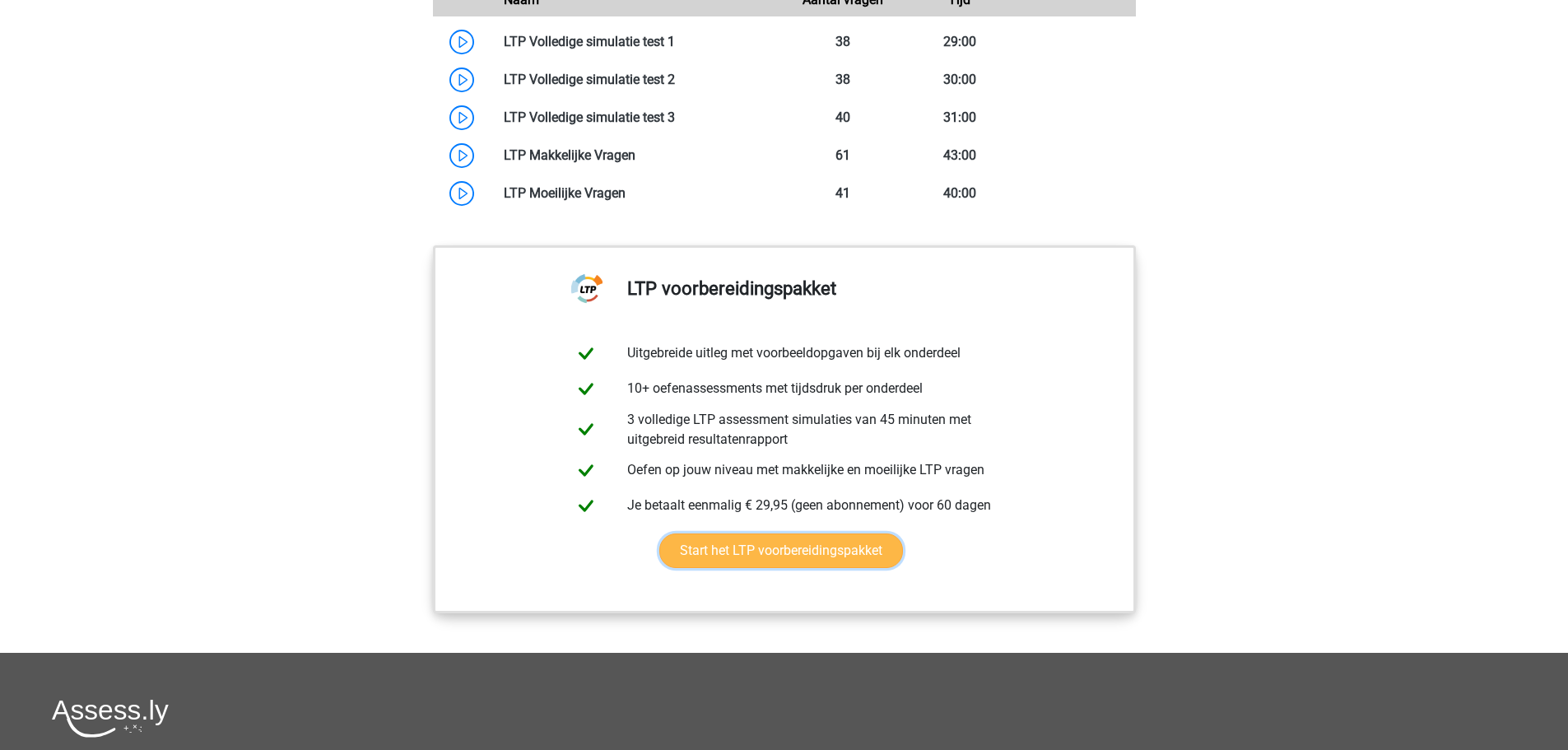 click on "Start het LTP voorbereidingspakket" at bounding box center (781, 551) 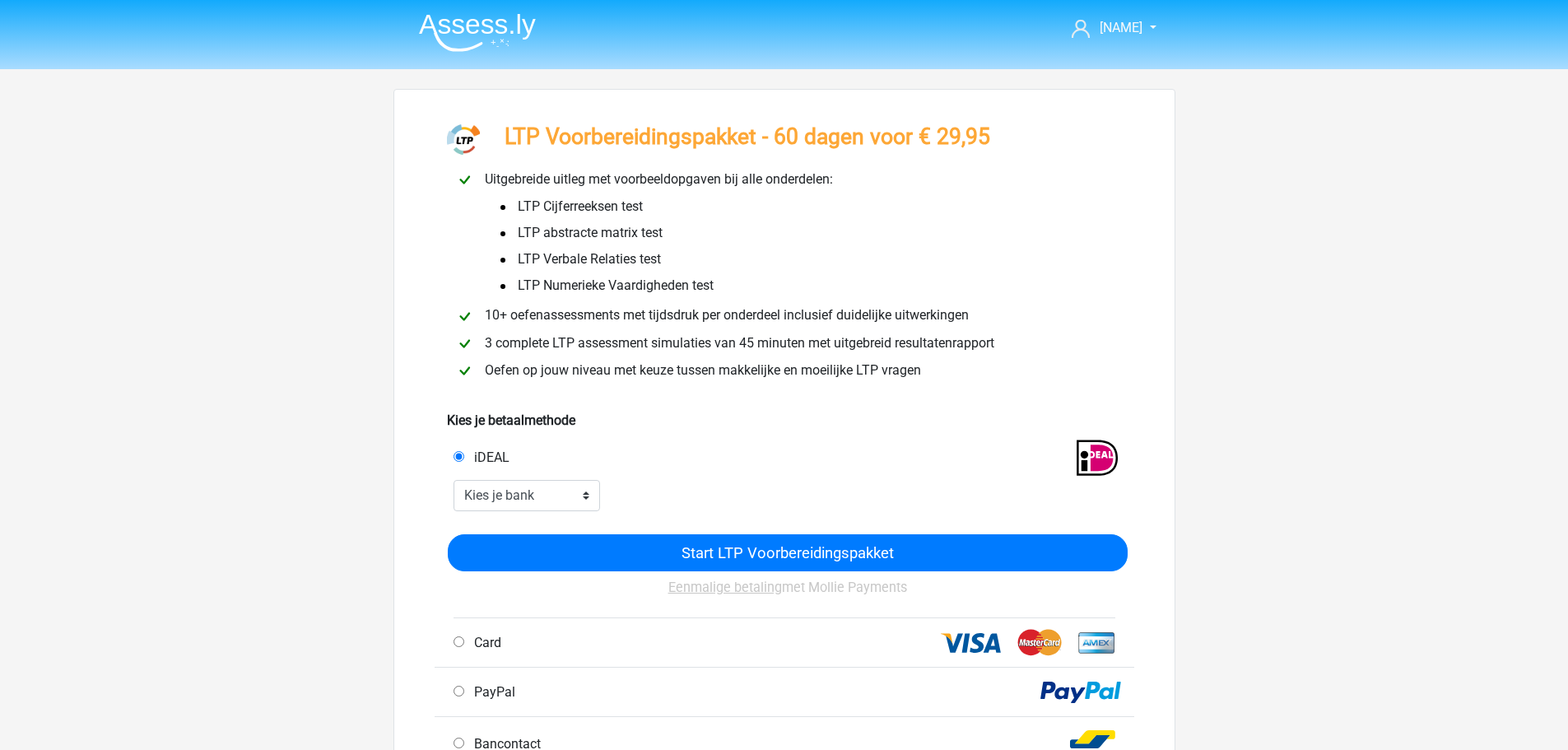 scroll, scrollTop: 0, scrollLeft: 0, axis: both 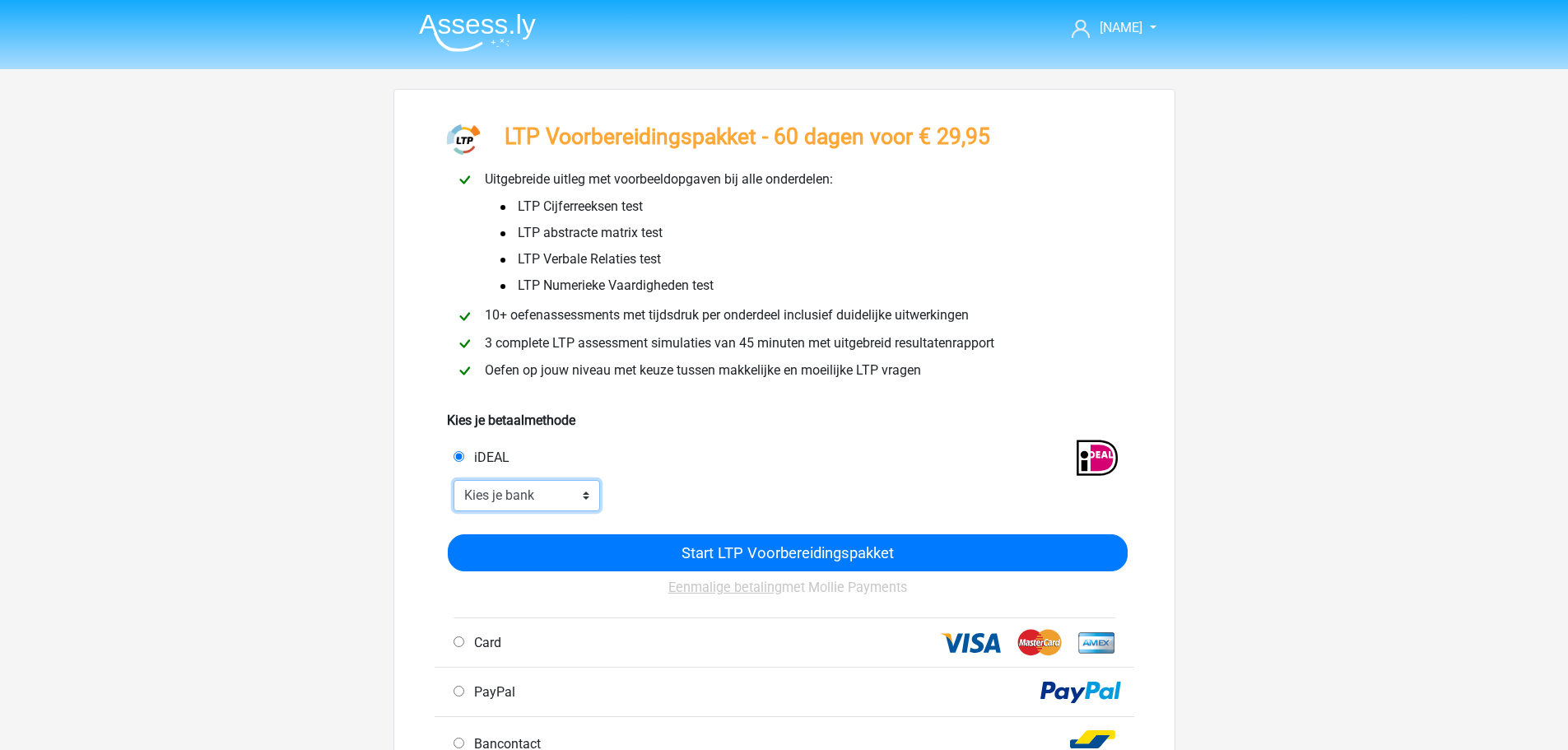 click on "Kies je bank
ABN AMRO
ING
Rabobank
ASN Bank
bunq
Knab
N26
NN
Regiobank
Revolut
SNS Bank
Triodos
Van Lanschot Kempen" at bounding box center [527, 496] 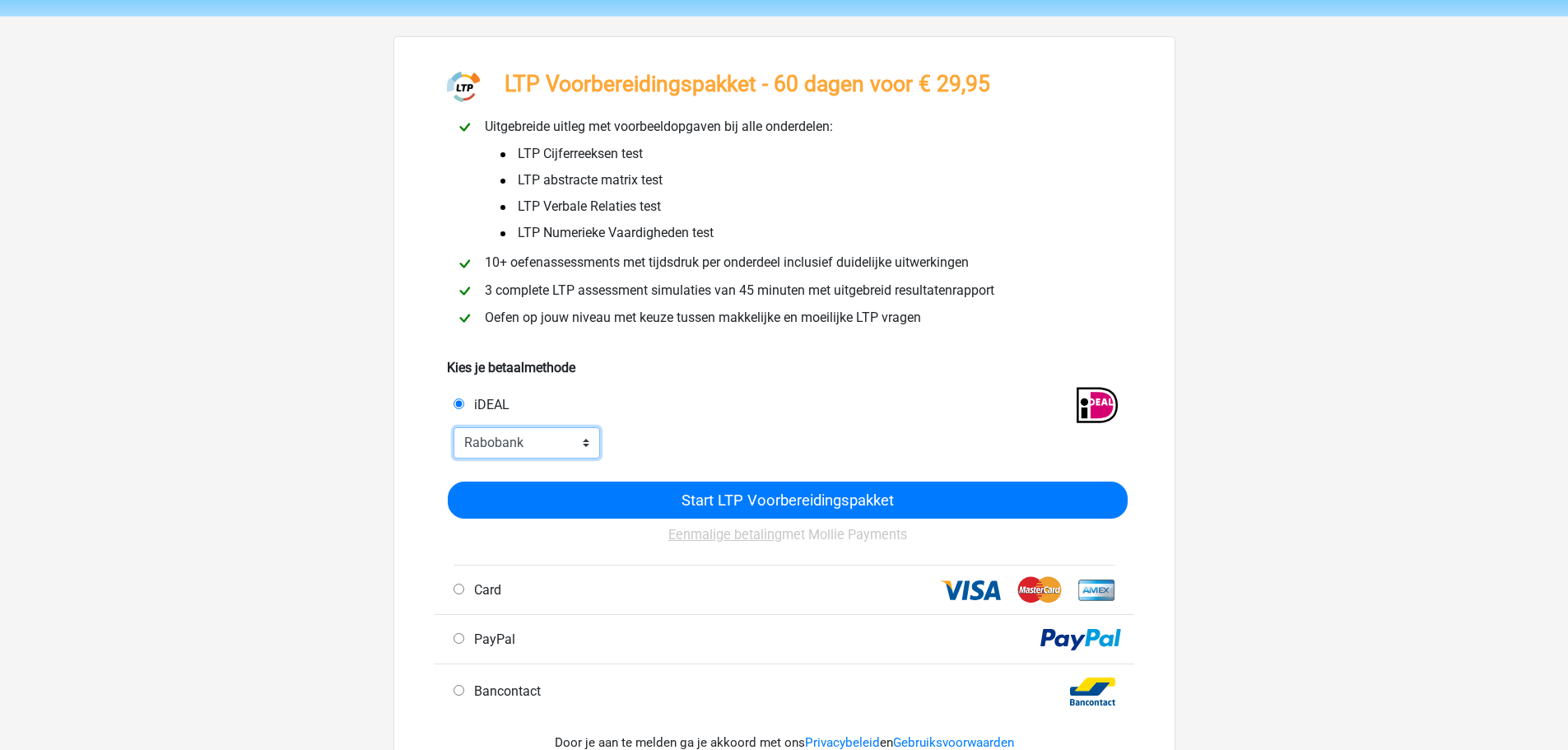 scroll, scrollTop: 82, scrollLeft: 0, axis: vertical 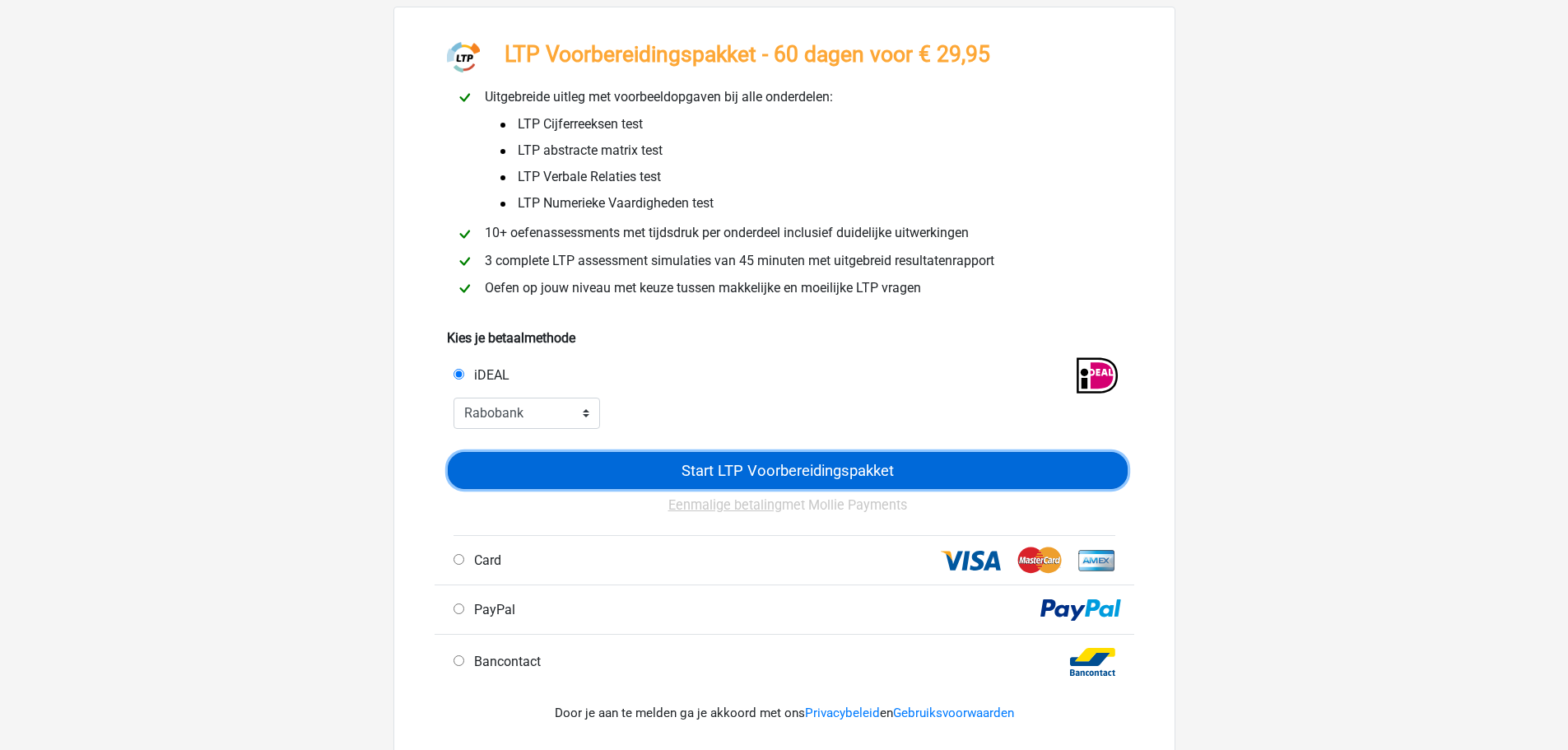click on "Start LTP Voorbereidingspakket" at bounding box center (788, 470) 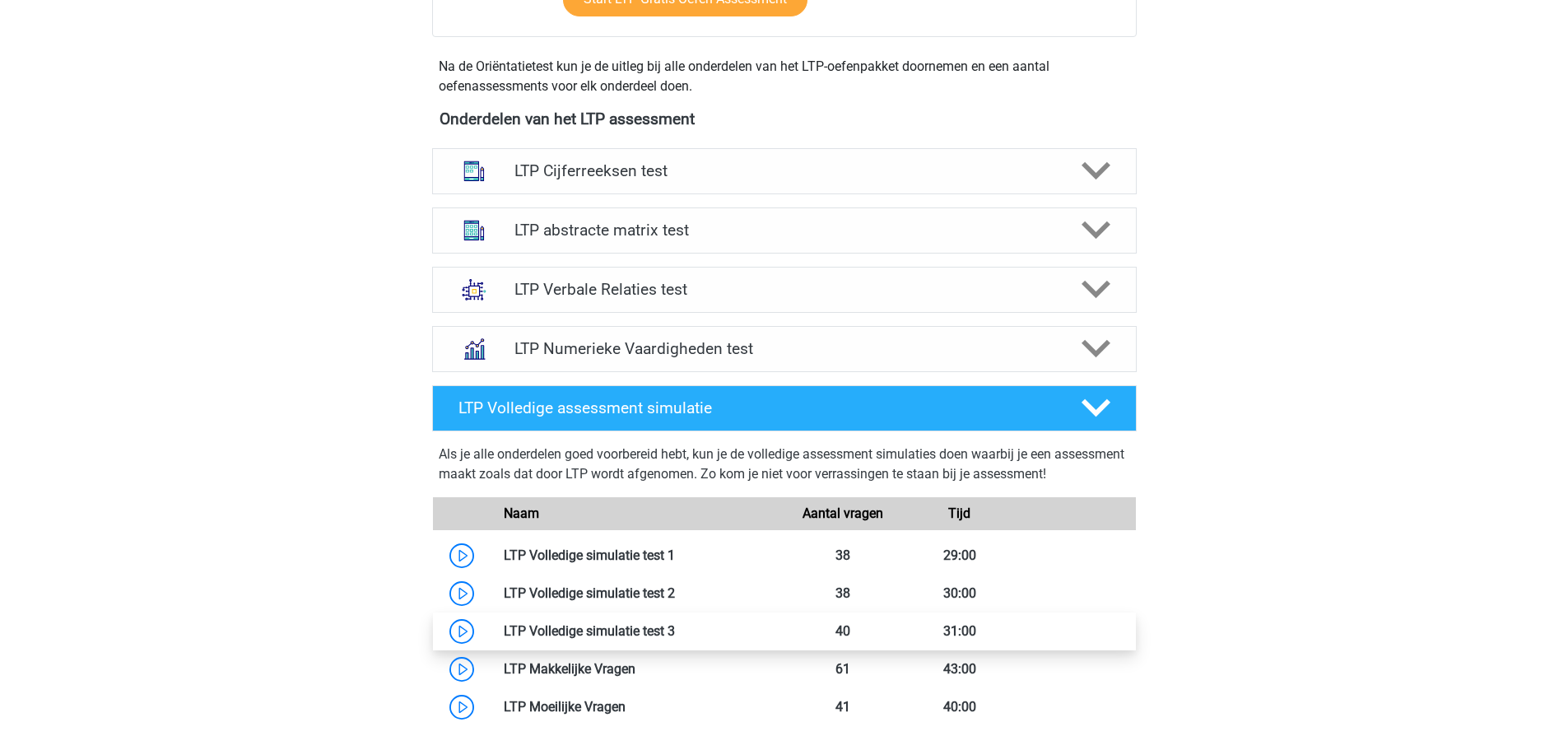 scroll, scrollTop: 988, scrollLeft: 0, axis: vertical 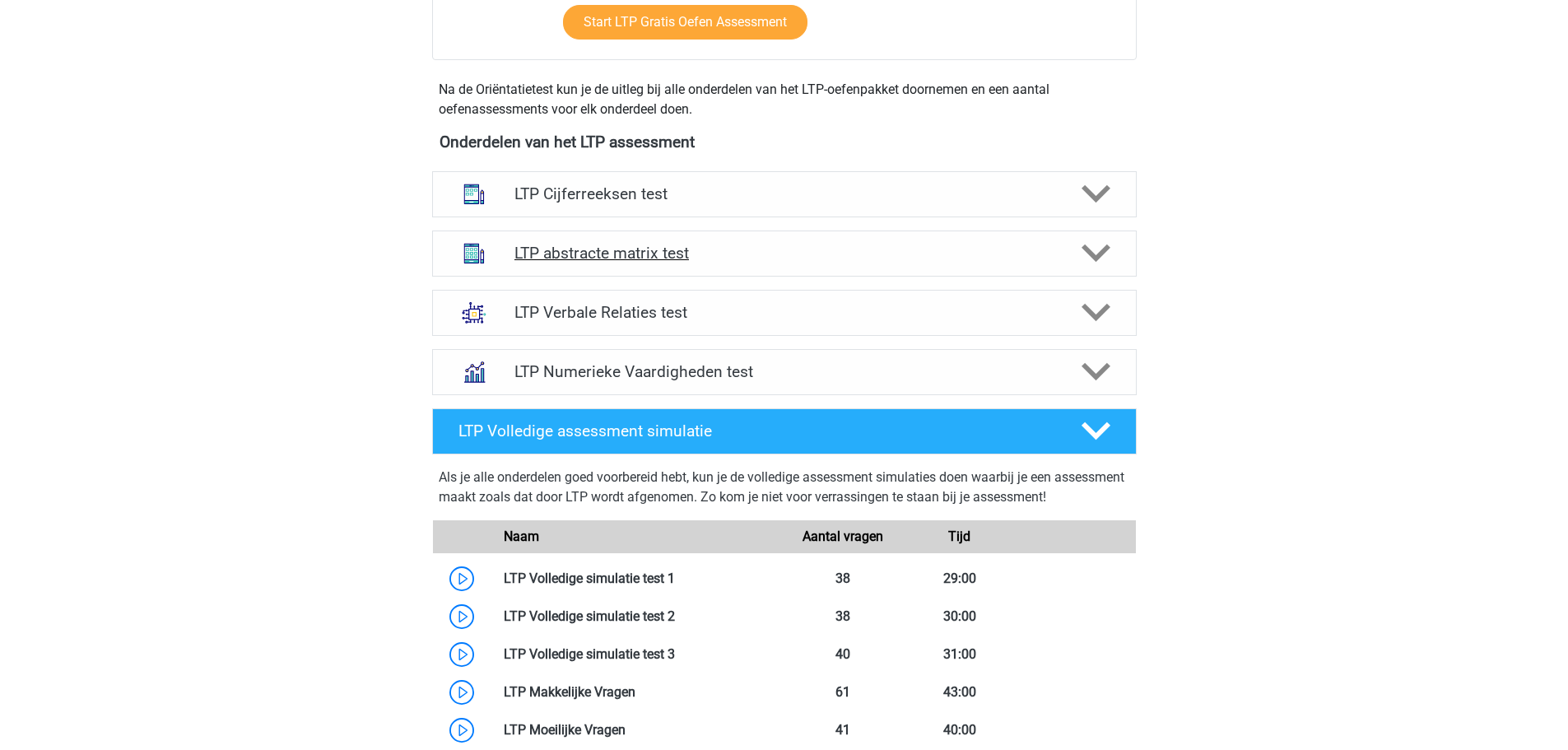 click on "LTP abstracte matrix test" at bounding box center (784, 254) 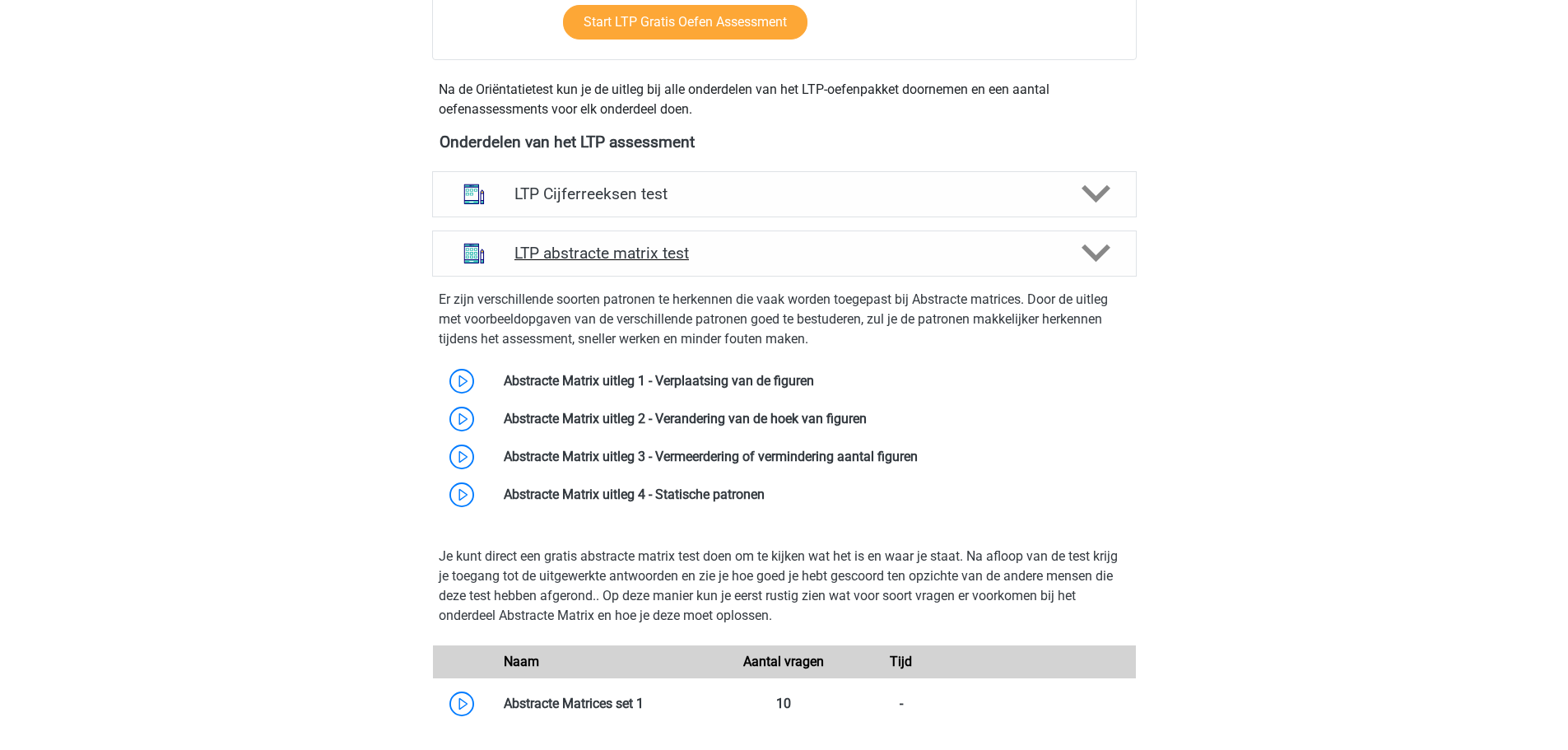 click on "LTP abstracte matrix test" at bounding box center [784, 254] 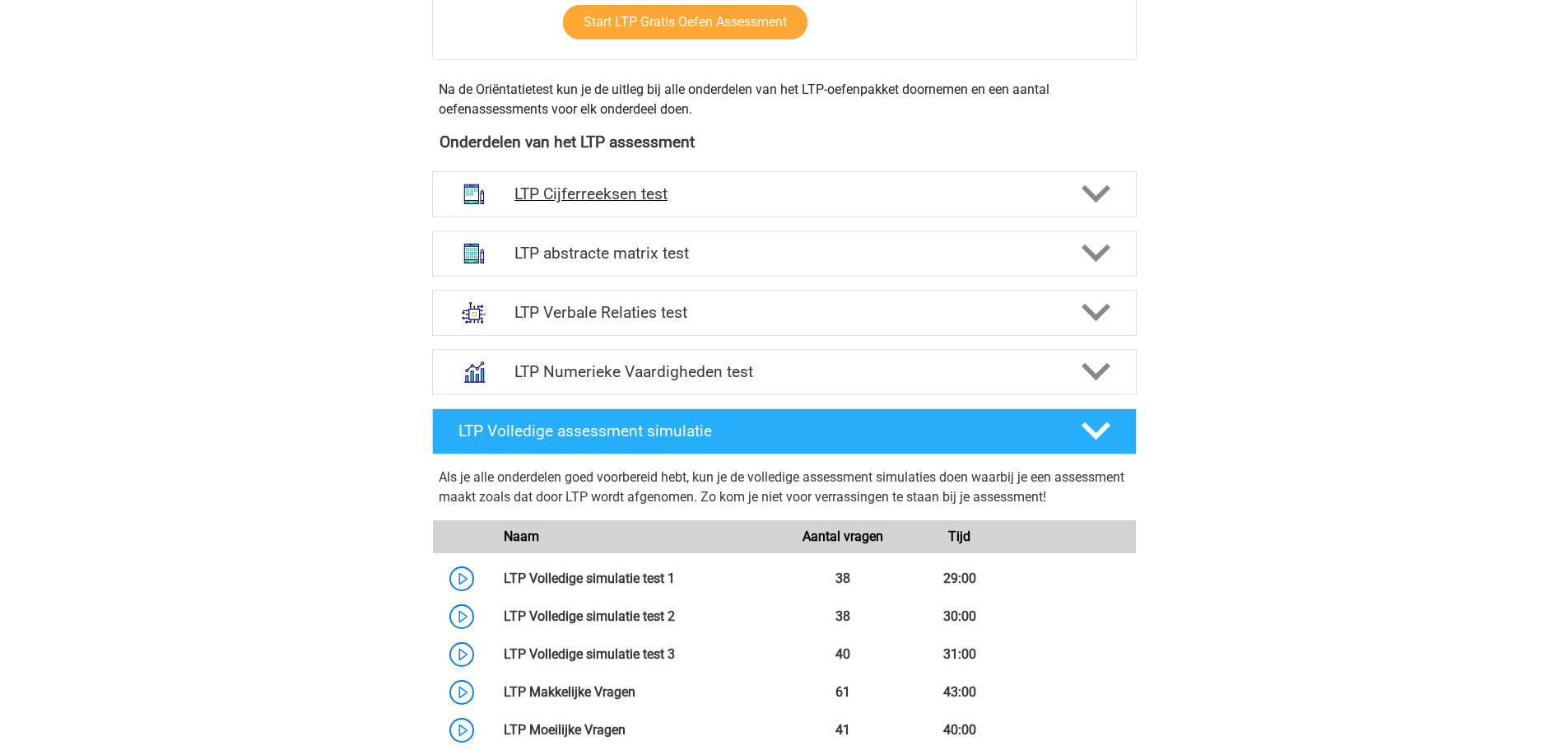 click on "LTP Cijferreeksen test" at bounding box center (784, 193) 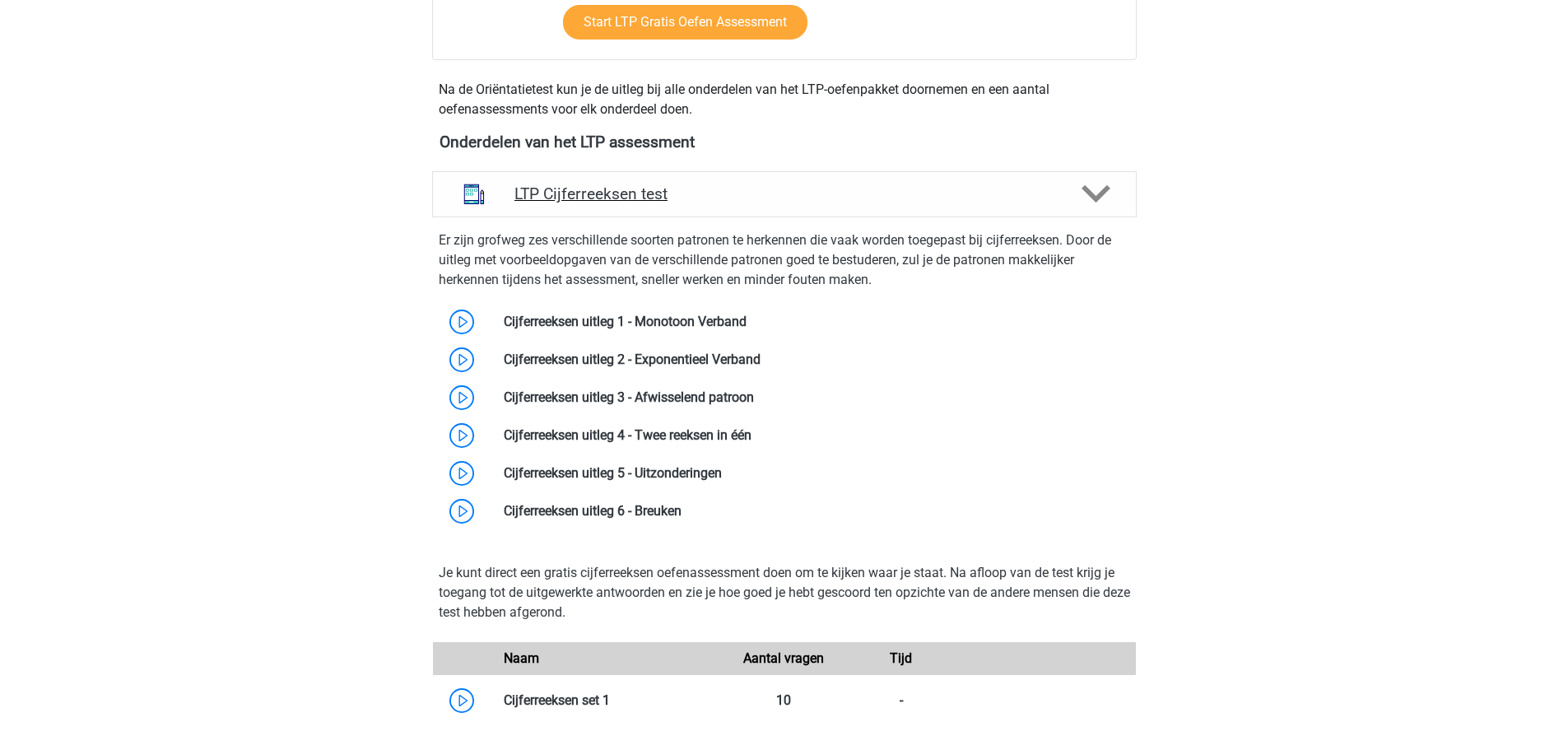 click on "LTP Cijferreeksen test" at bounding box center [784, 193] 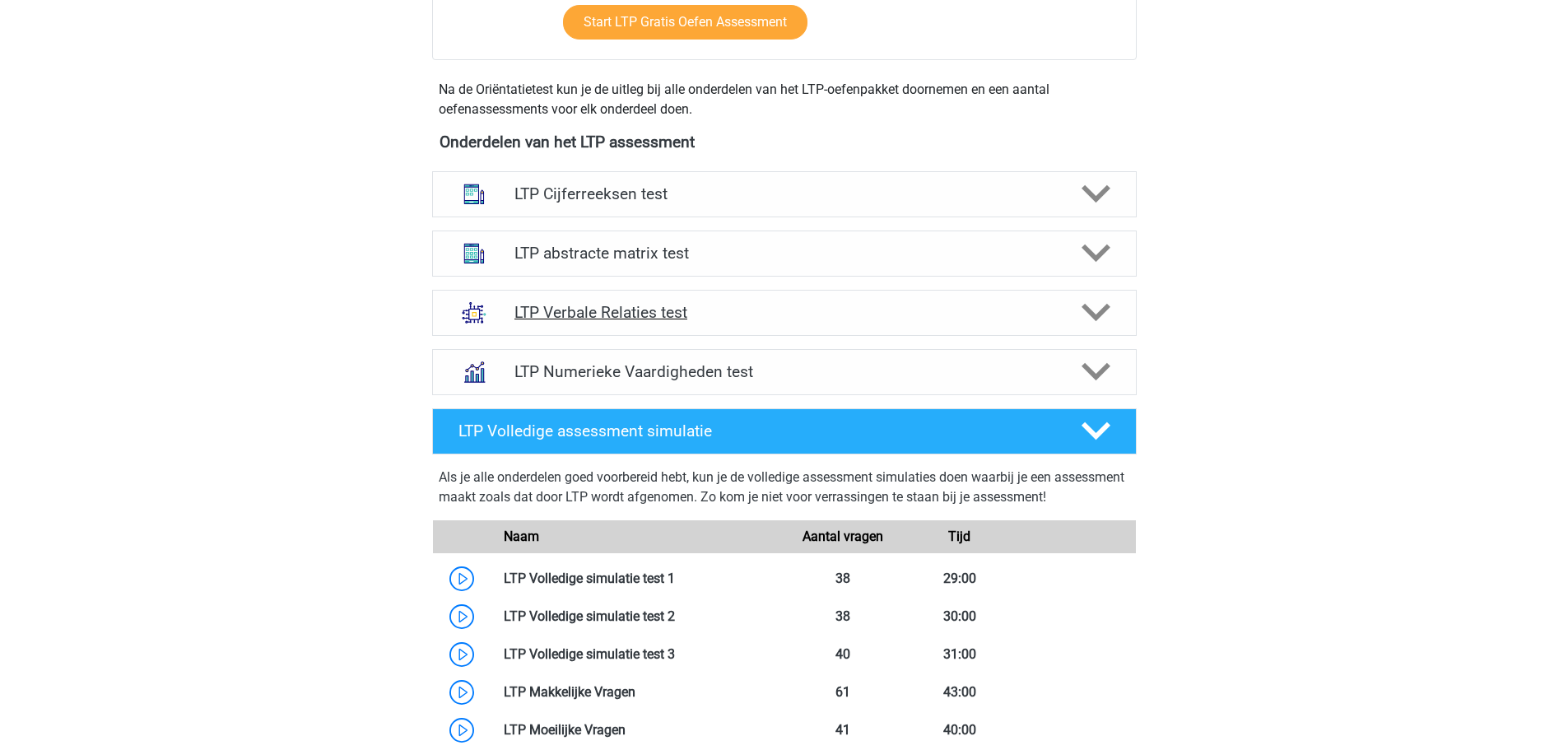 click on "LTP Verbale Relaties test" at bounding box center [784, 312] 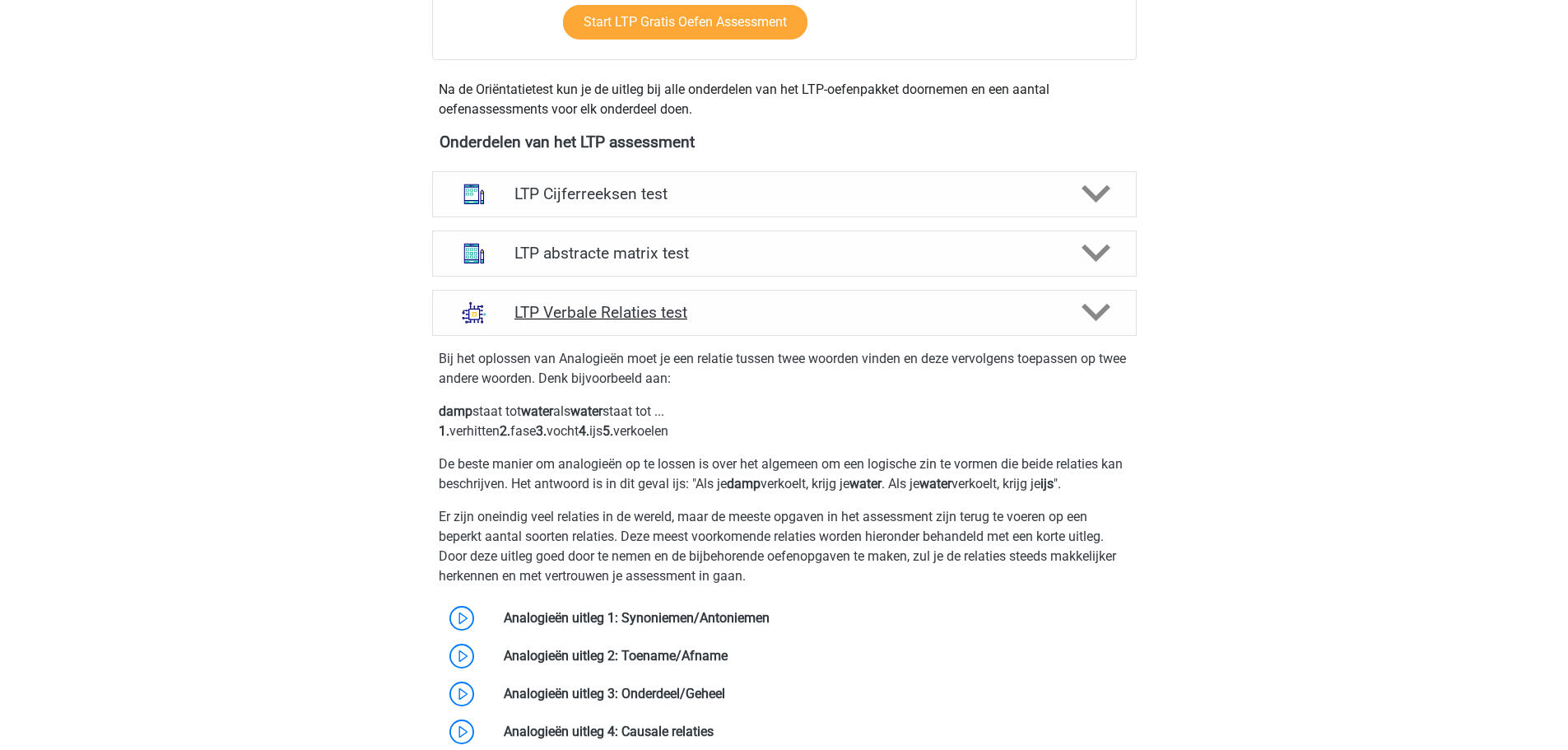 click on "LTP Verbale Relaties test" at bounding box center (784, 312) 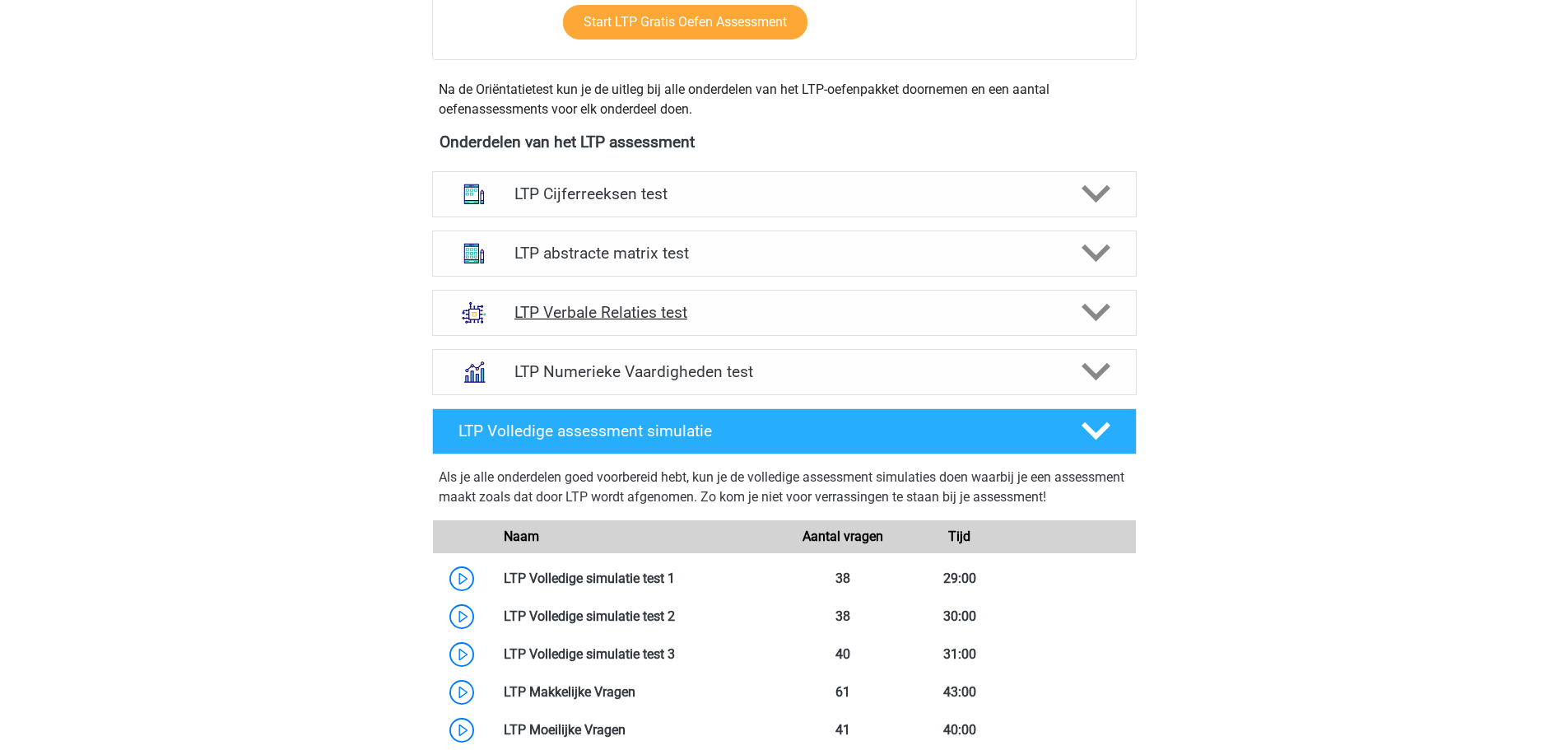 click on "LTP Verbale Relaties test" at bounding box center [784, 312] 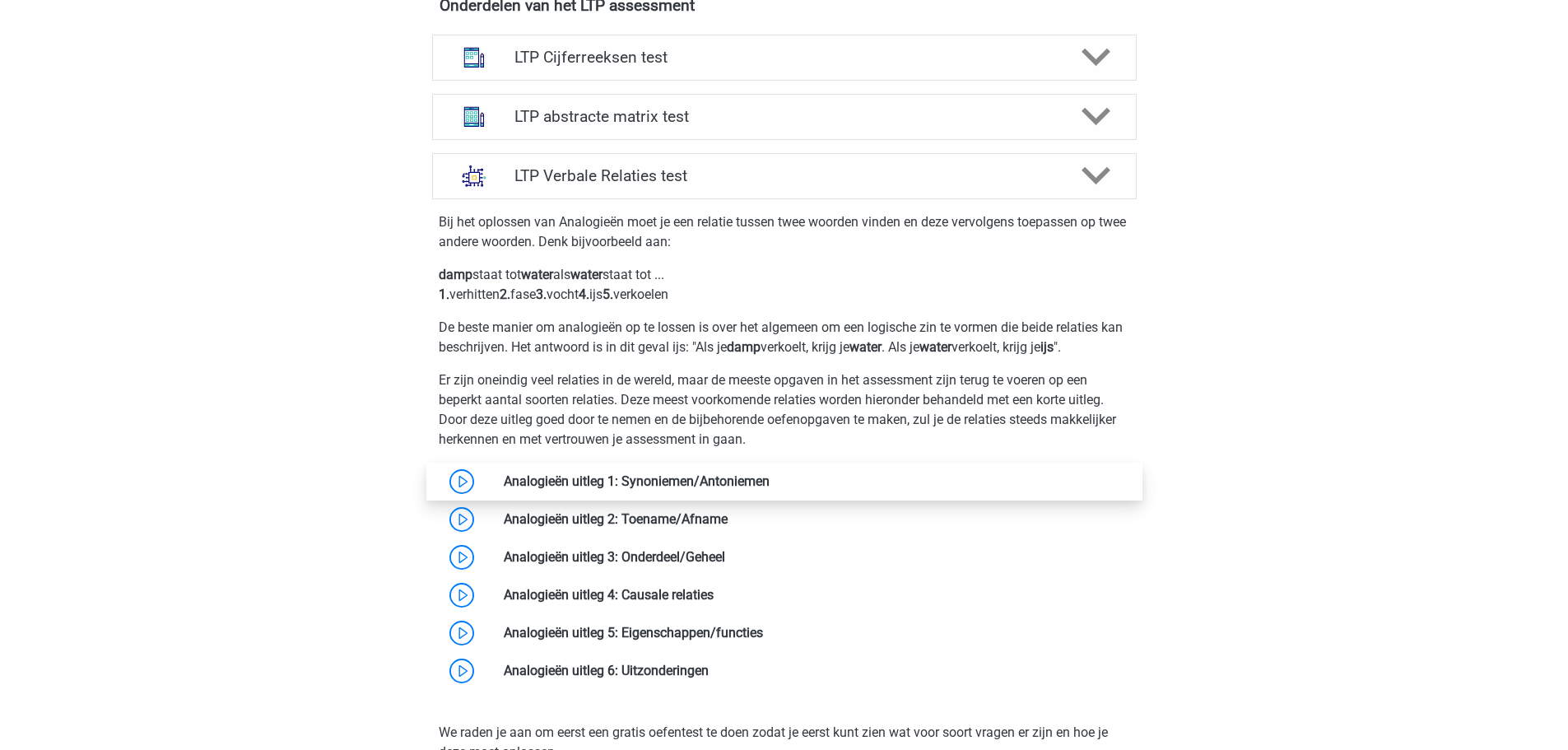 scroll, scrollTop: 1153, scrollLeft: 0, axis: vertical 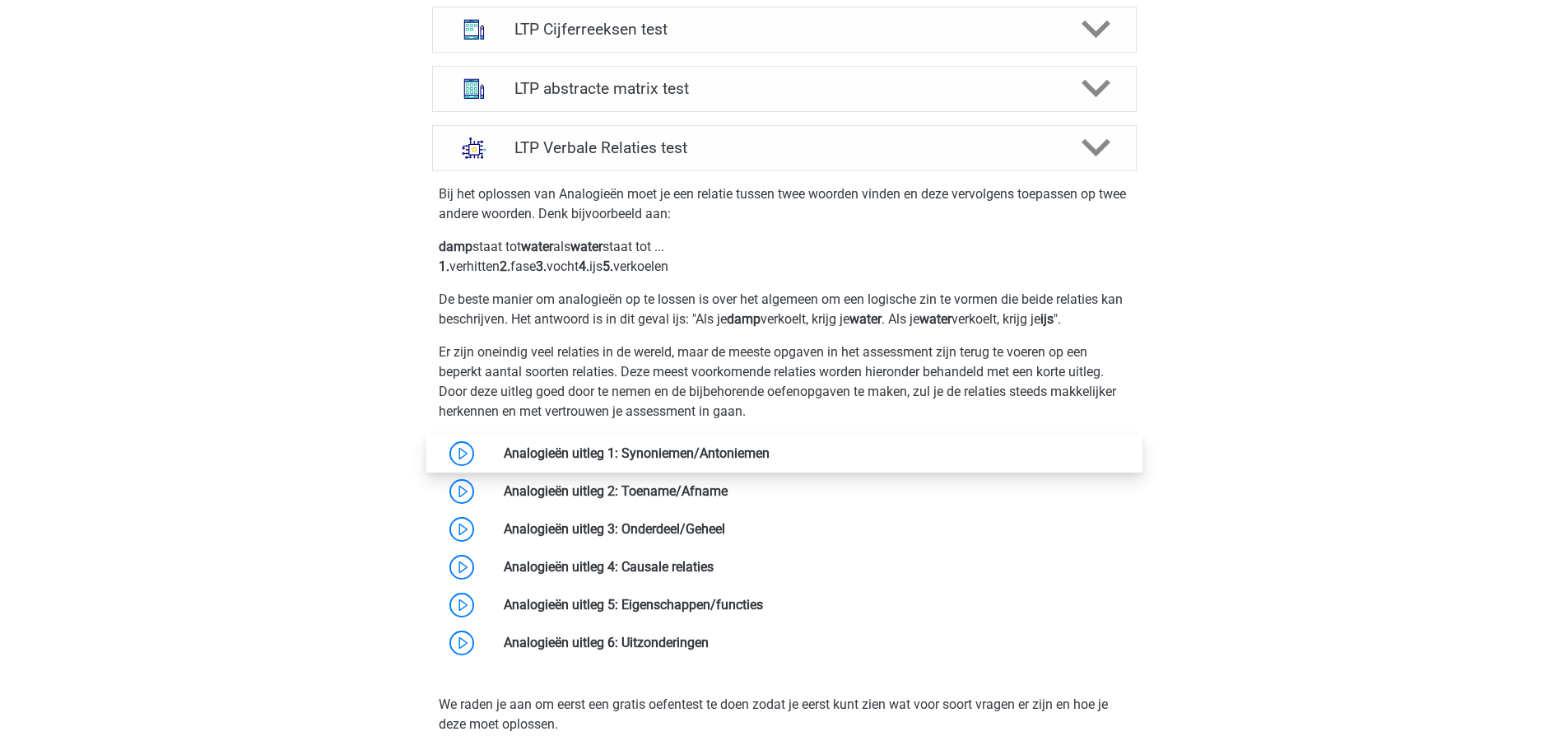 click at bounding box center (770, 453) 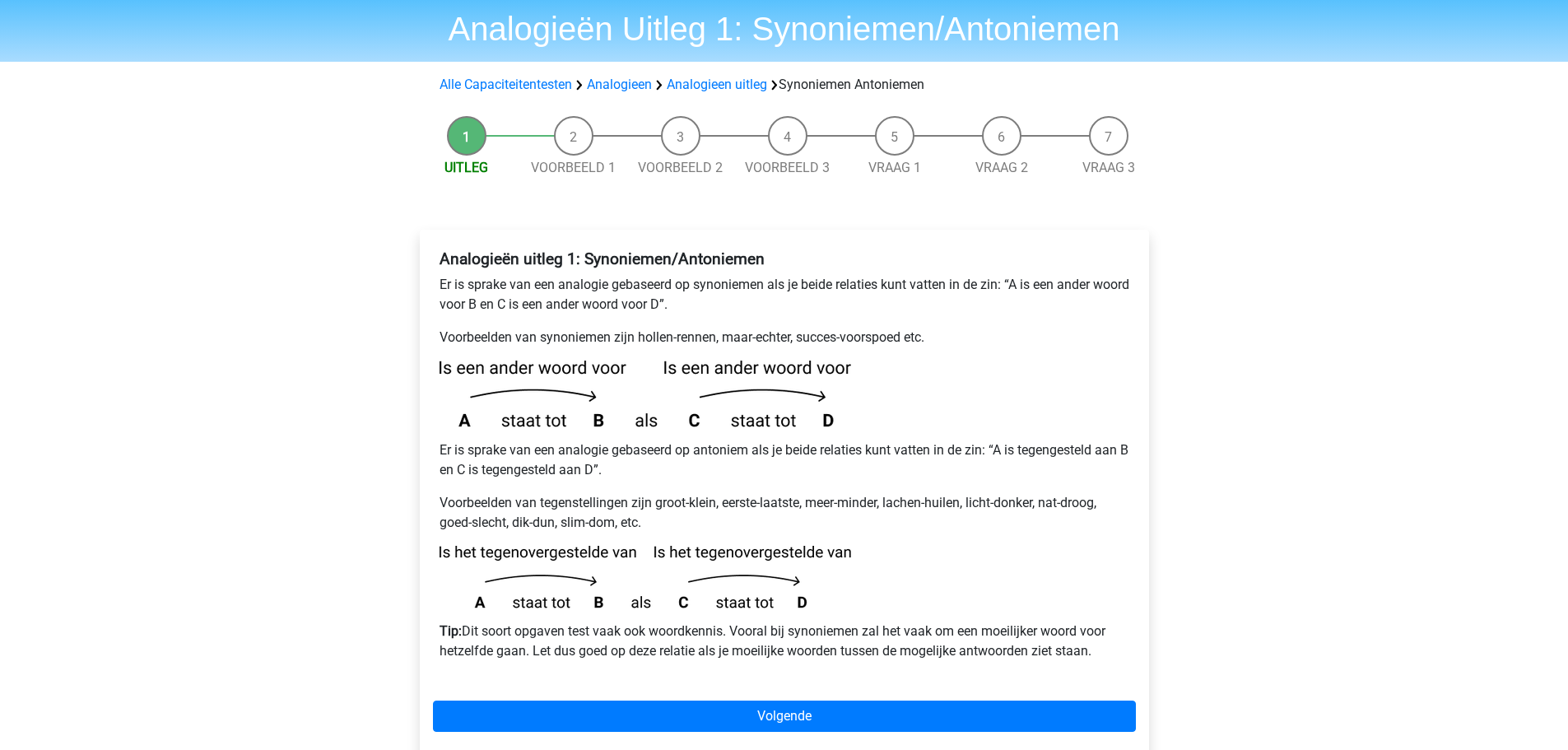 scroll, scrollTop: 82, scrollLeft: 0, axis: vertical 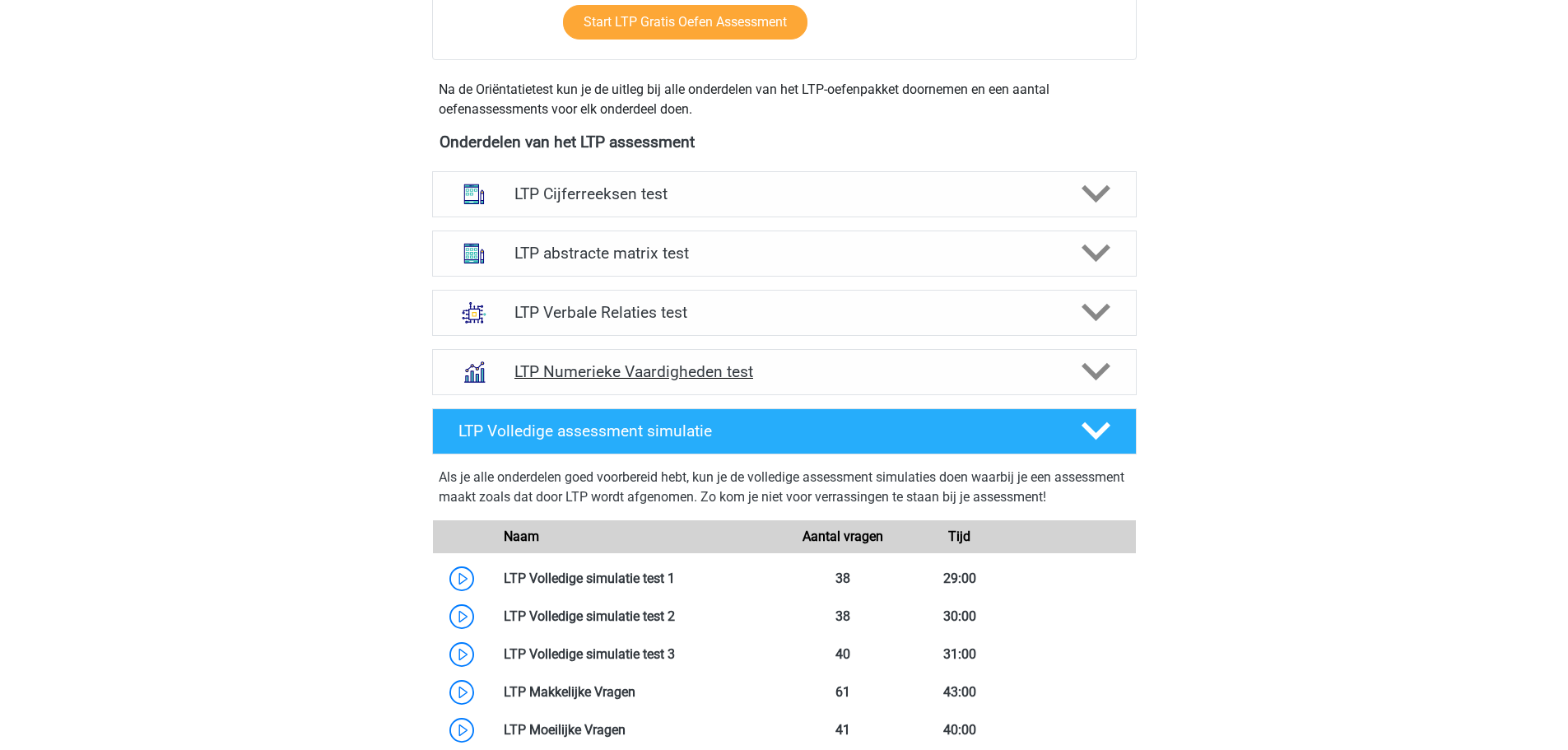 click on "LTP Numerieke Vaardigheden test" at bounding box center (784, 372) 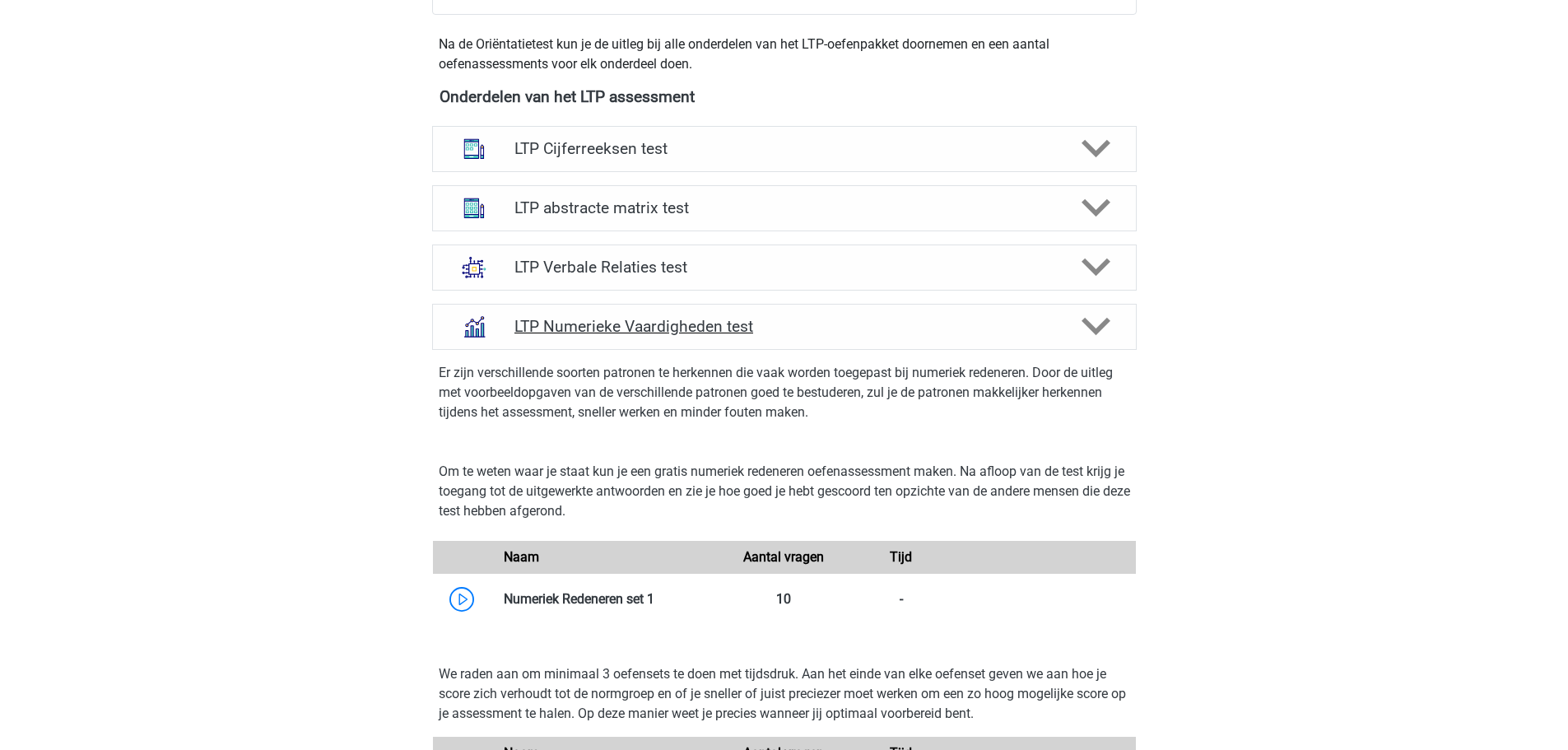 scroll, scrollTop: 988, scrollLeft: 0, axis: vertical 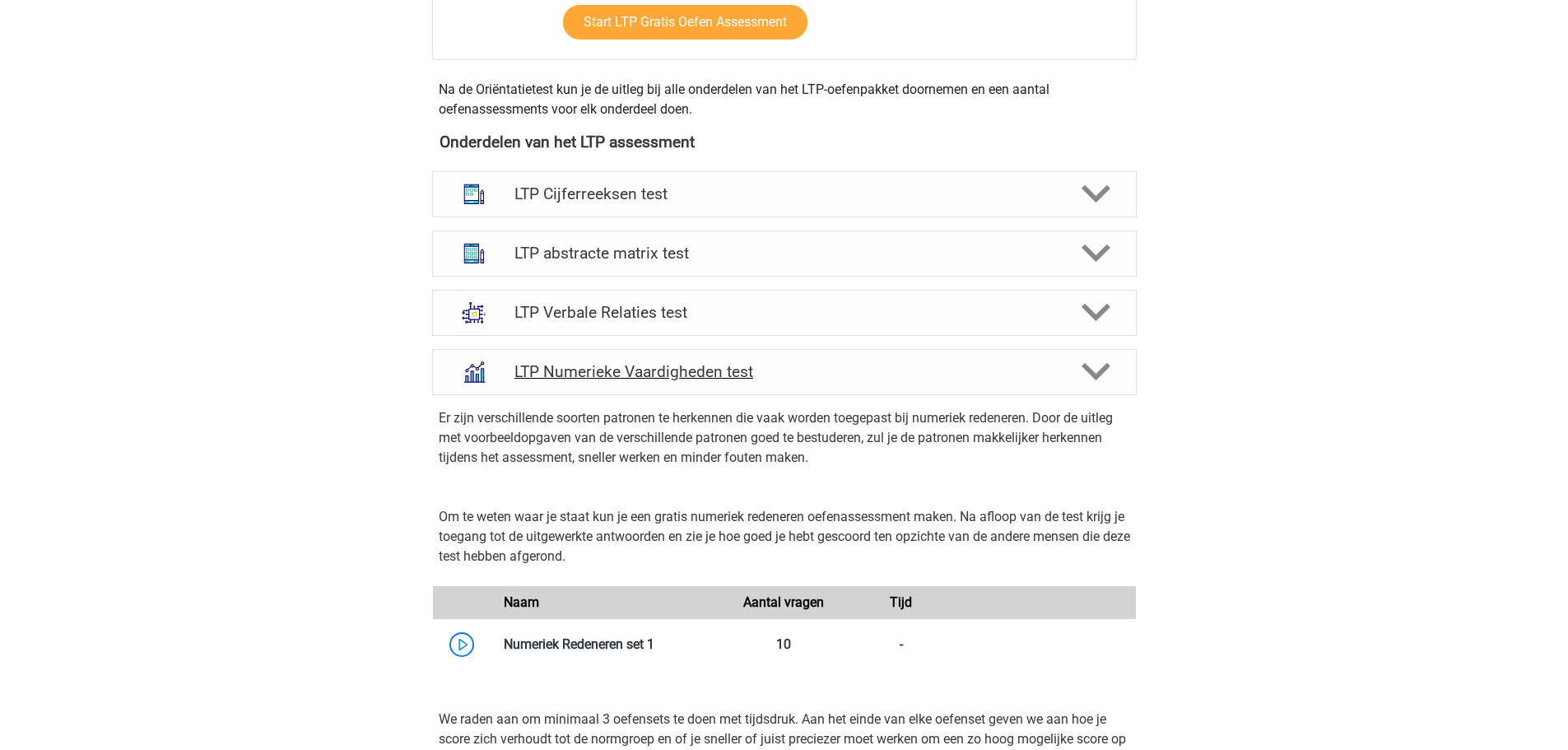 click on "LTP Numerieke Vaardigheden test" at bounding box center (784, 372) 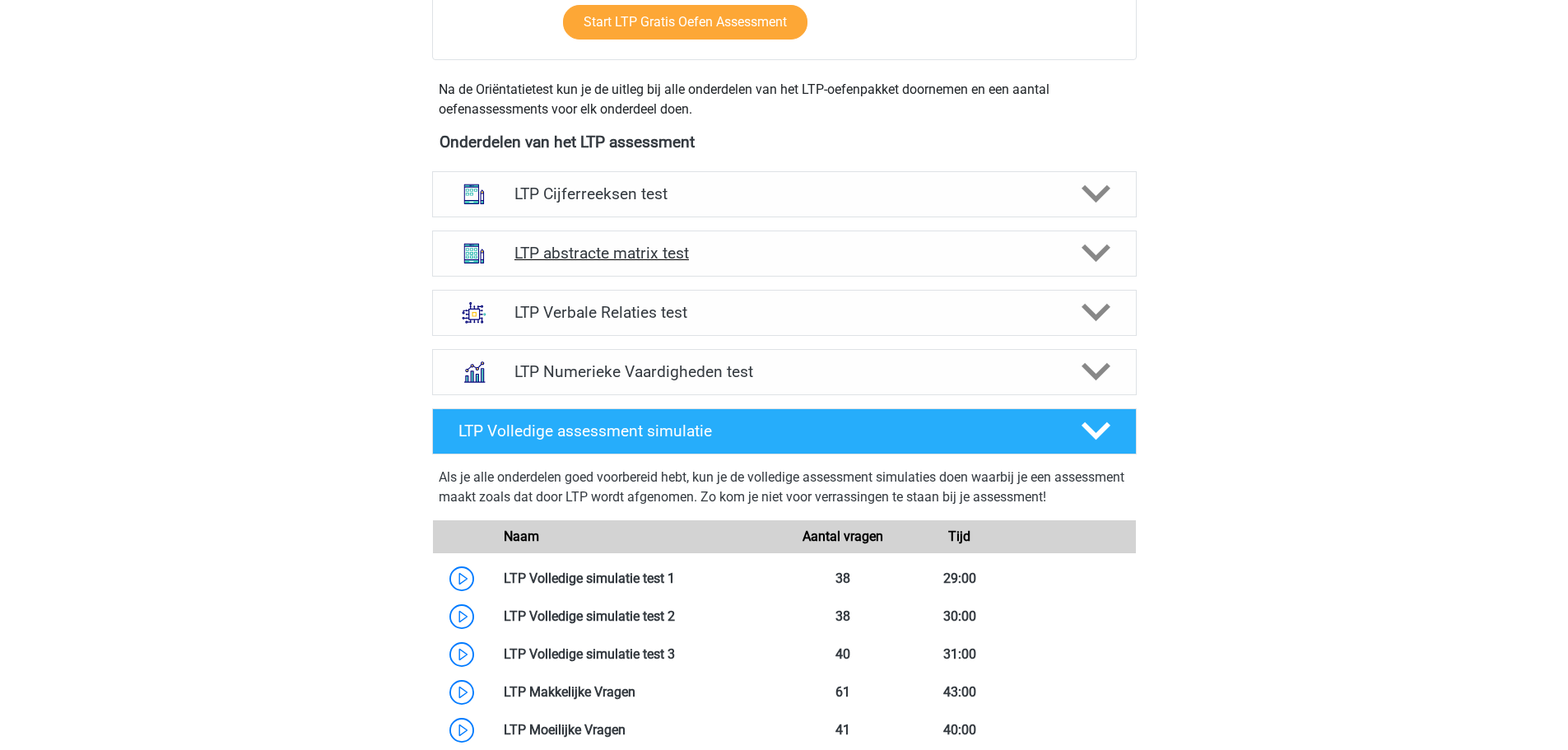 click on "LTP abstracte matrix test" at bounding box center [784, 254] 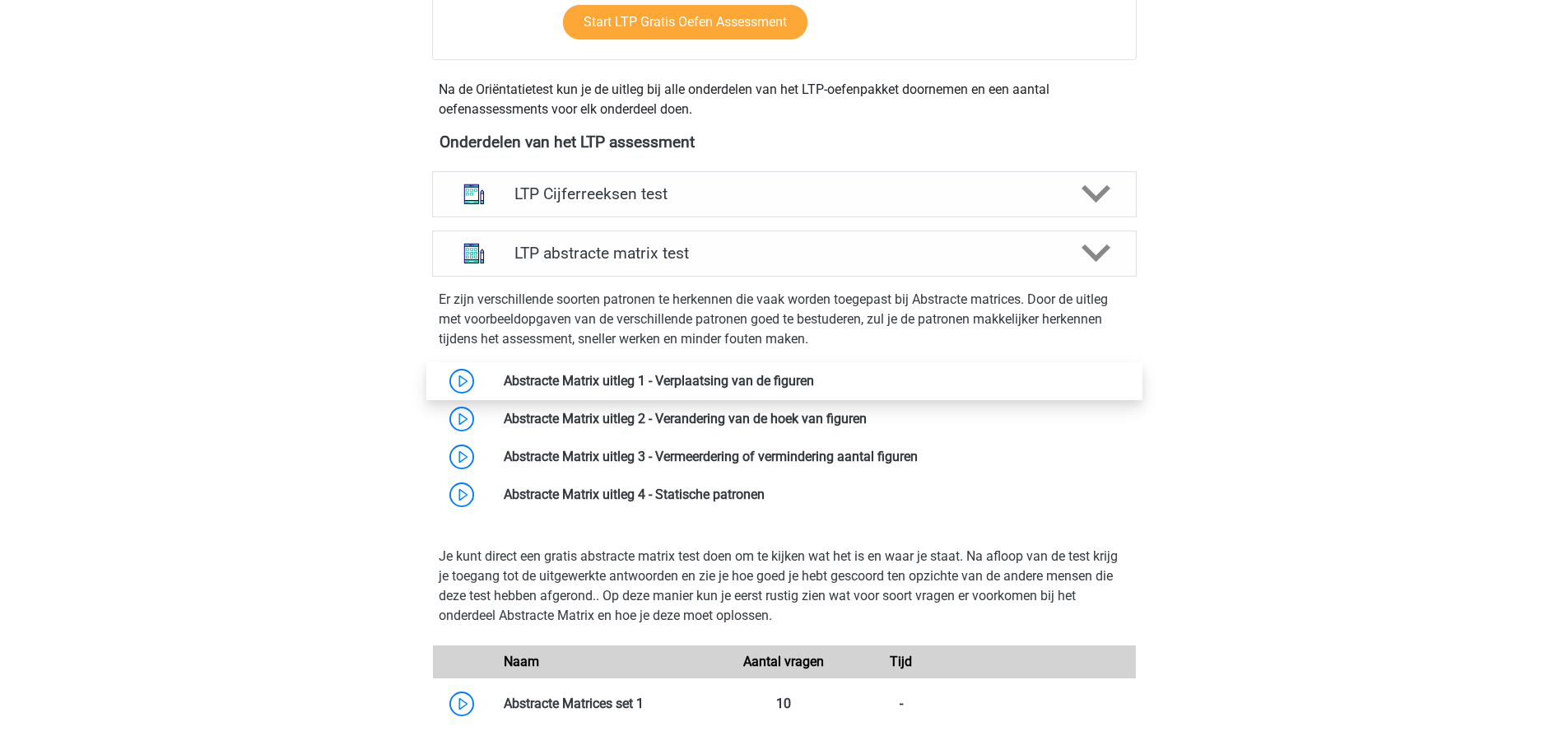click at bounding box center [814, 380] 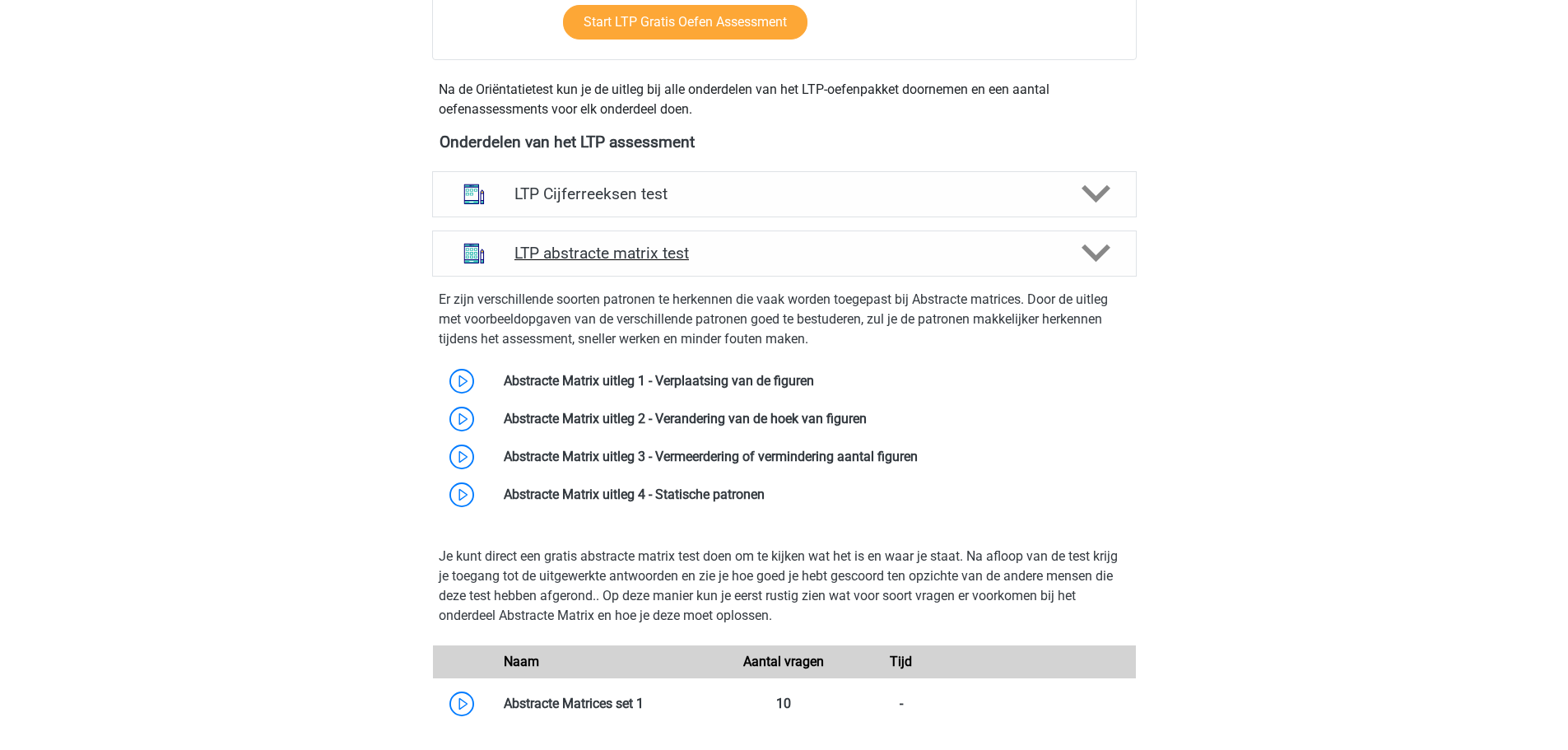click at bounding box center [474, 254] 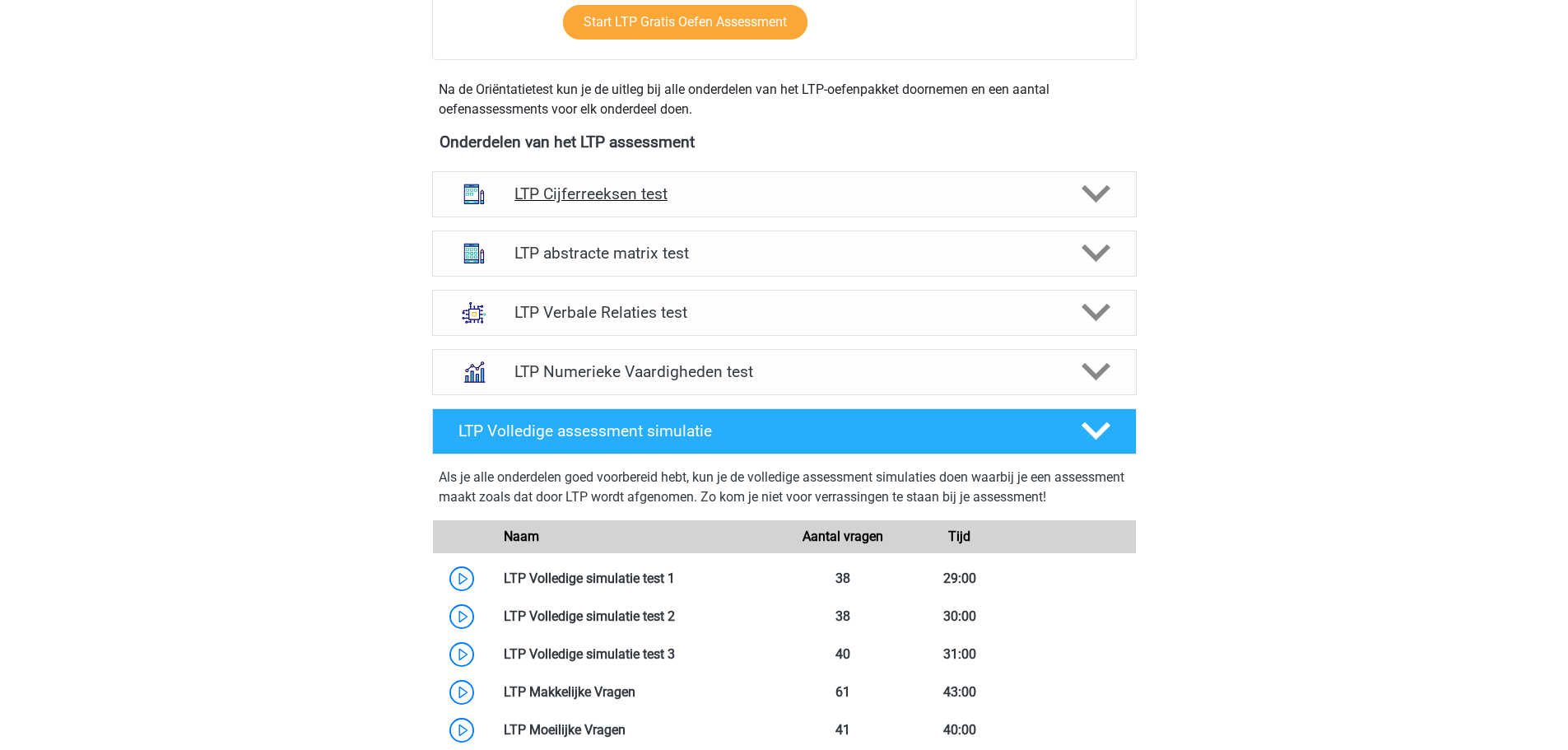 click on "LTP Cijferreeksen test" at bounding box center [784, 194] 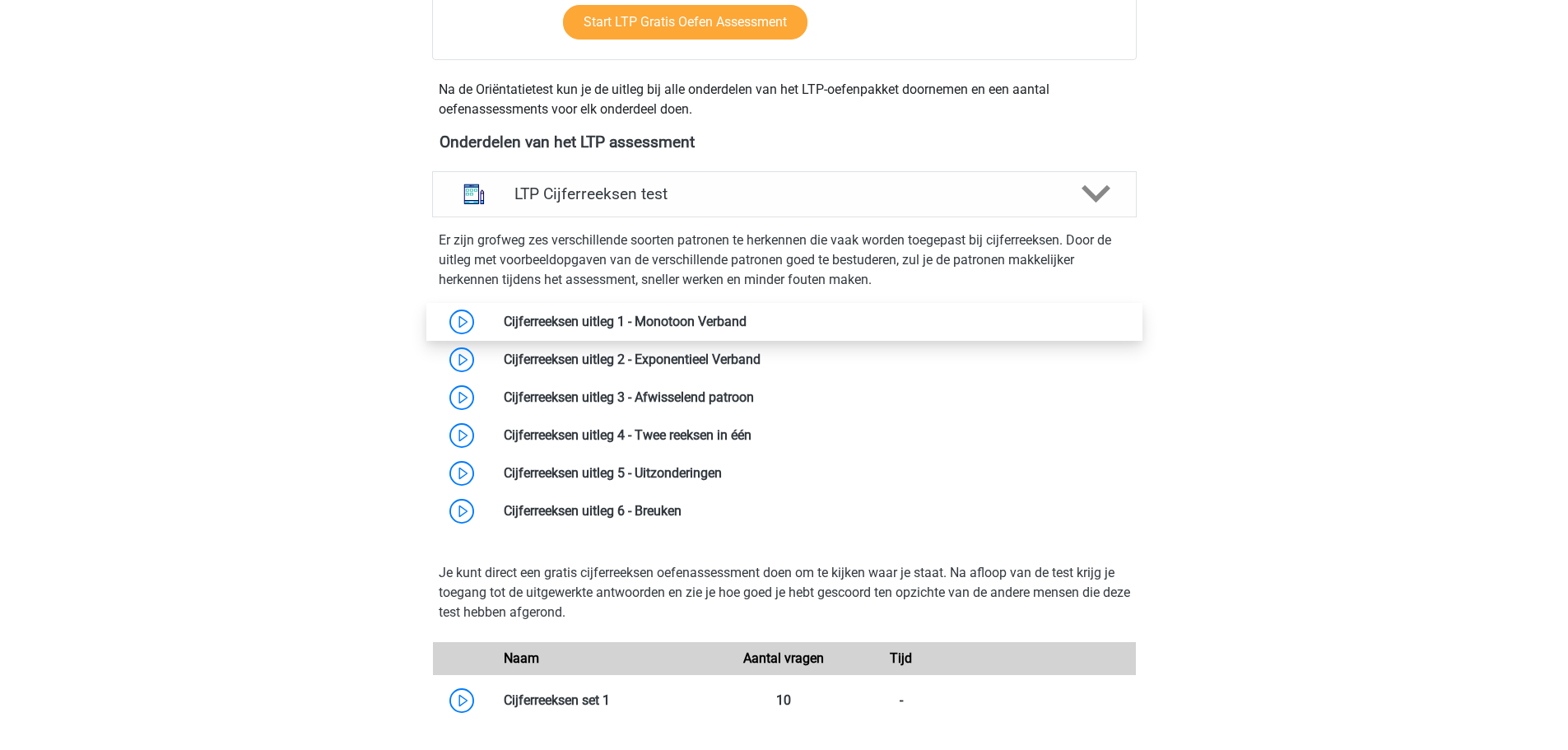 click at bounding box center (747, 321) 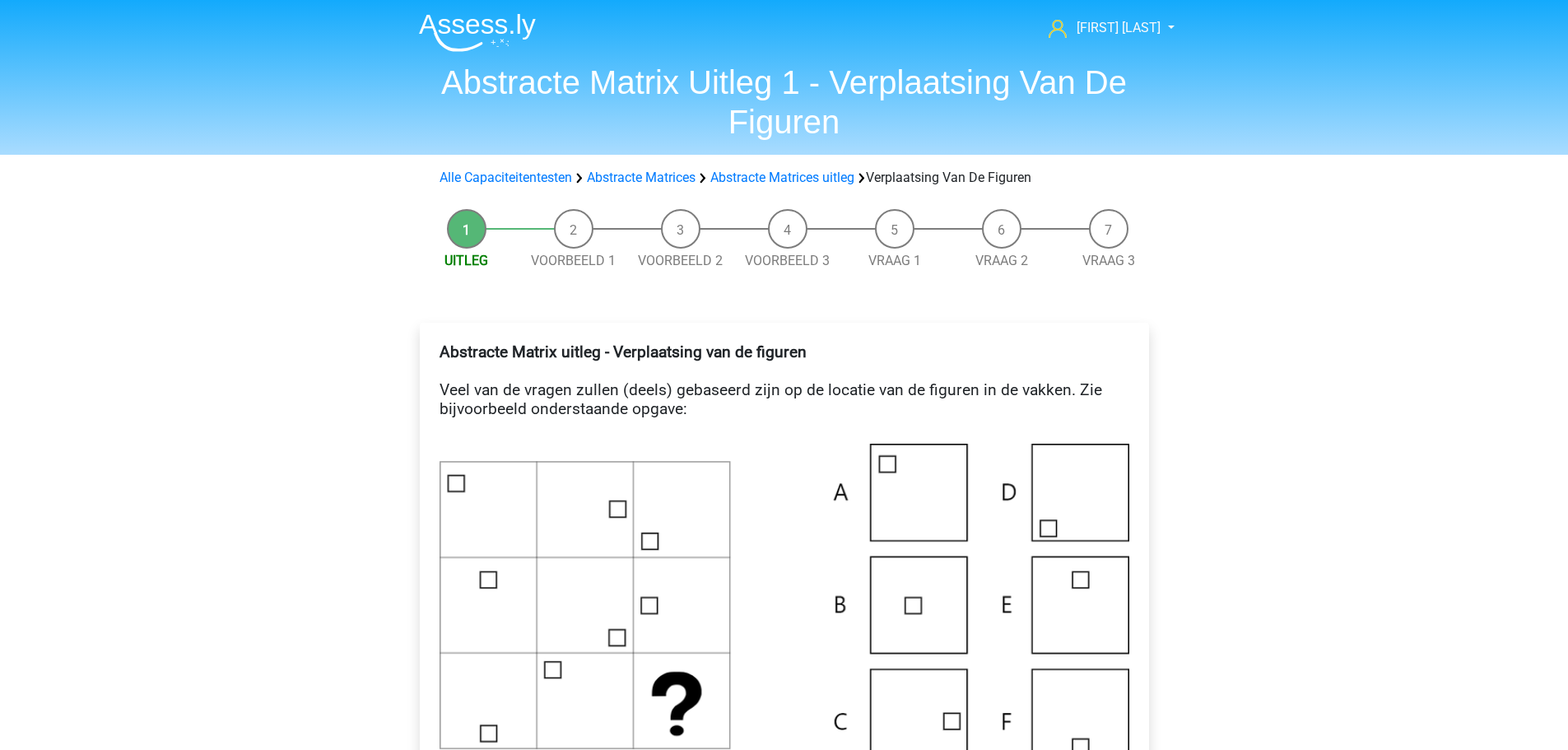 scroll, scrollTop: 0, scrollLeft: 0, axis: both 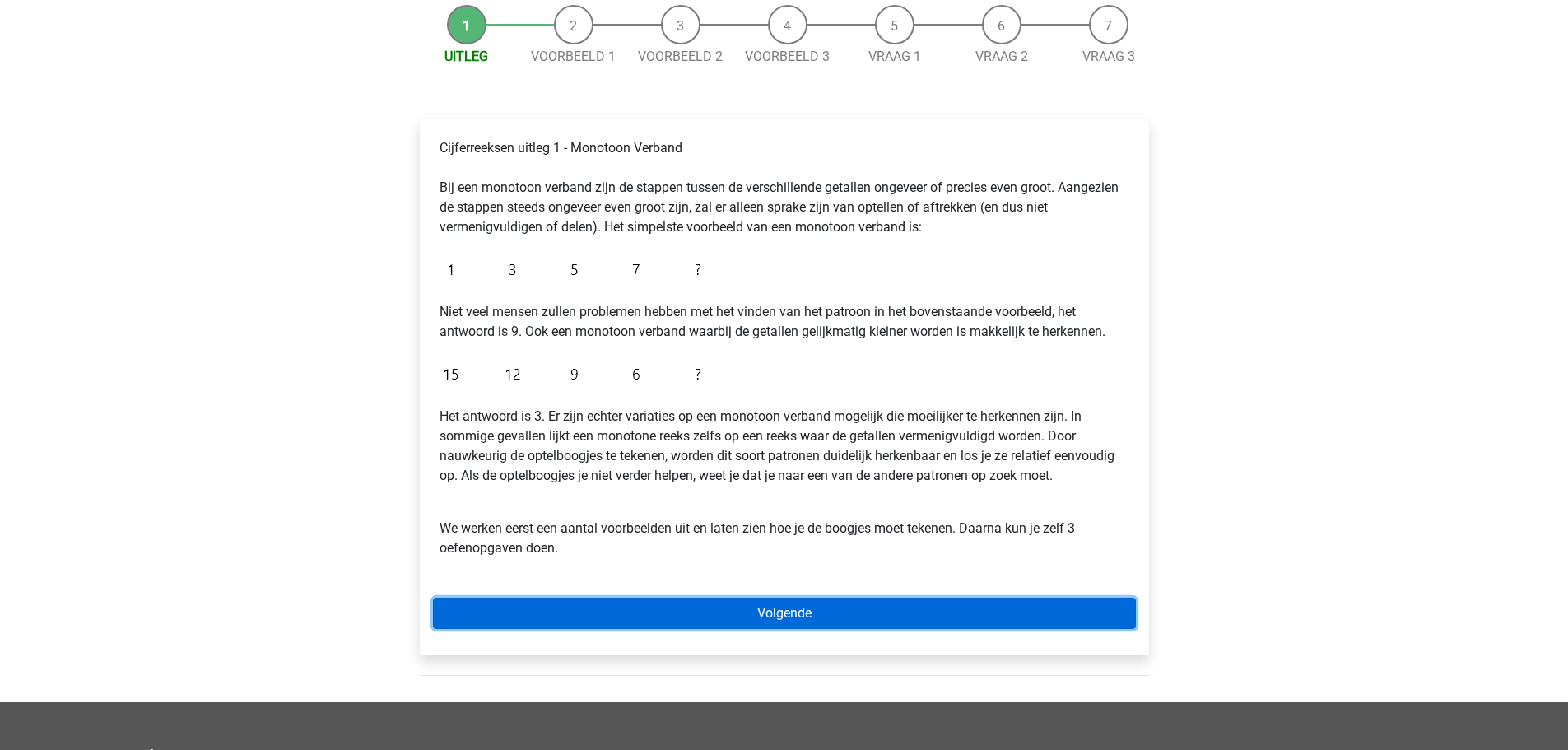 click on "Volgende" at bounding box center (784, 613) 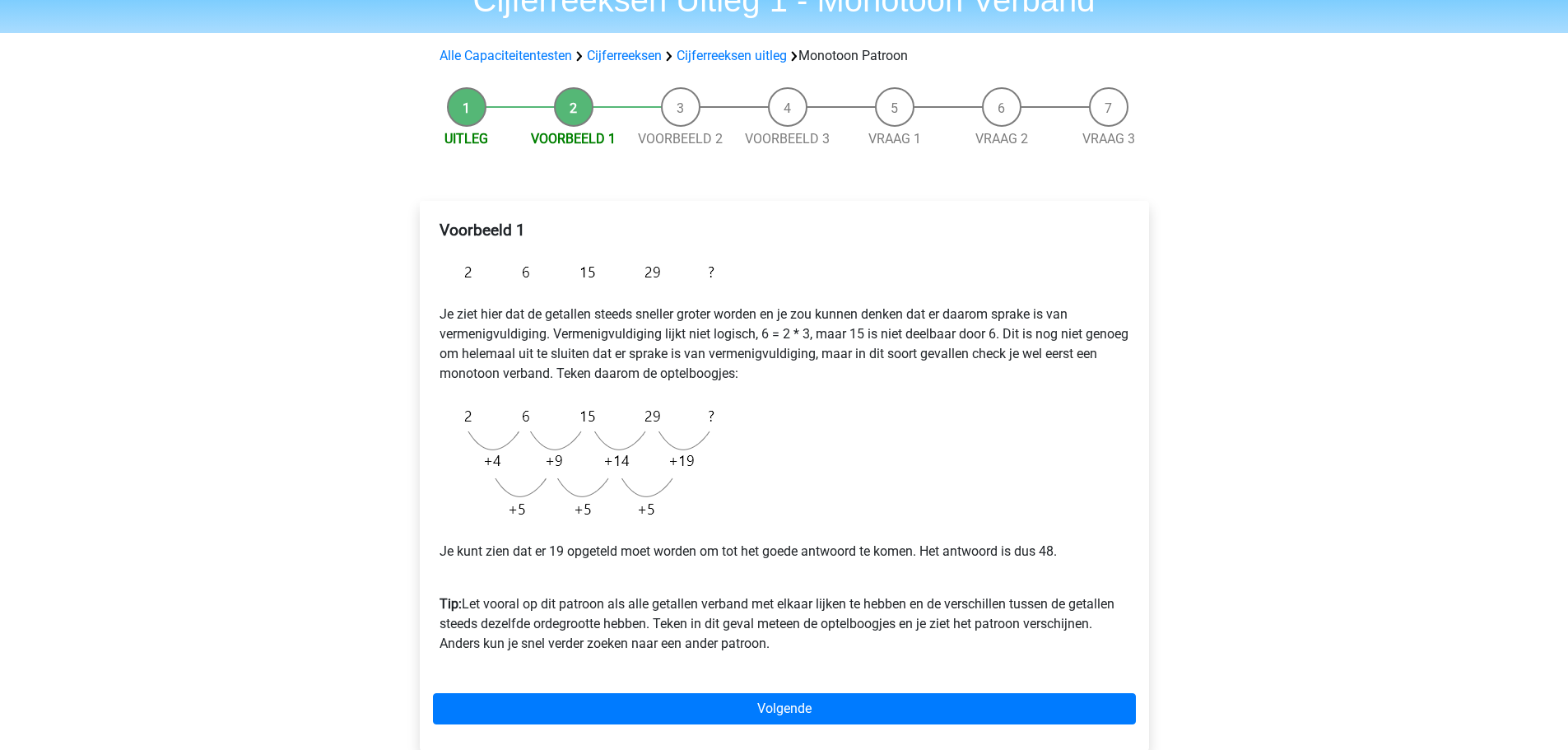 scroll, scrollTop: 165, scrollLeft: 0, axis: vertical 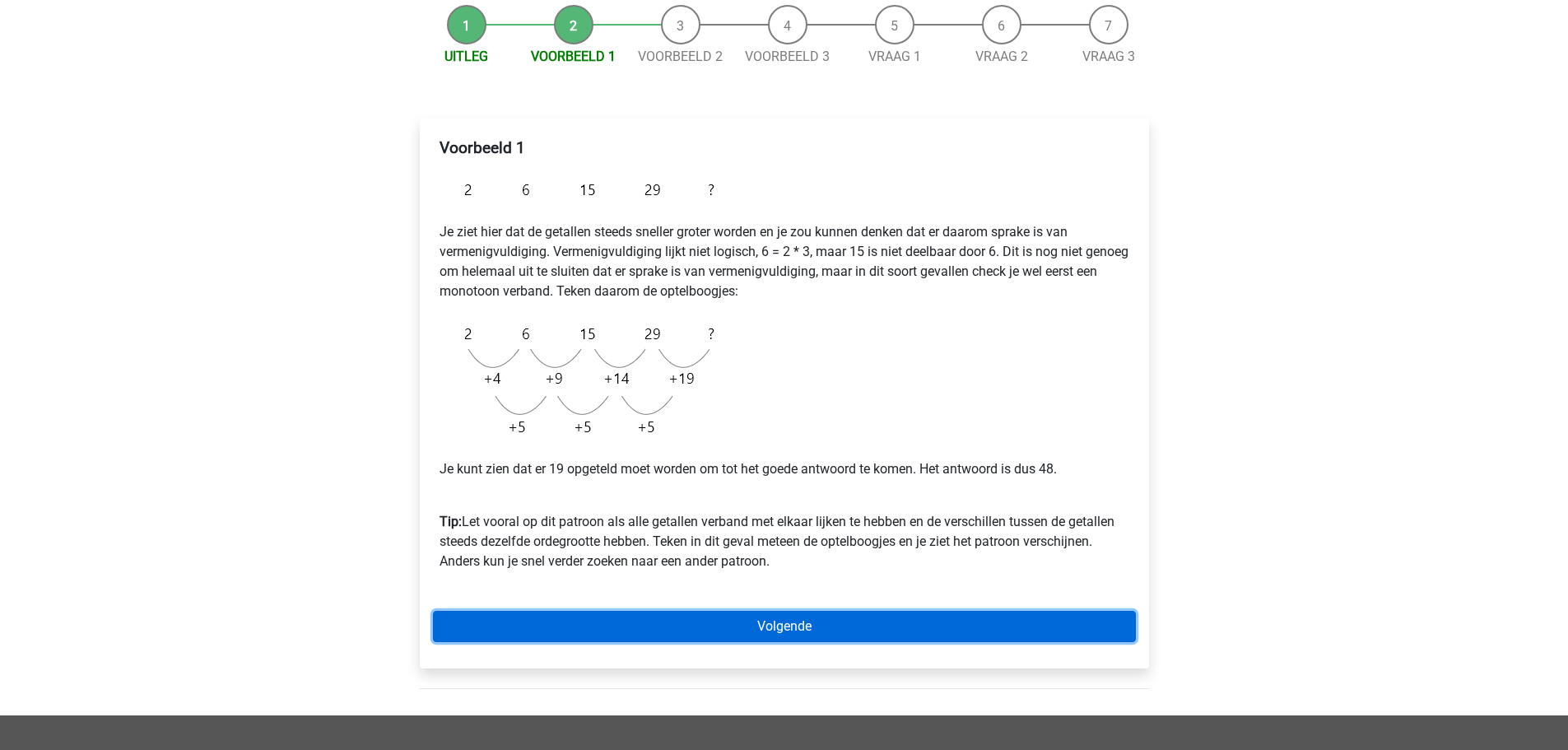 click on "Volgende" at bounding box center [784, 627] 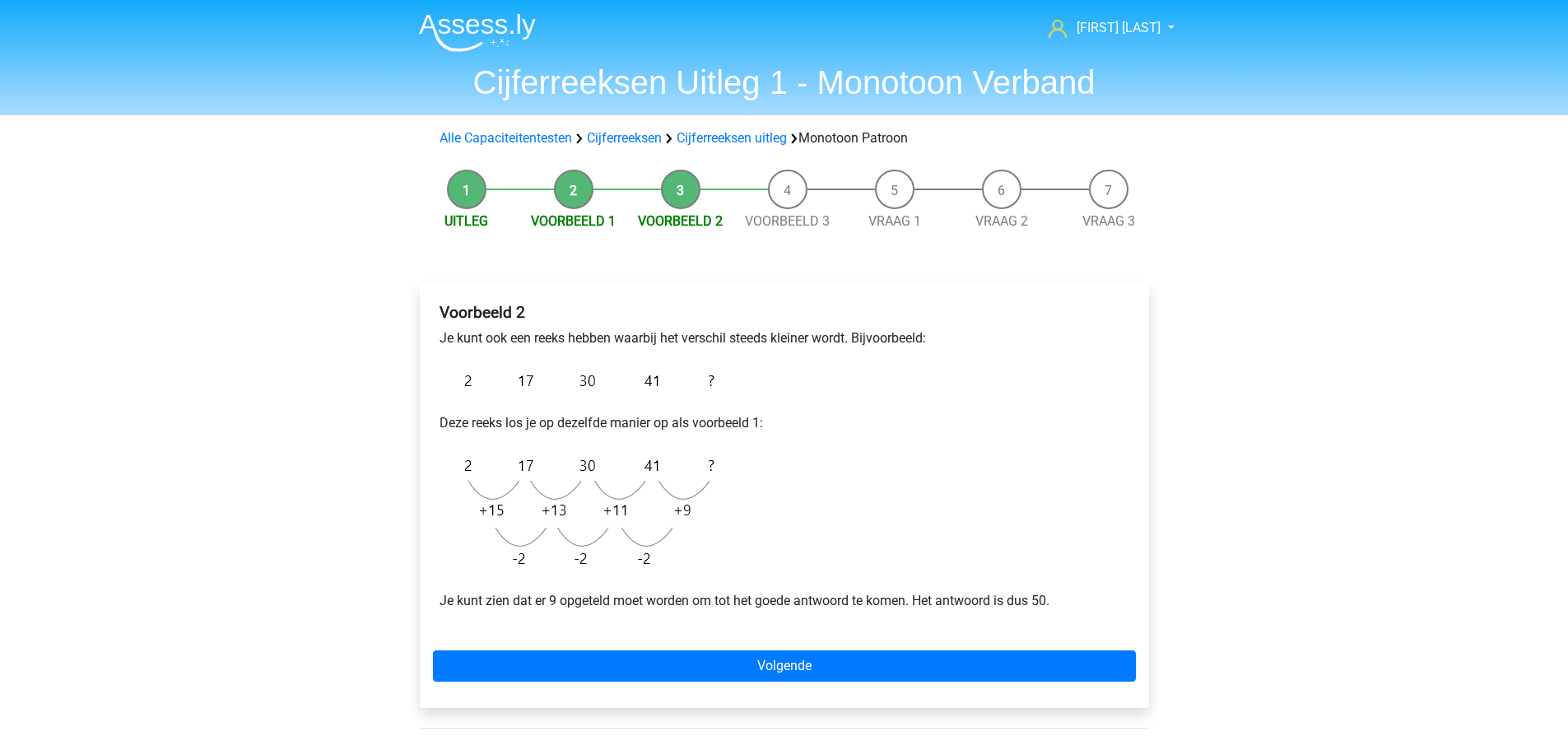 scroll, scrollTop: 82, scrollLeft: 0, axis: vertical 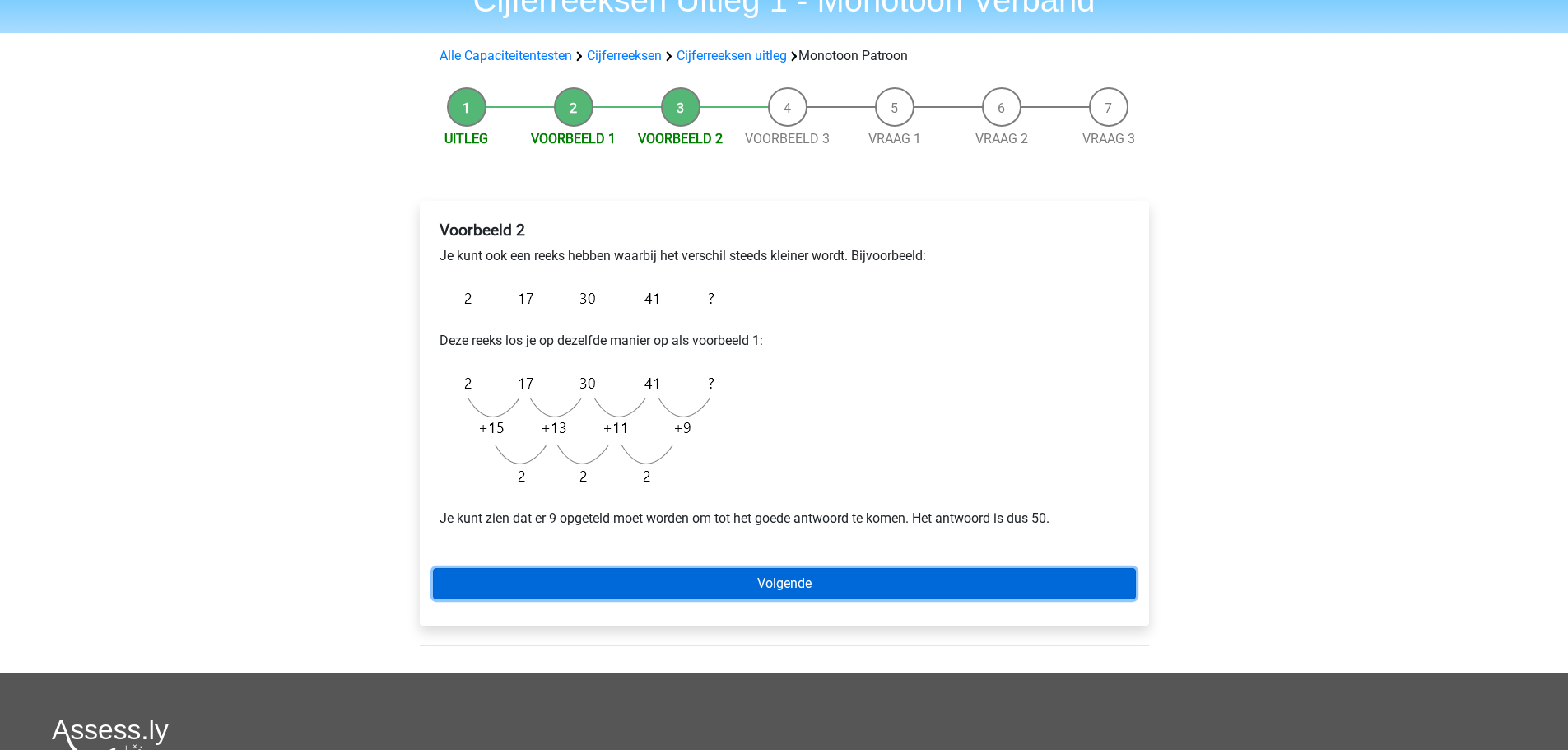 click on "Volgende" at bounding box center (784, 584) 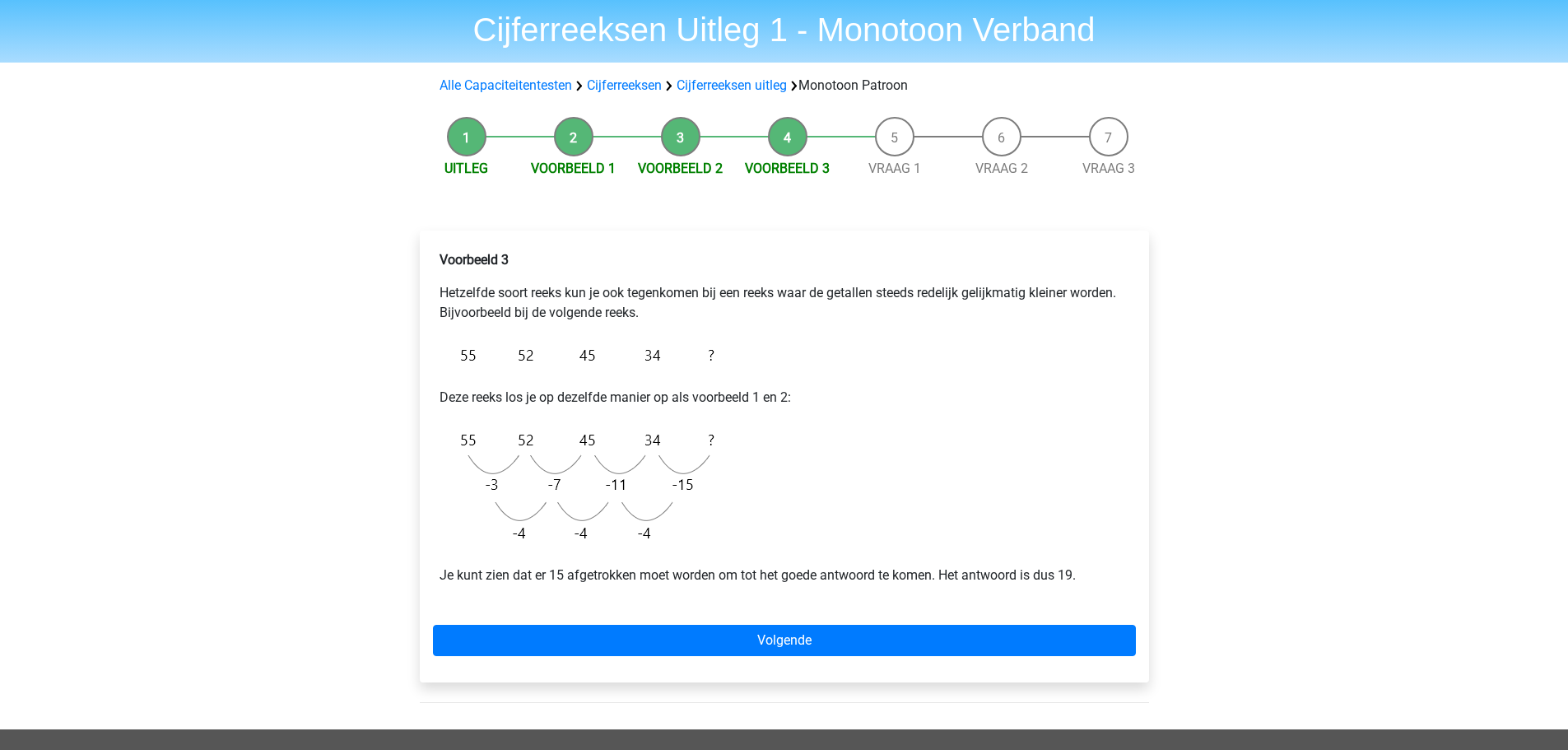 scroll, scrollTop: 82, scrollLeft: 0, axis: vertical 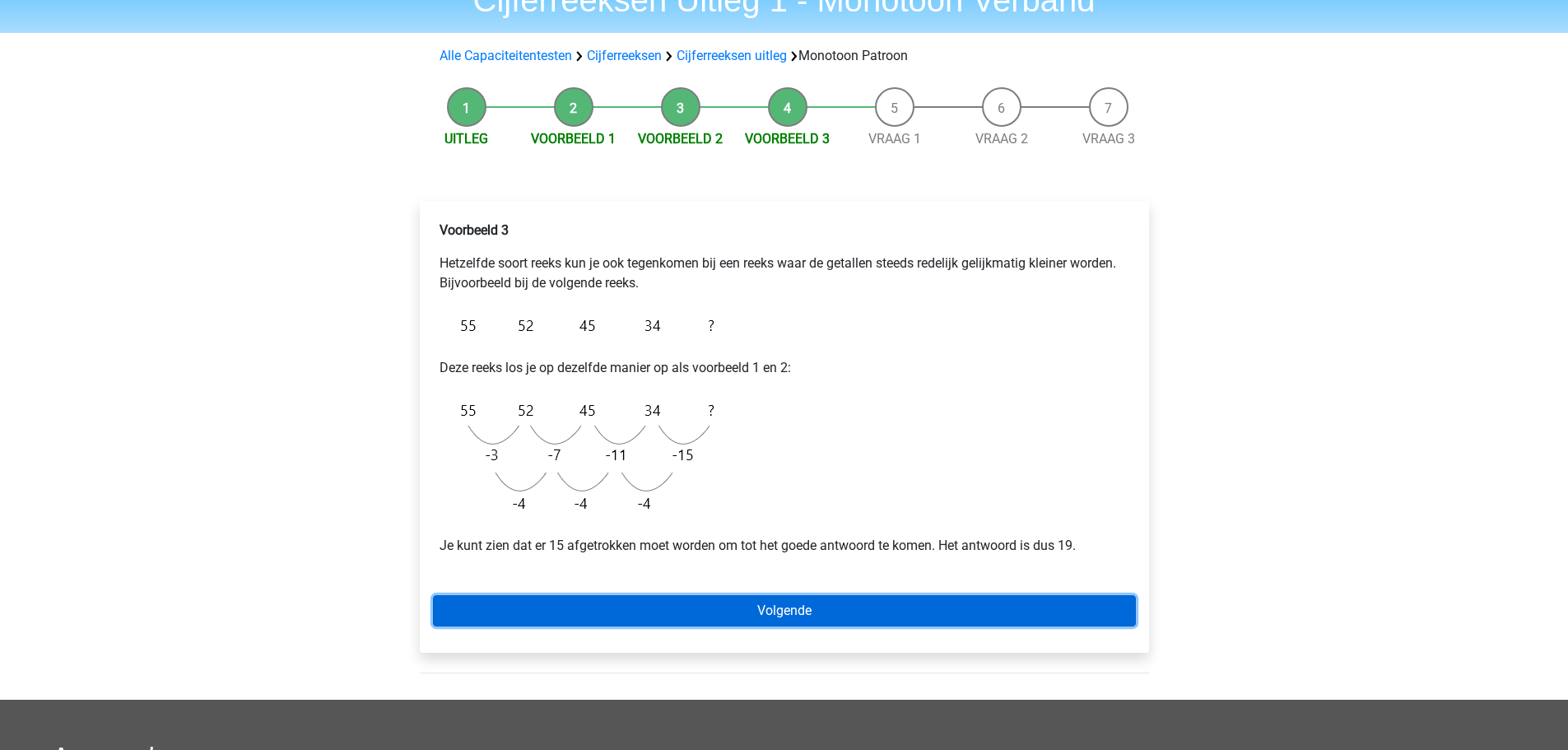 click on "Volgende" at bounding box center (784, 611) 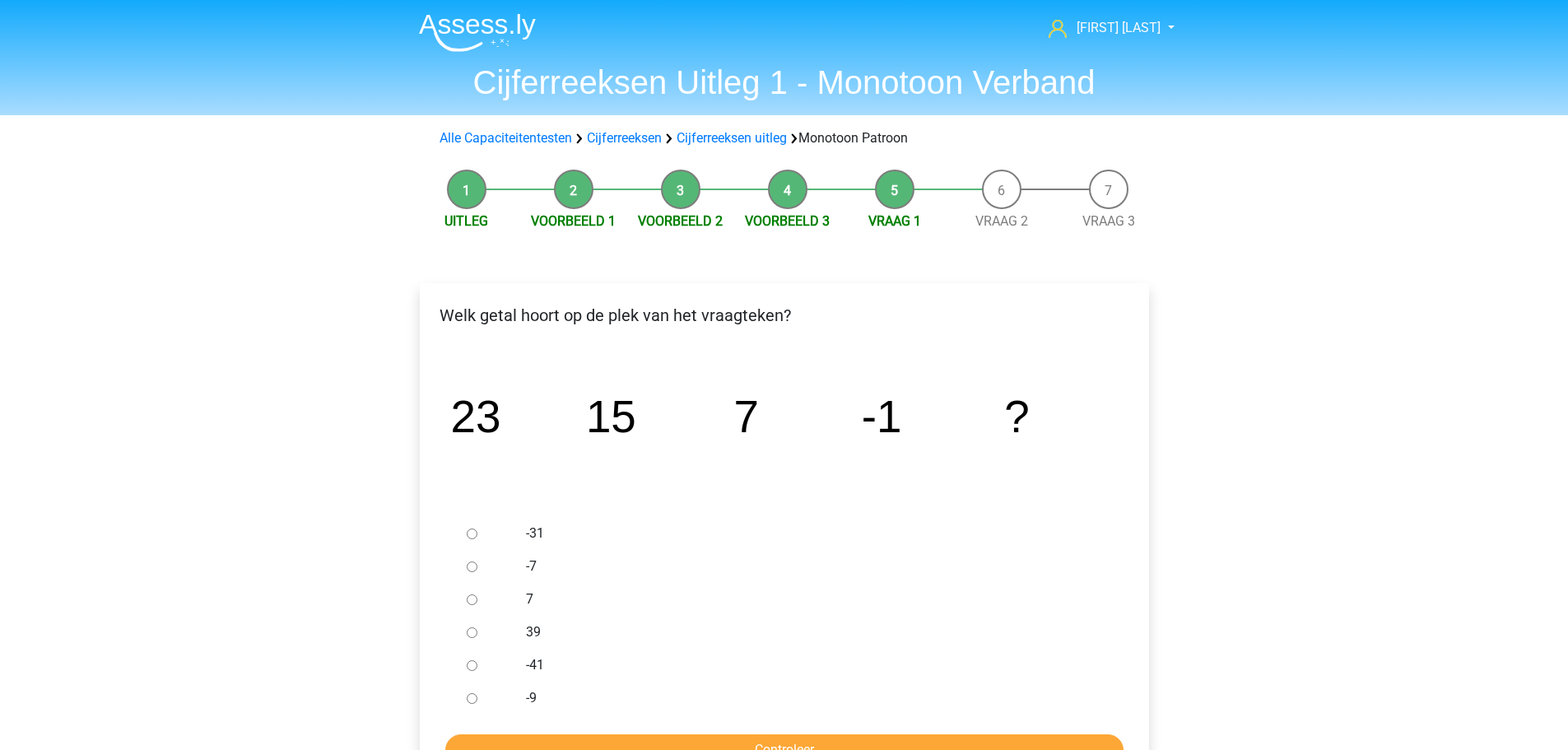 scroll, scrollTop: 0, scrollLeft: 0, axis: both 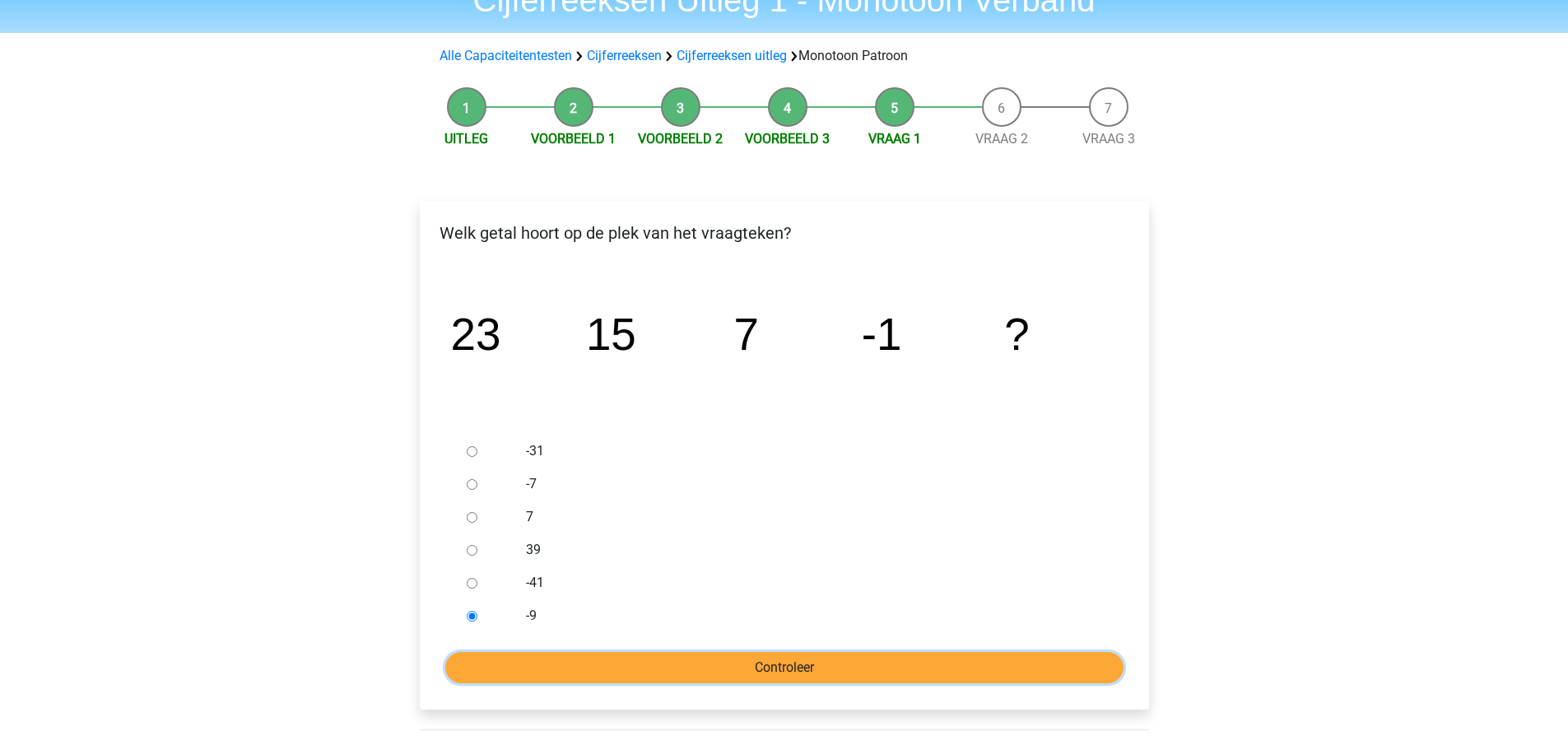 click on "Controleer" at bounding box center (784, 668) 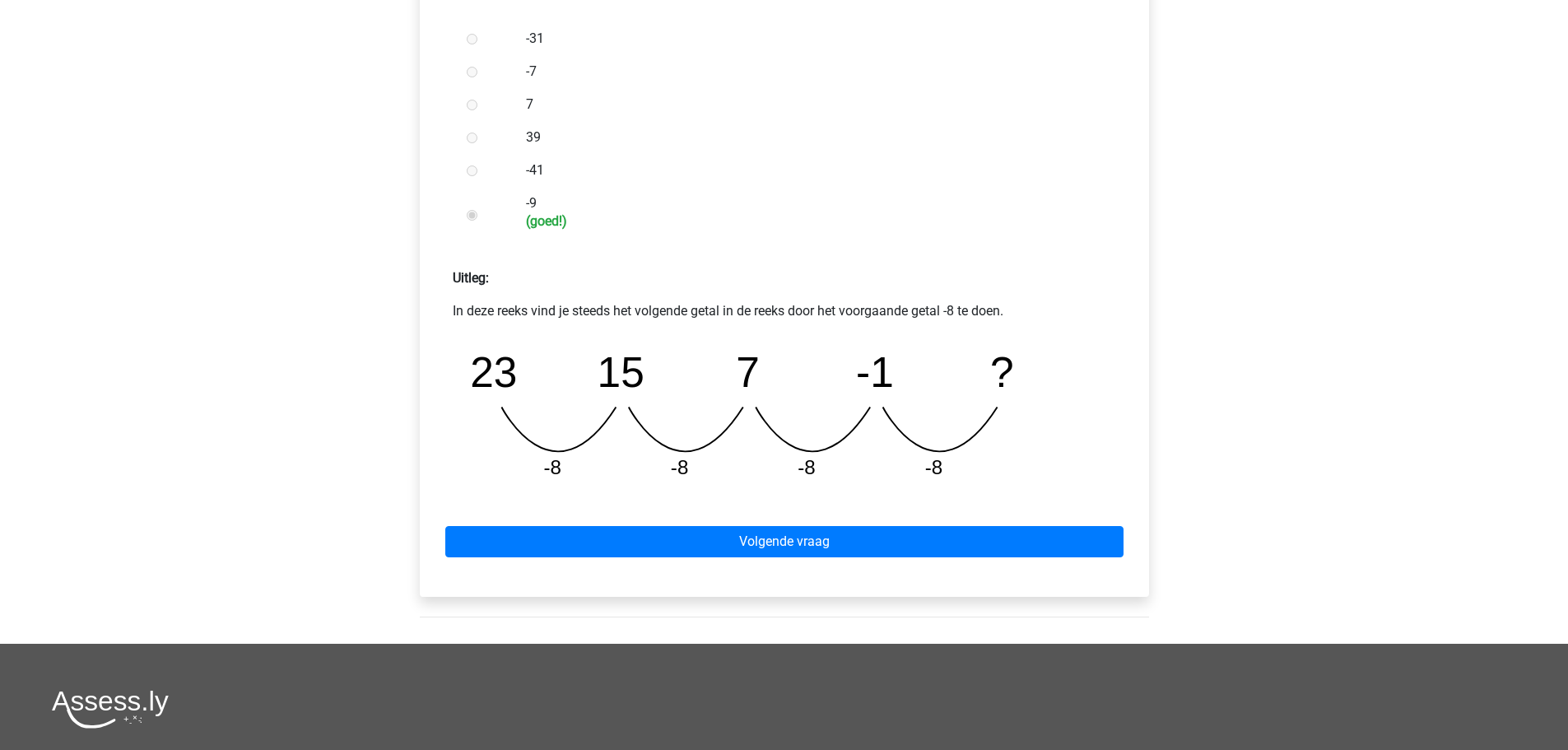 scroll, scrollTop: 576, scrollLeft: 0, axis: vertical 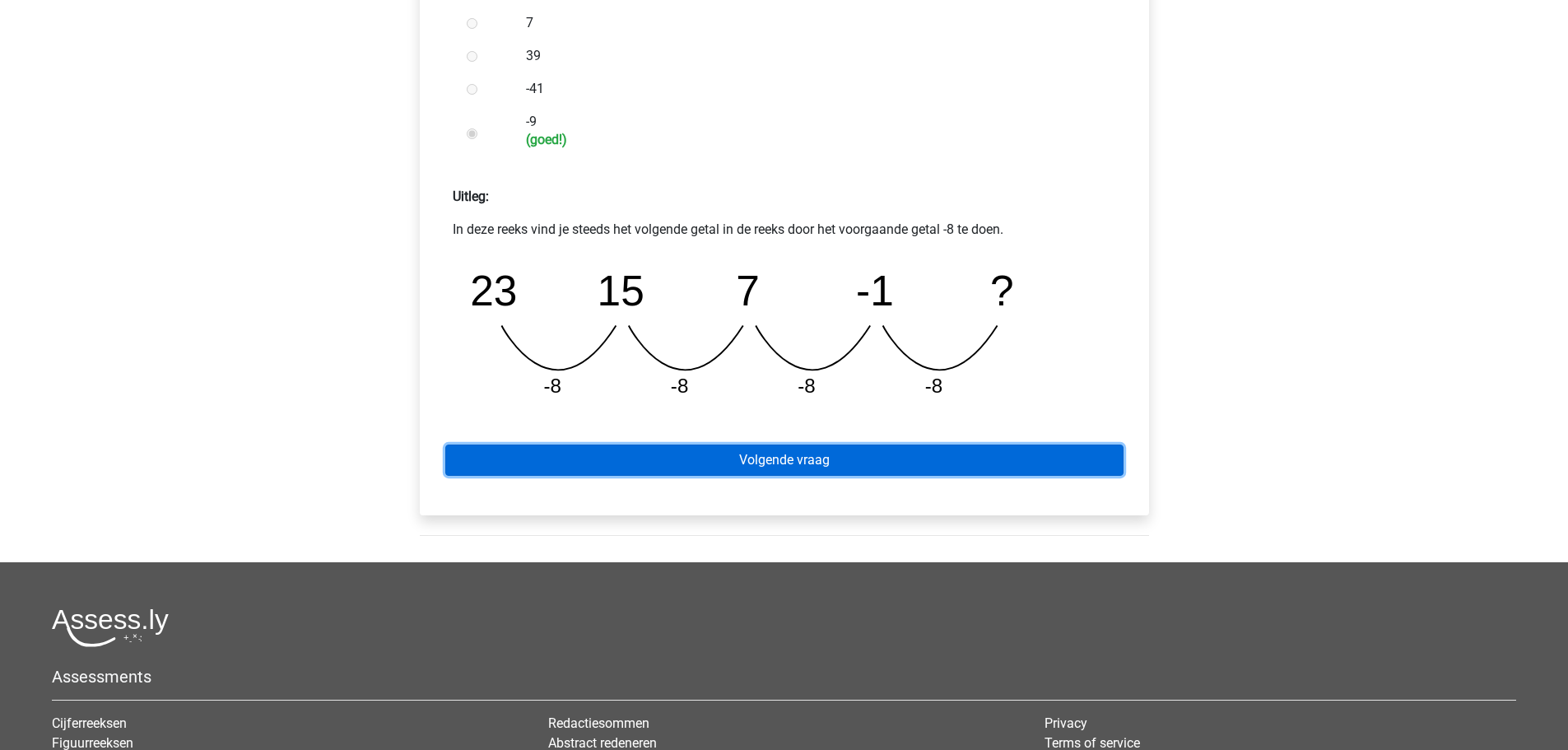 click on "Volgende vraag" at bounding box center (784, 460) 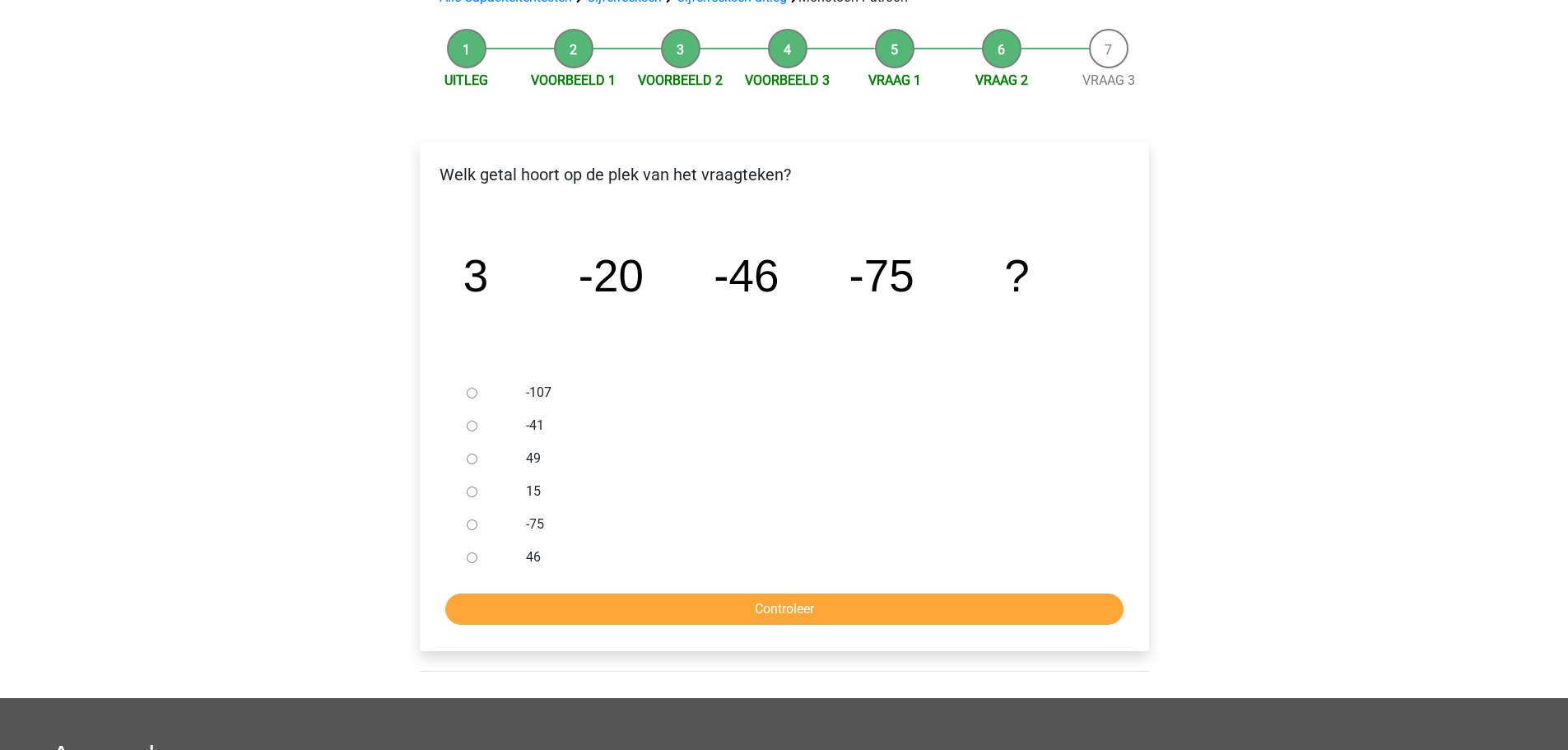 scroll, scrollTop: 165, scrollLeft: 0, axis: vertical 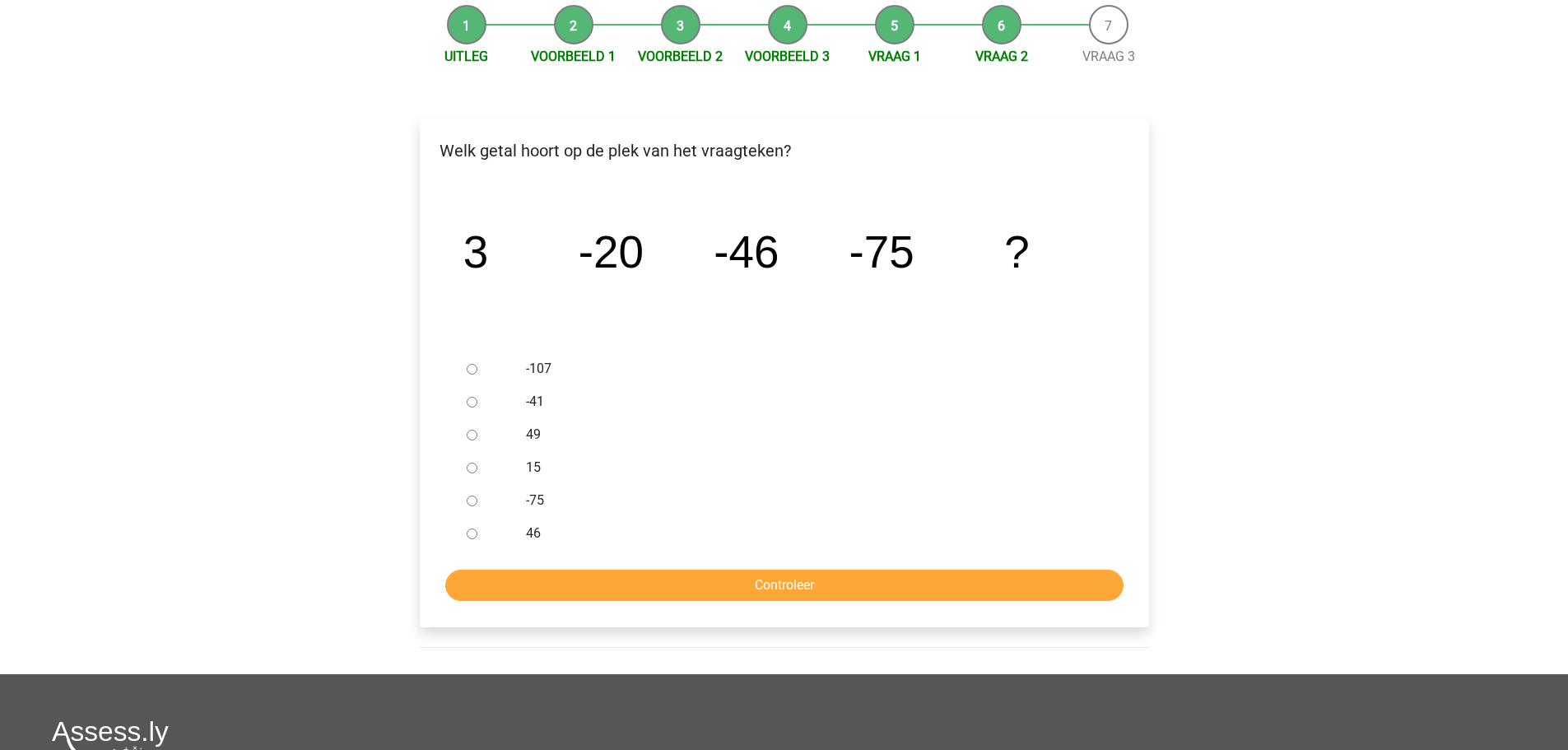 click at bounding box center (487, 369) 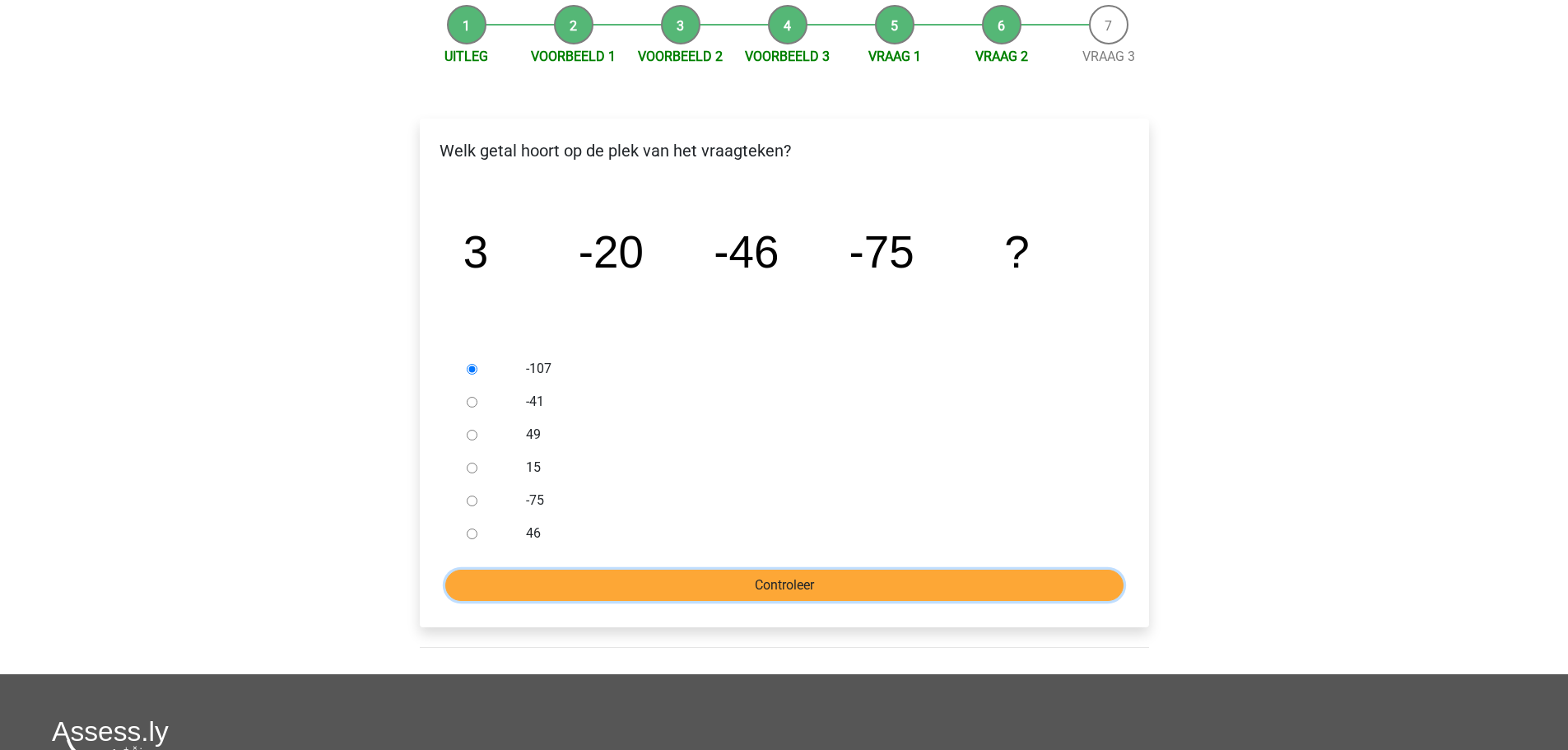 click on "Controleer" at bounding box center (784, 585) 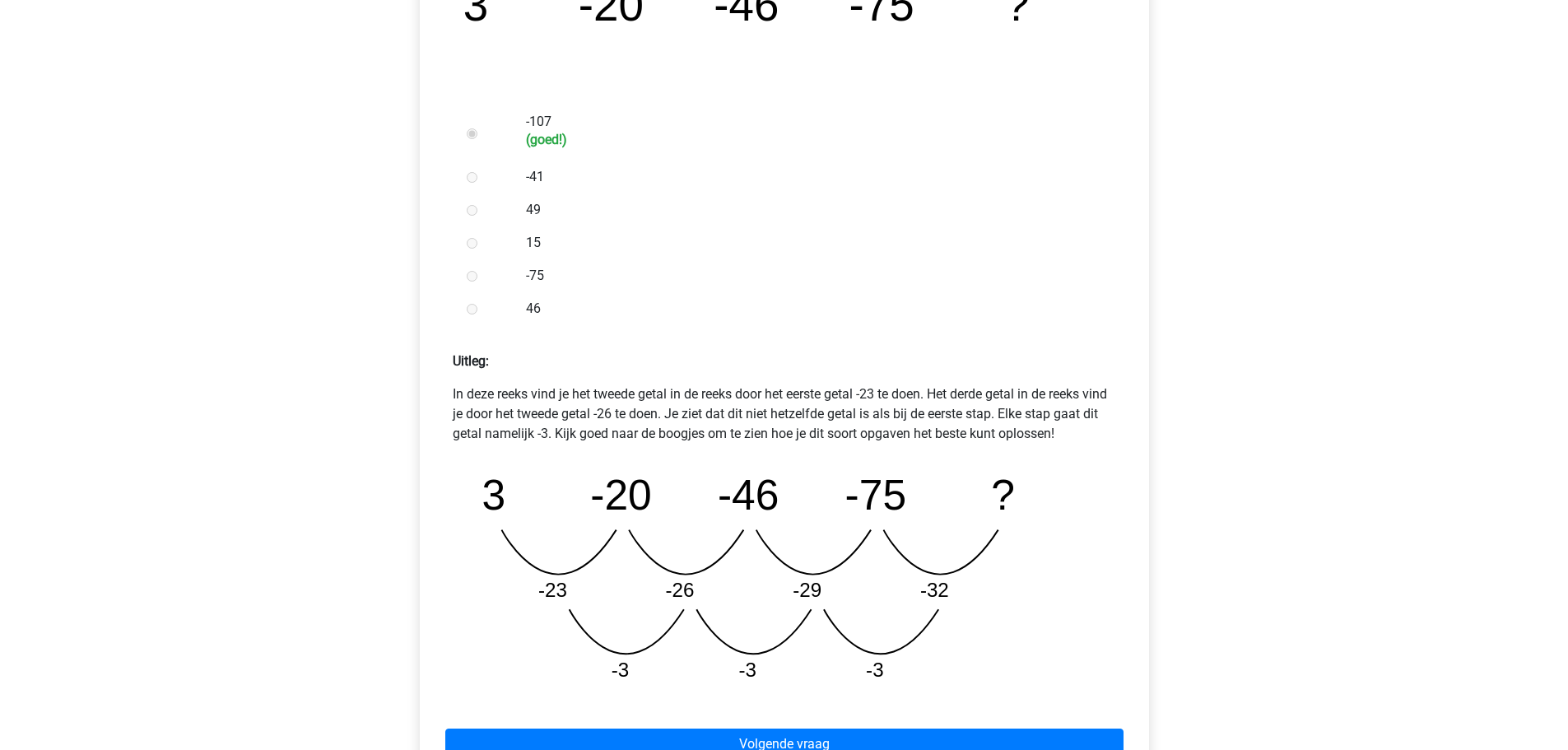 scroll, scrollTop: 494, scrollLeft: 0, axis: vertical 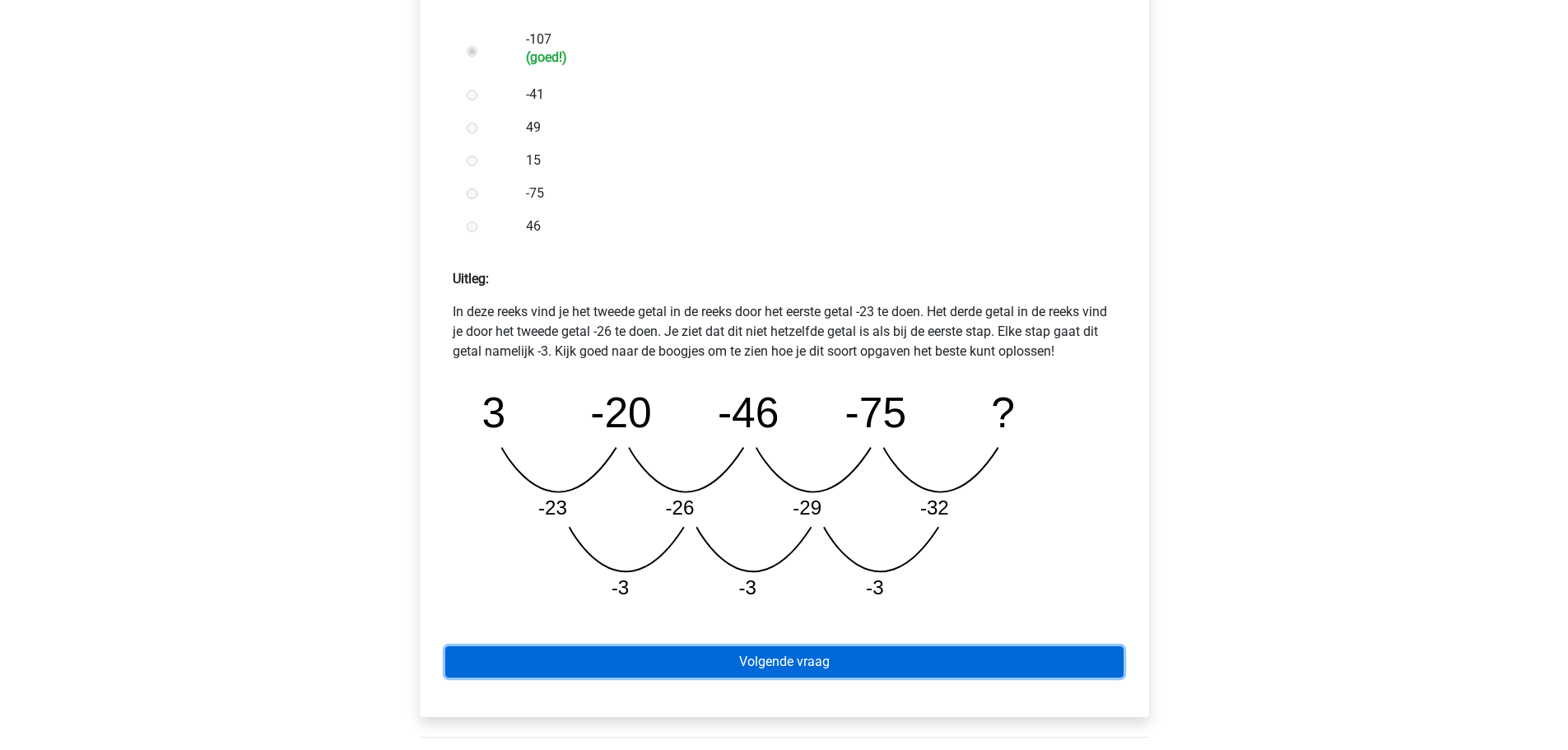 click on "Volgende vraag" at bounding box center (784, 662) 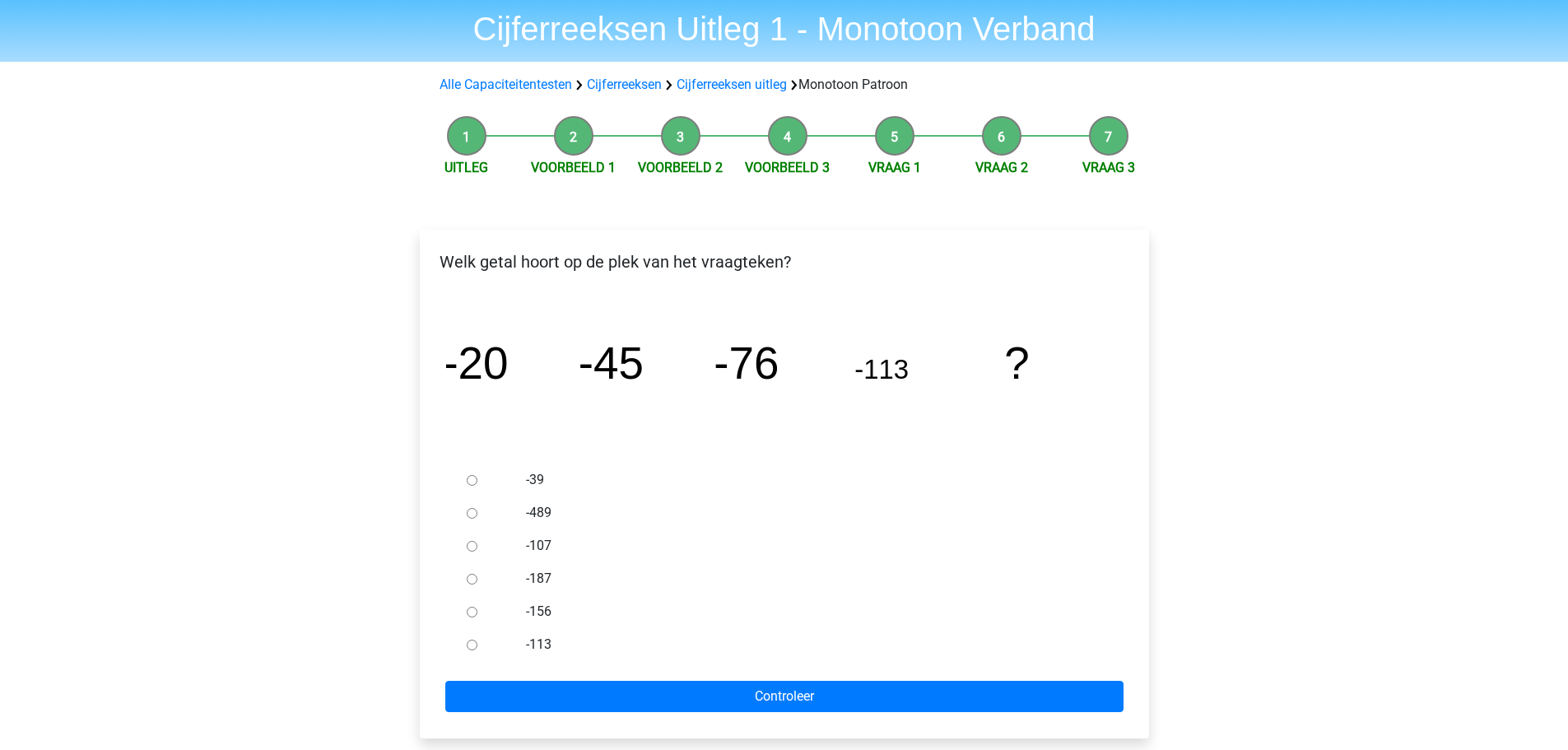 scroll, scrollTop: 82, scrollLeft: 0, axis: vertical 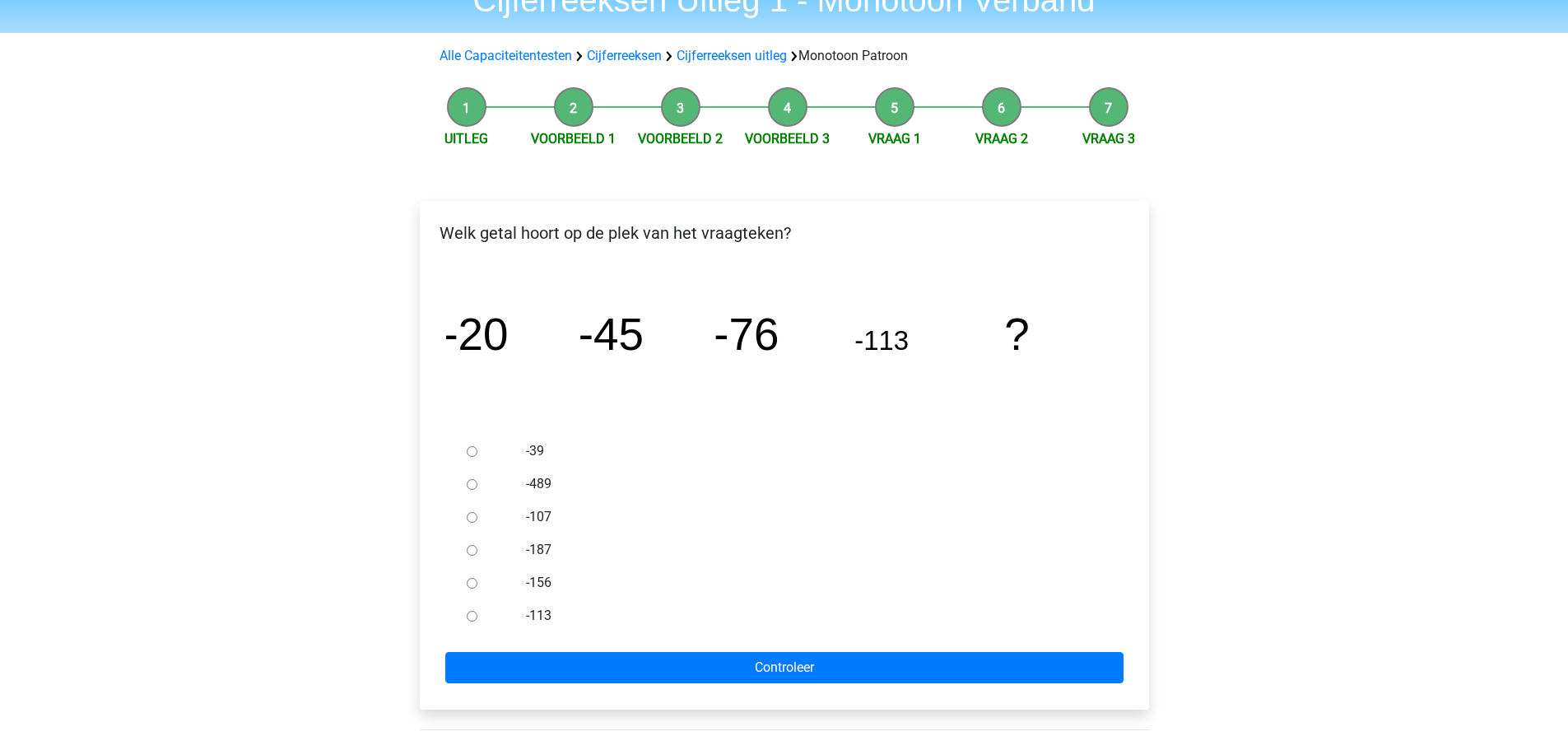 click at bounding box center [487, 583] 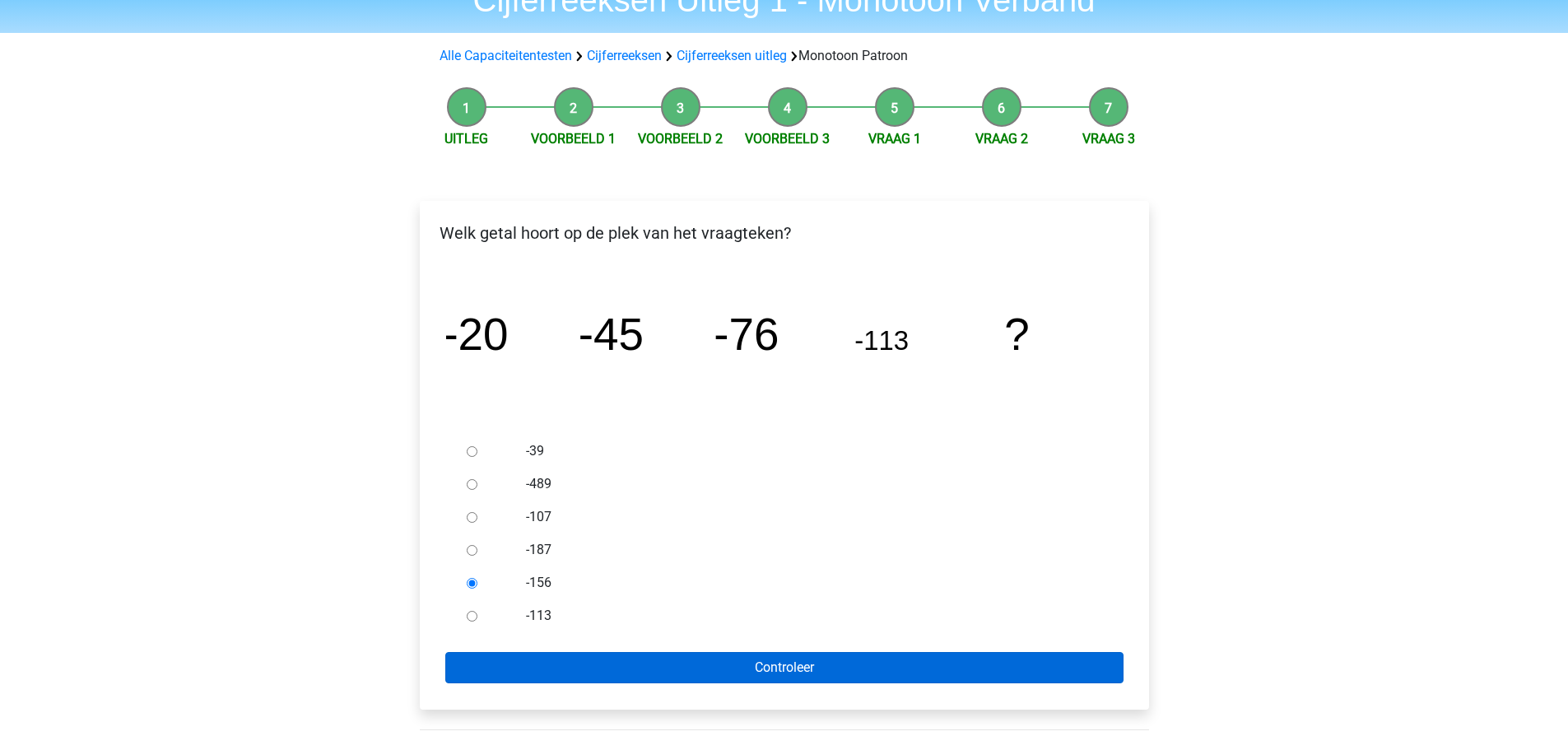 click on "-39
-489
-107
-187
-156
-113
Controleer" at bounding box center (784, 559) 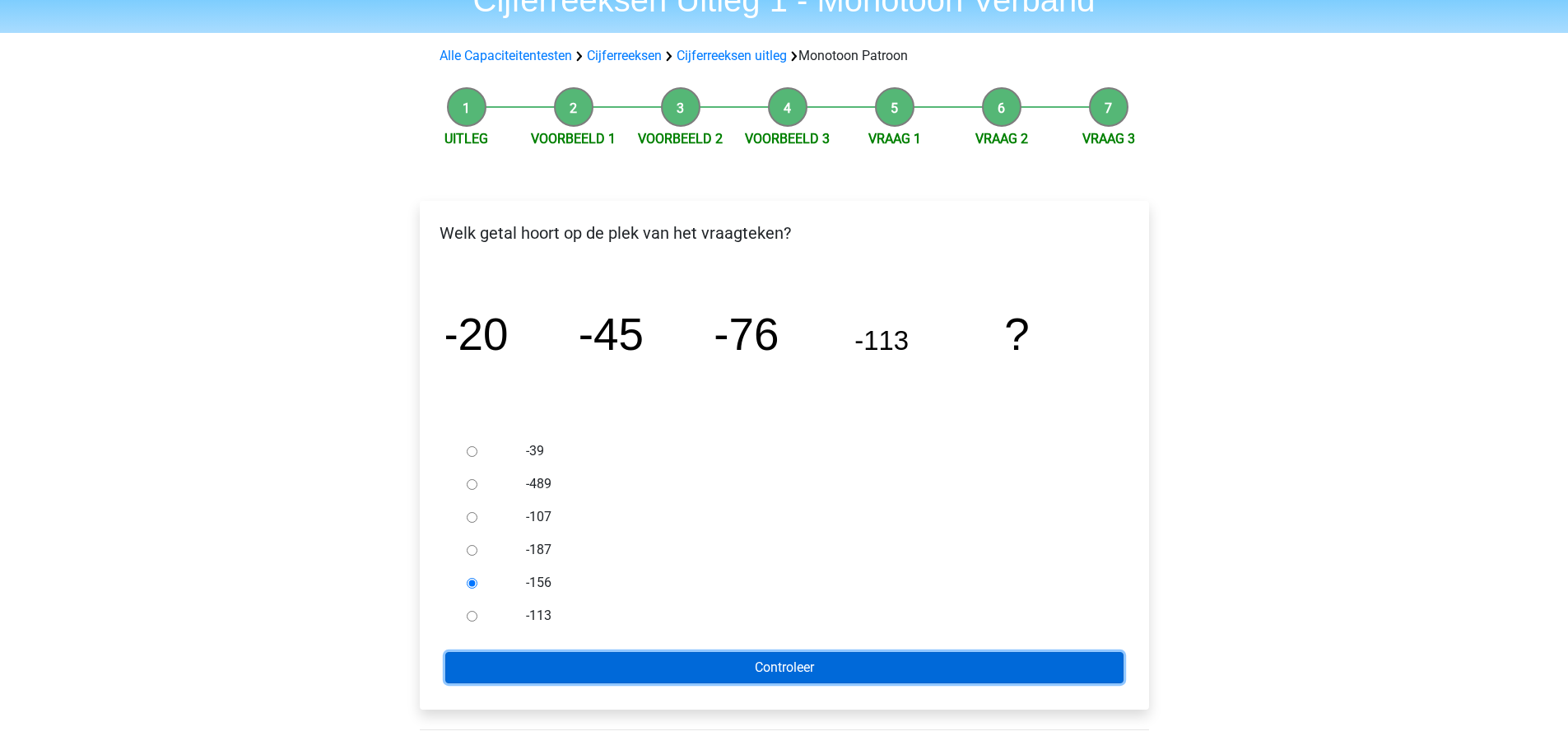 click on "Controleer" at bounding box center (784, 668) 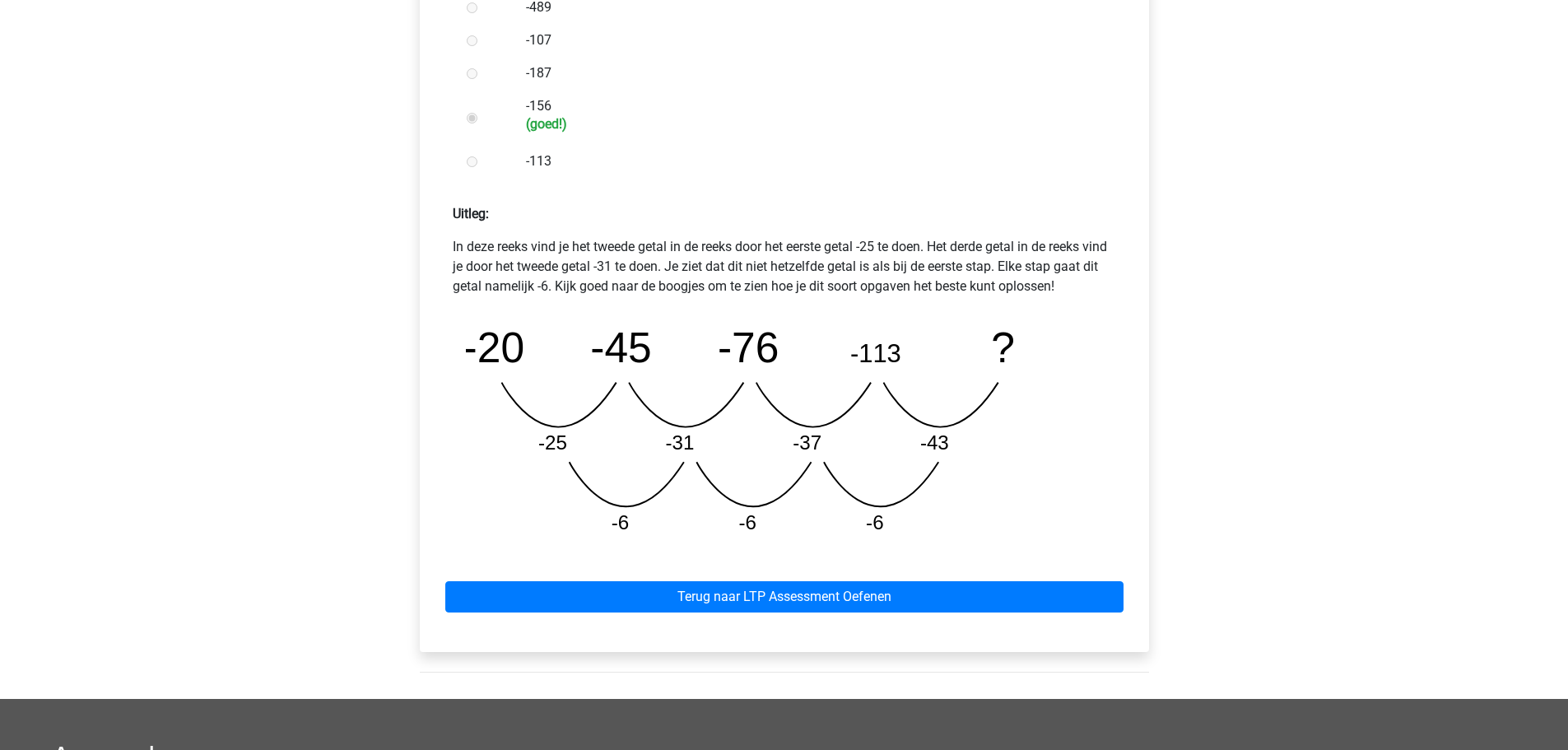 scroll, scrollTop: 576, scrollLeft: 0, axis: vertical 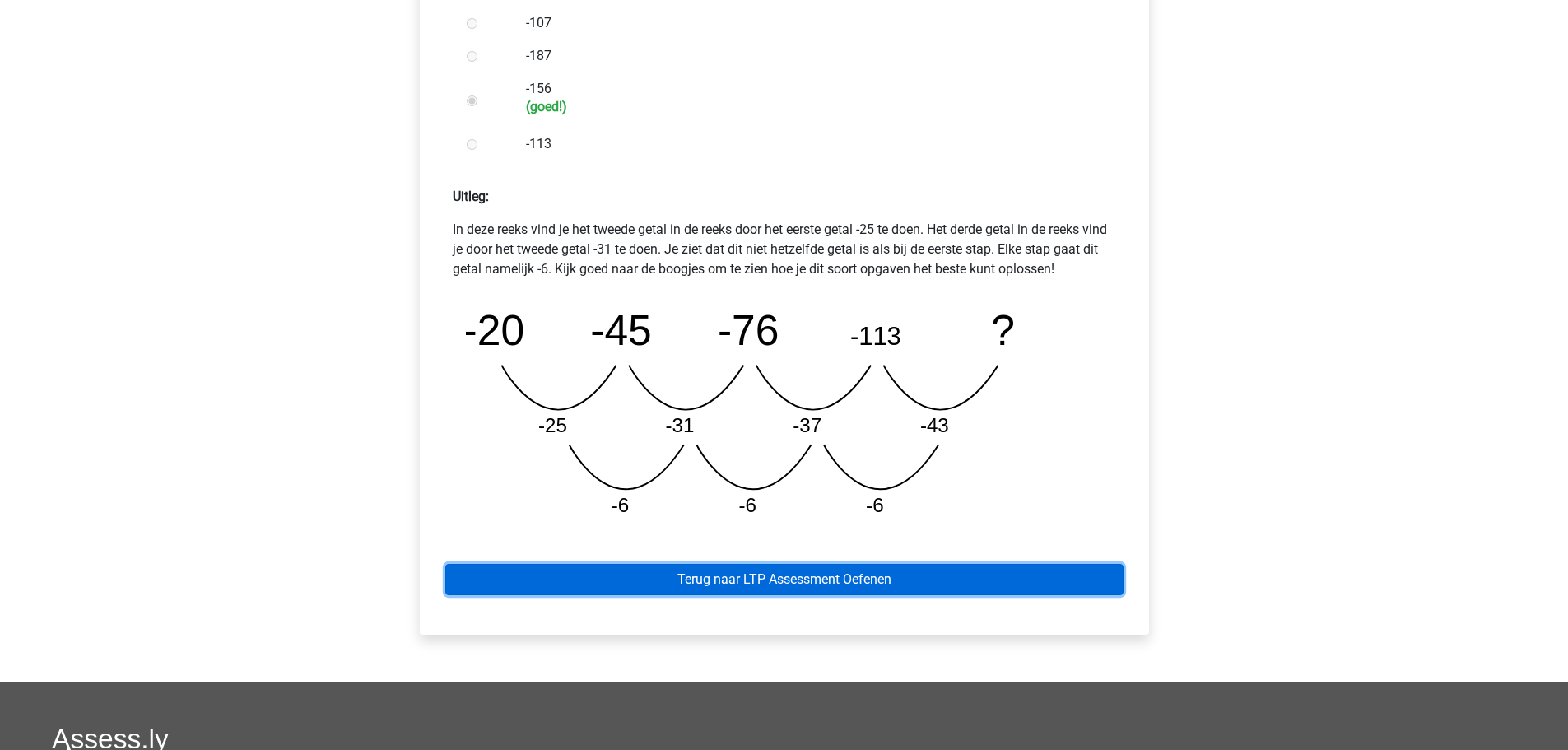 click on "Terug naar LTP Assessment Oefenen" at bounding box center [784, 580] 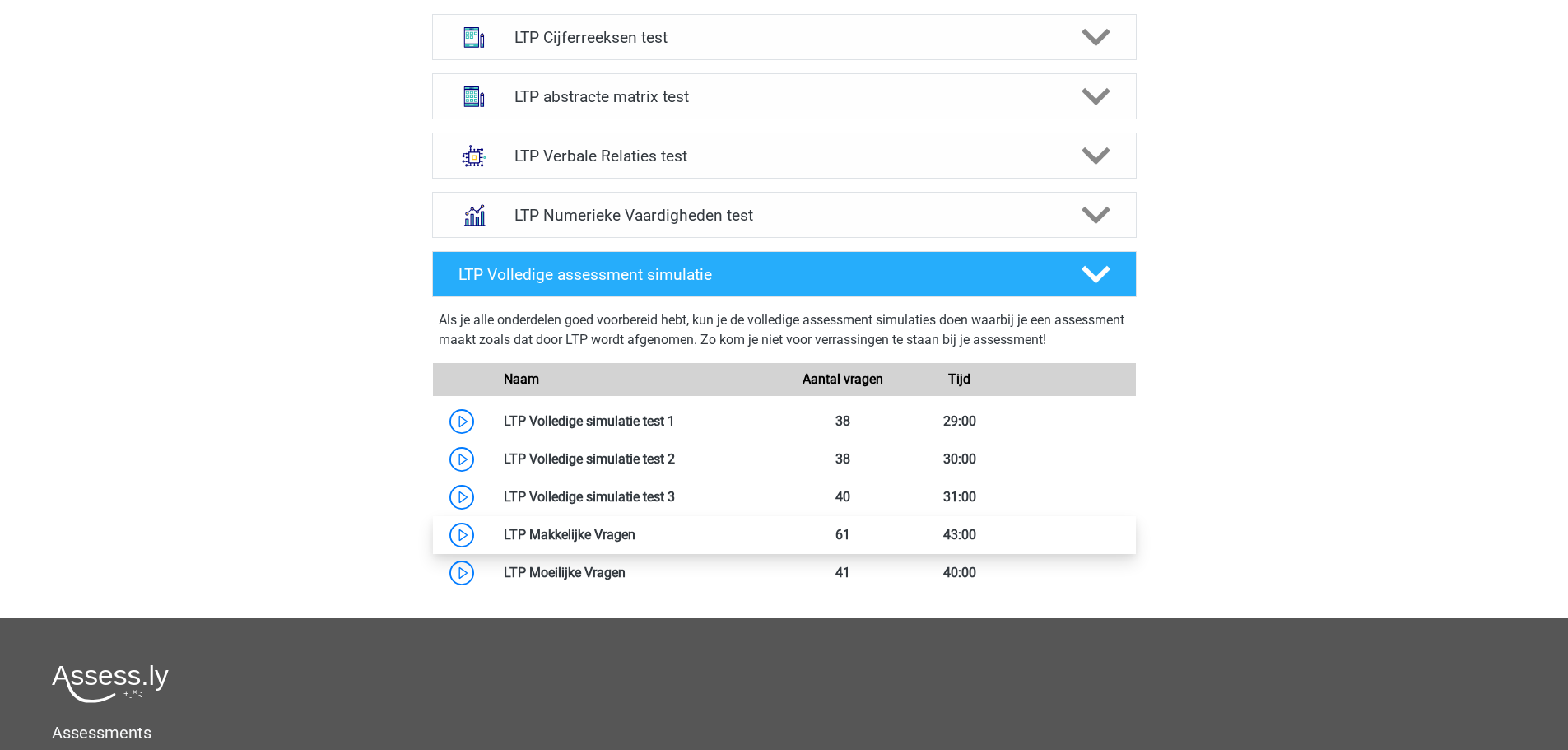 scroll, scrollTop: 659, scrollLeft: 0, axis: vertical 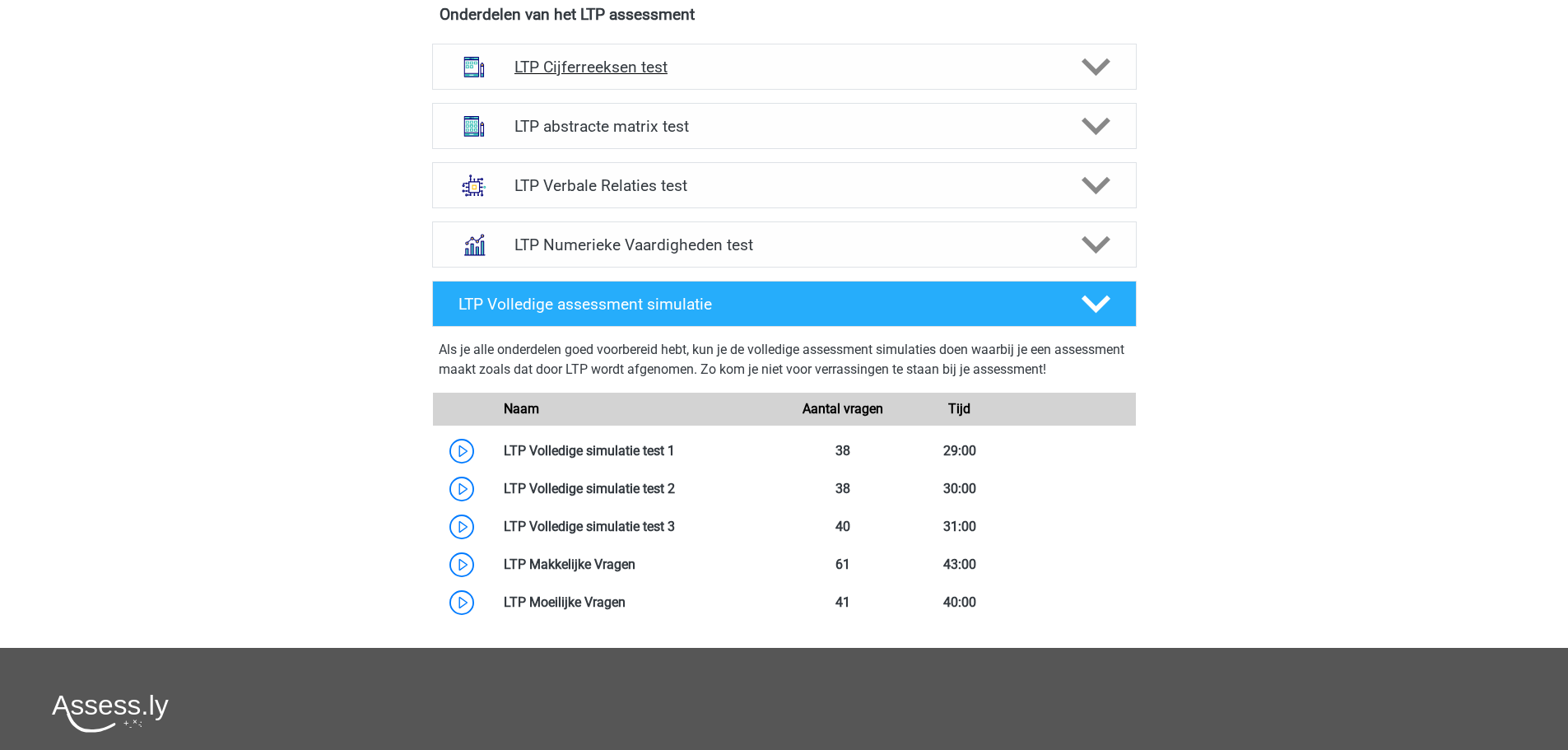 click on "LTP Cijferreeksen test" at bounding box center (784, 67) 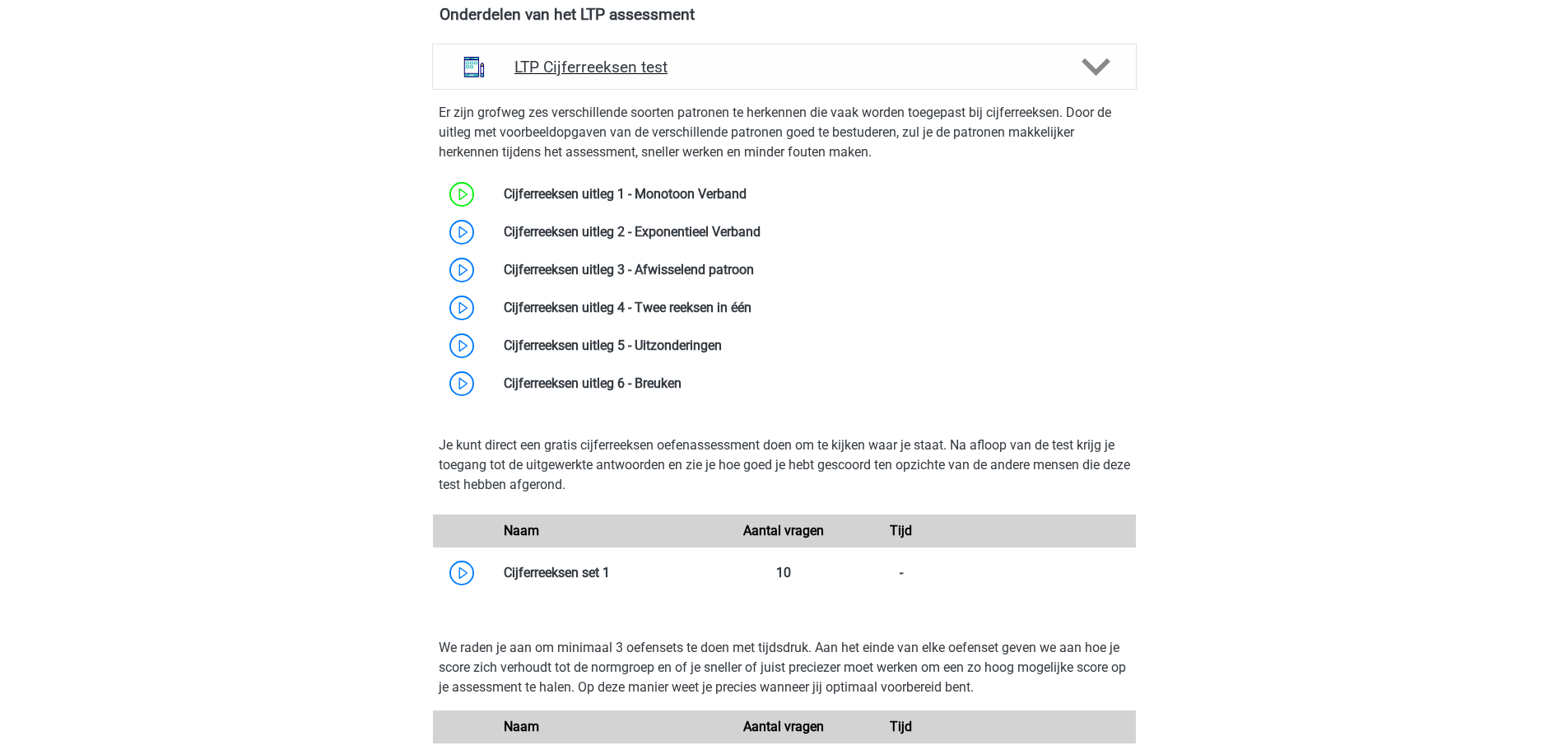 click on "LTP Cijferreeksen test" at bounding box center (784, 67) 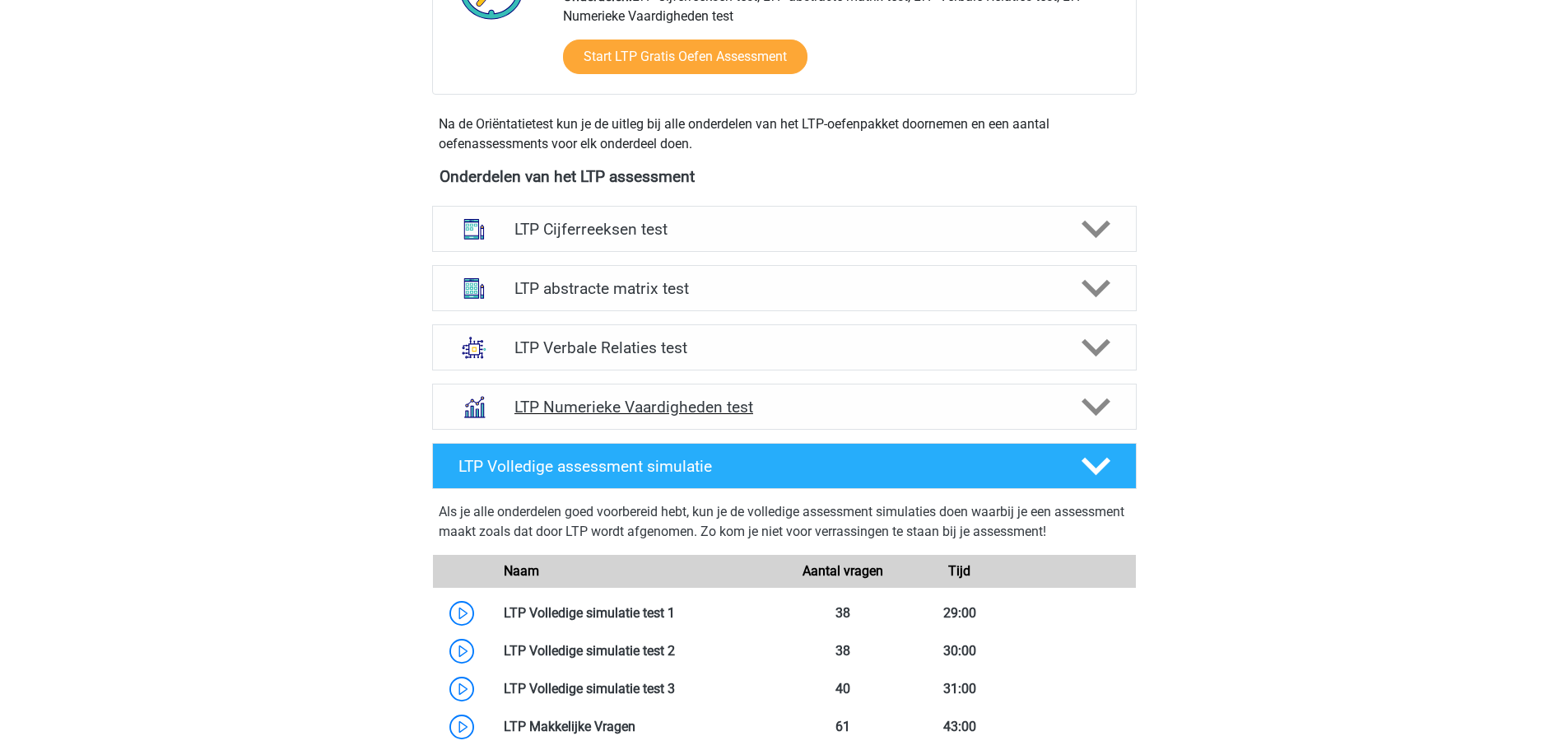 scroll, scrollTop: 494, scrollLeft: 0, axis: vertical 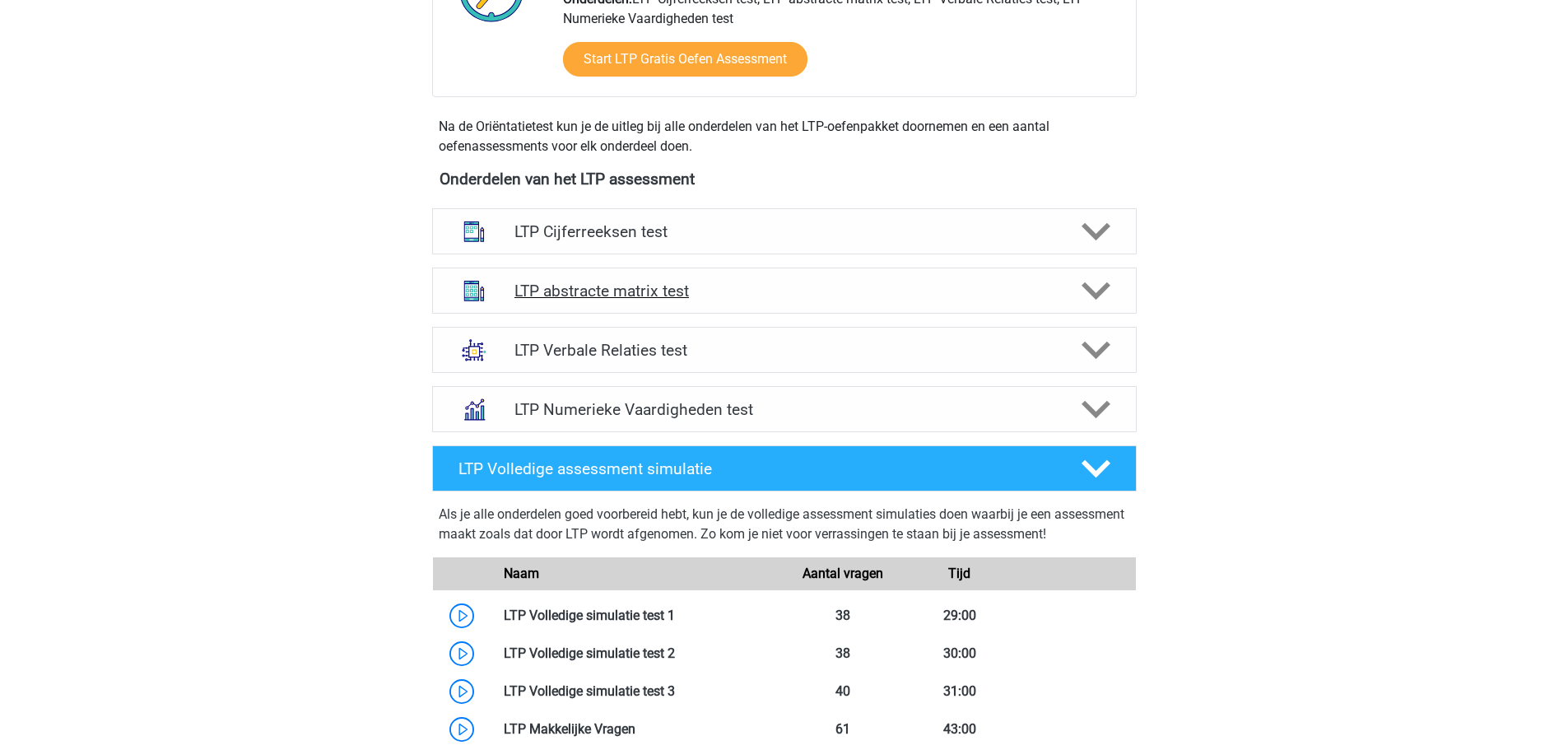 click on "LTP abstracte matrix test" at bounding box center (784, 291) 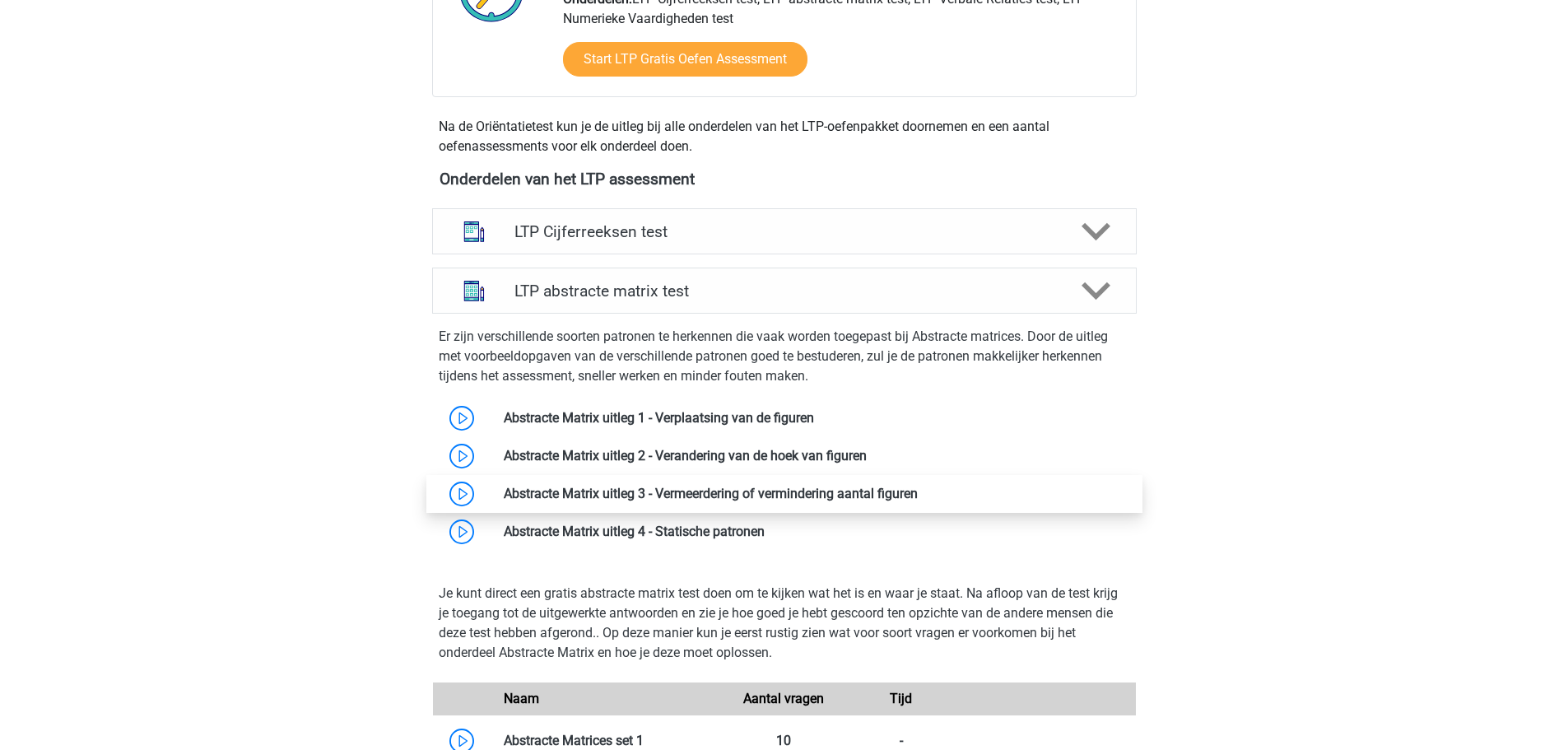 click at bounding box center (918, 493) 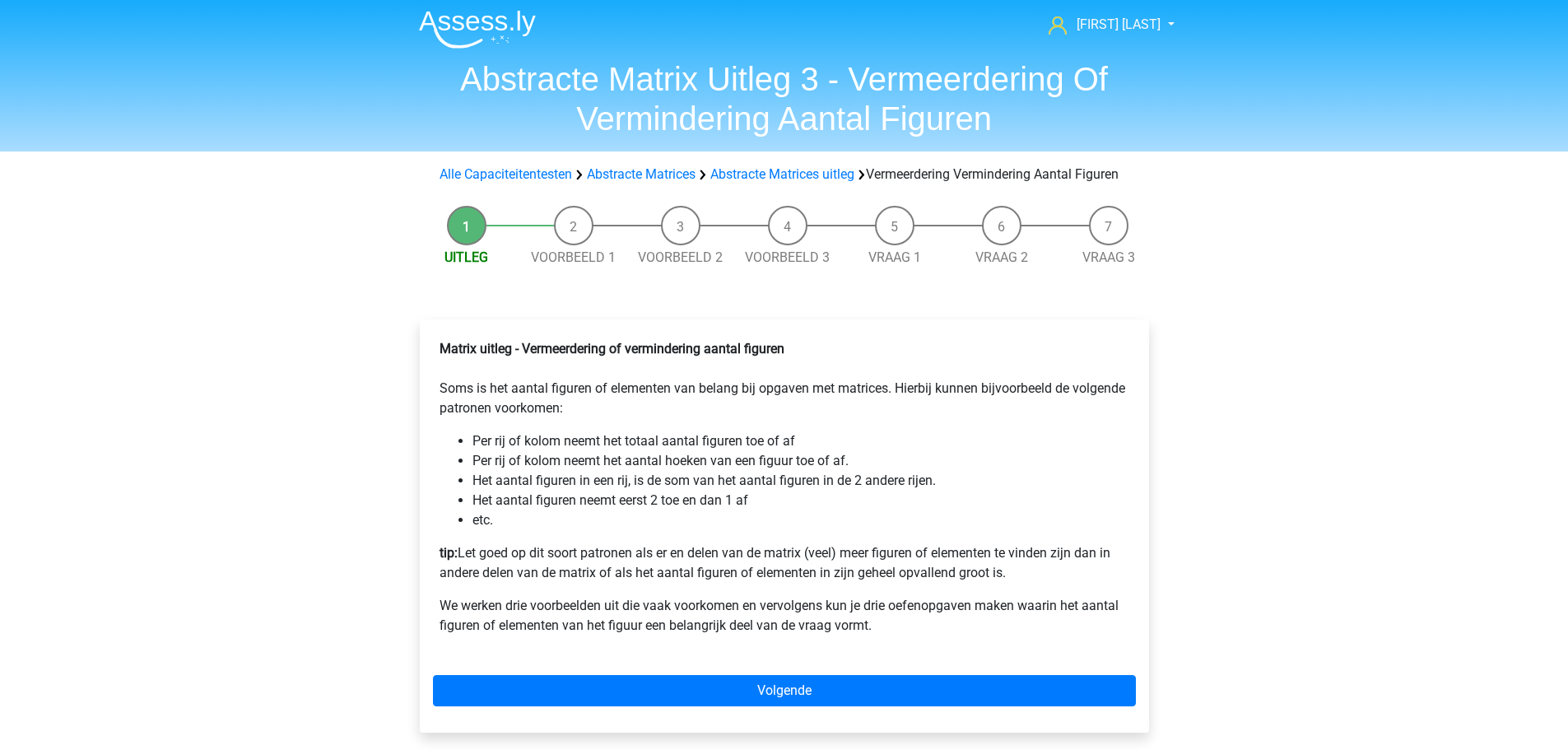 scroll, scrollTop: 329, scrollLeft: 0, axis: vertical 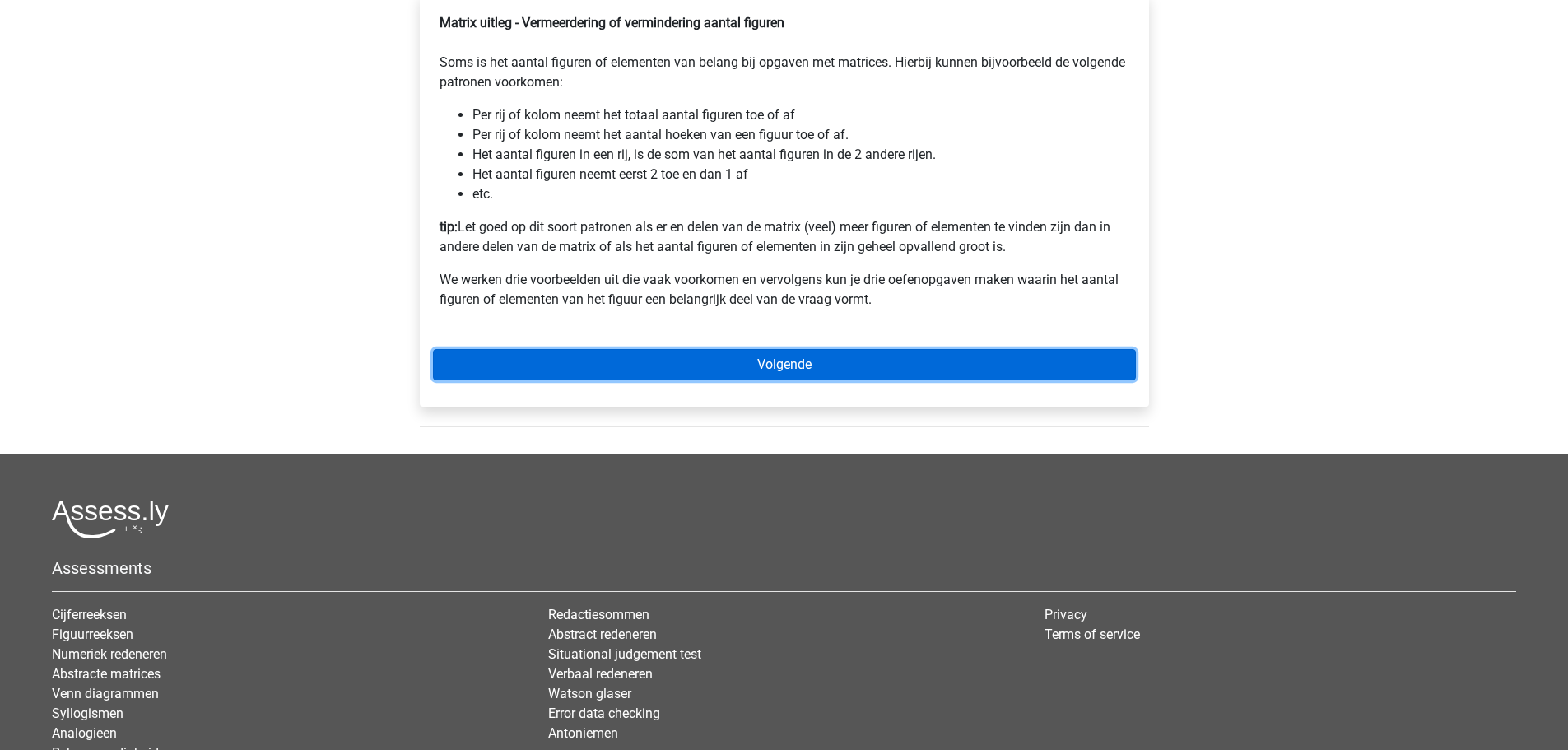 click on "Volgende" at bounding box center (784, 365) 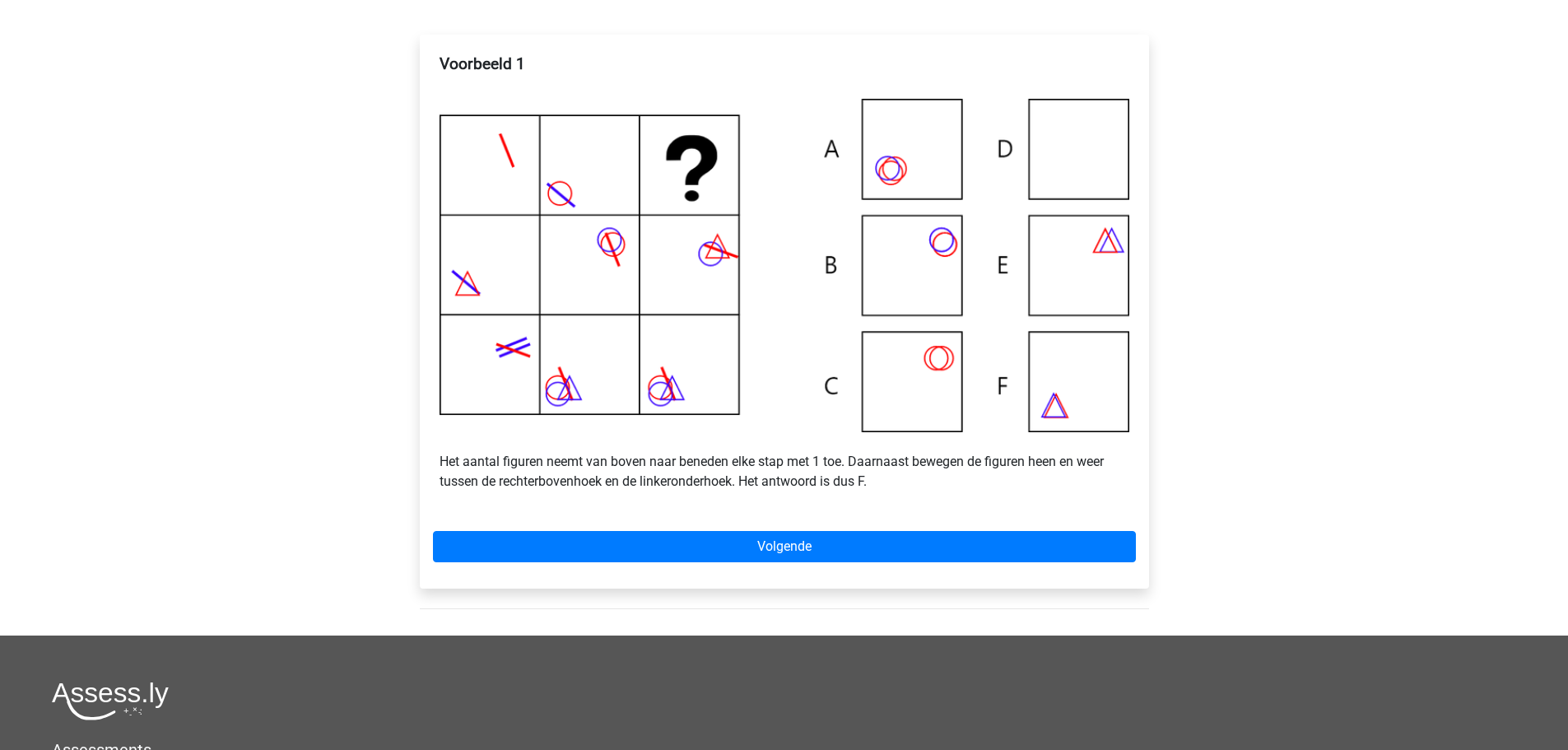 scroll, scrollTop: 329, scrollLeft: 0, axis: vertical 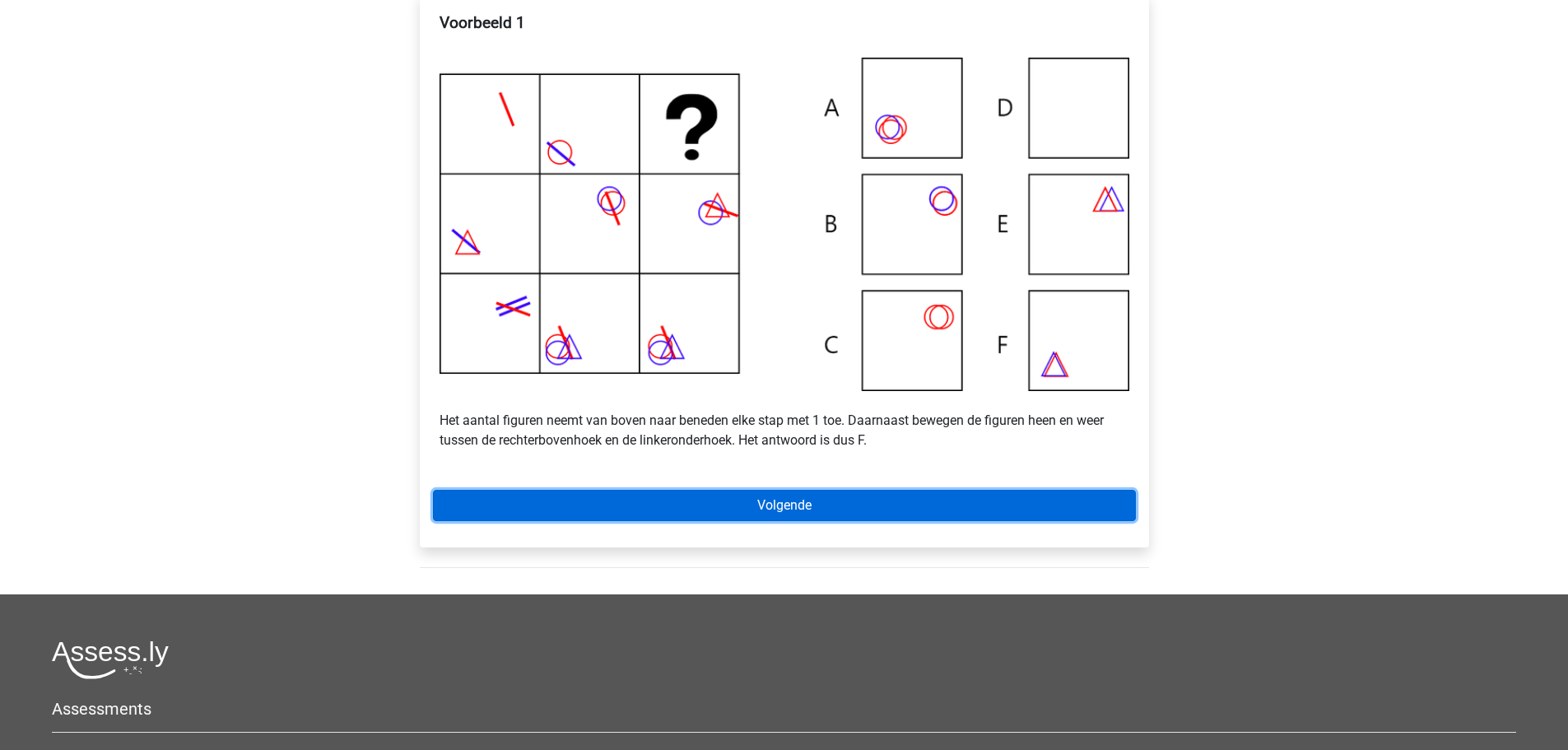 click on "Volgende" at bounding box center [784, 505] 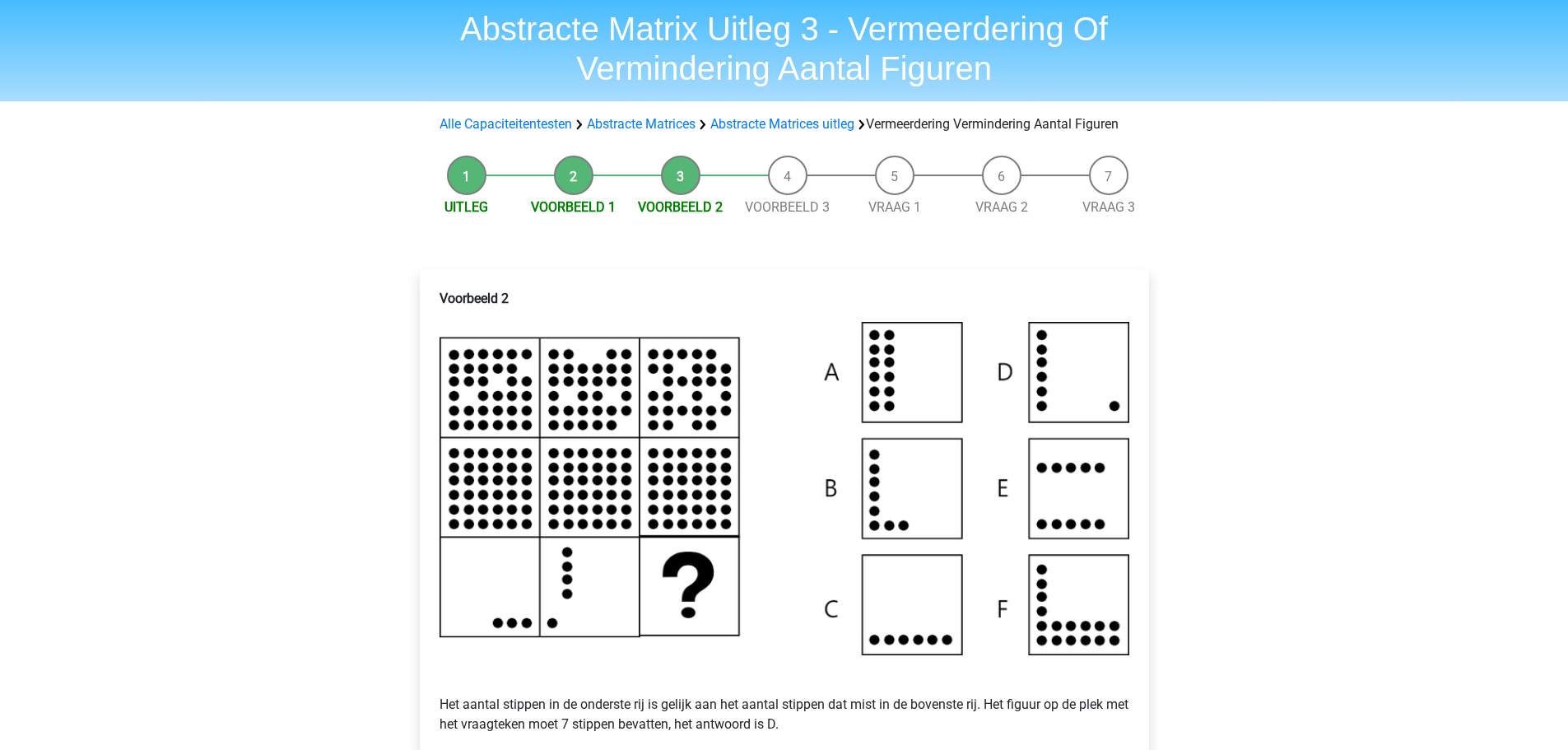 scroll, scrollTop: 82, scrollLeft: 0, axis: vertical 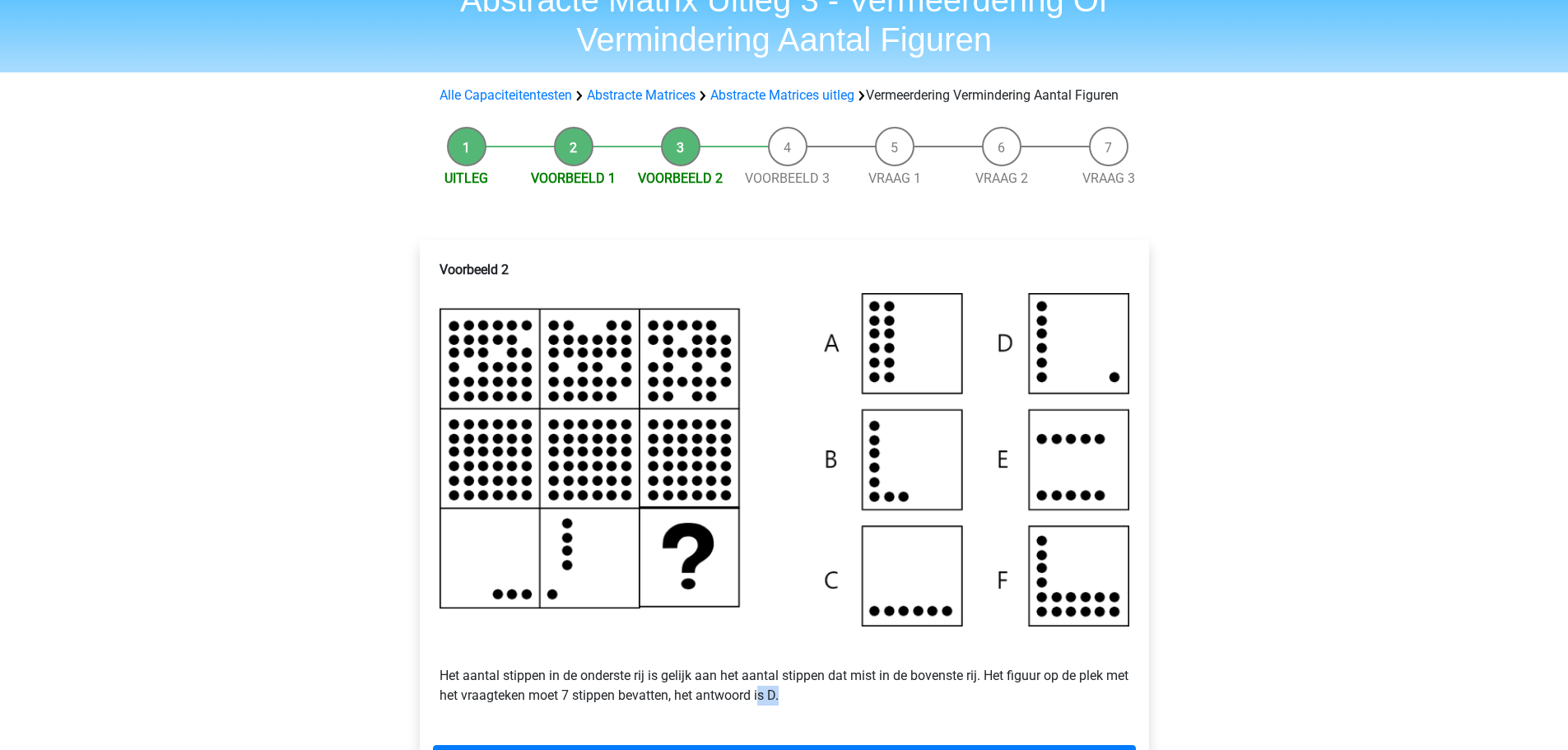 drag, startPoint x: 781, startPoint y: 720, endPoint x: 817, endPoint y: 717, distance: 36.124784 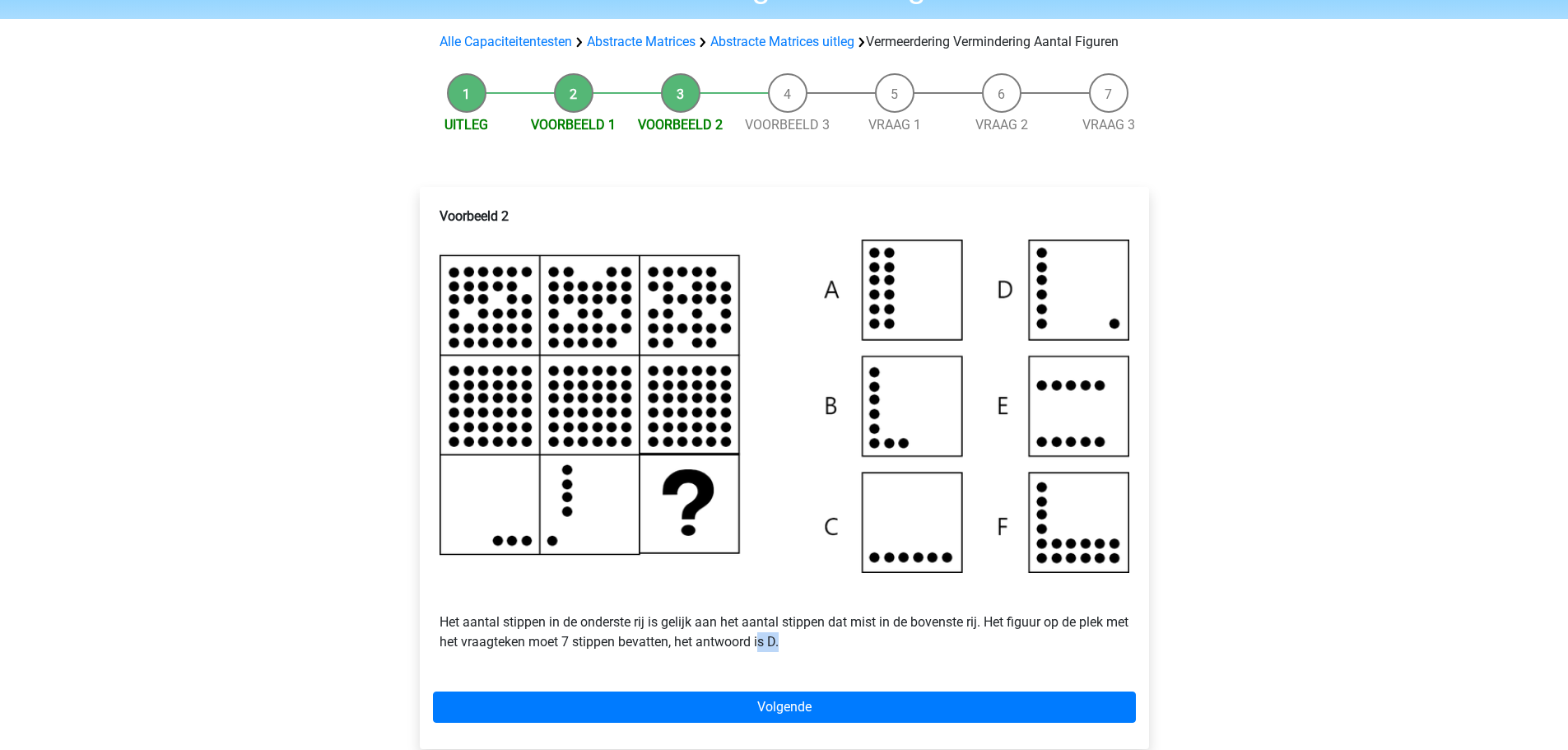 scroll, scrollTop: 165, scrollLeft: 0, axis: vertical 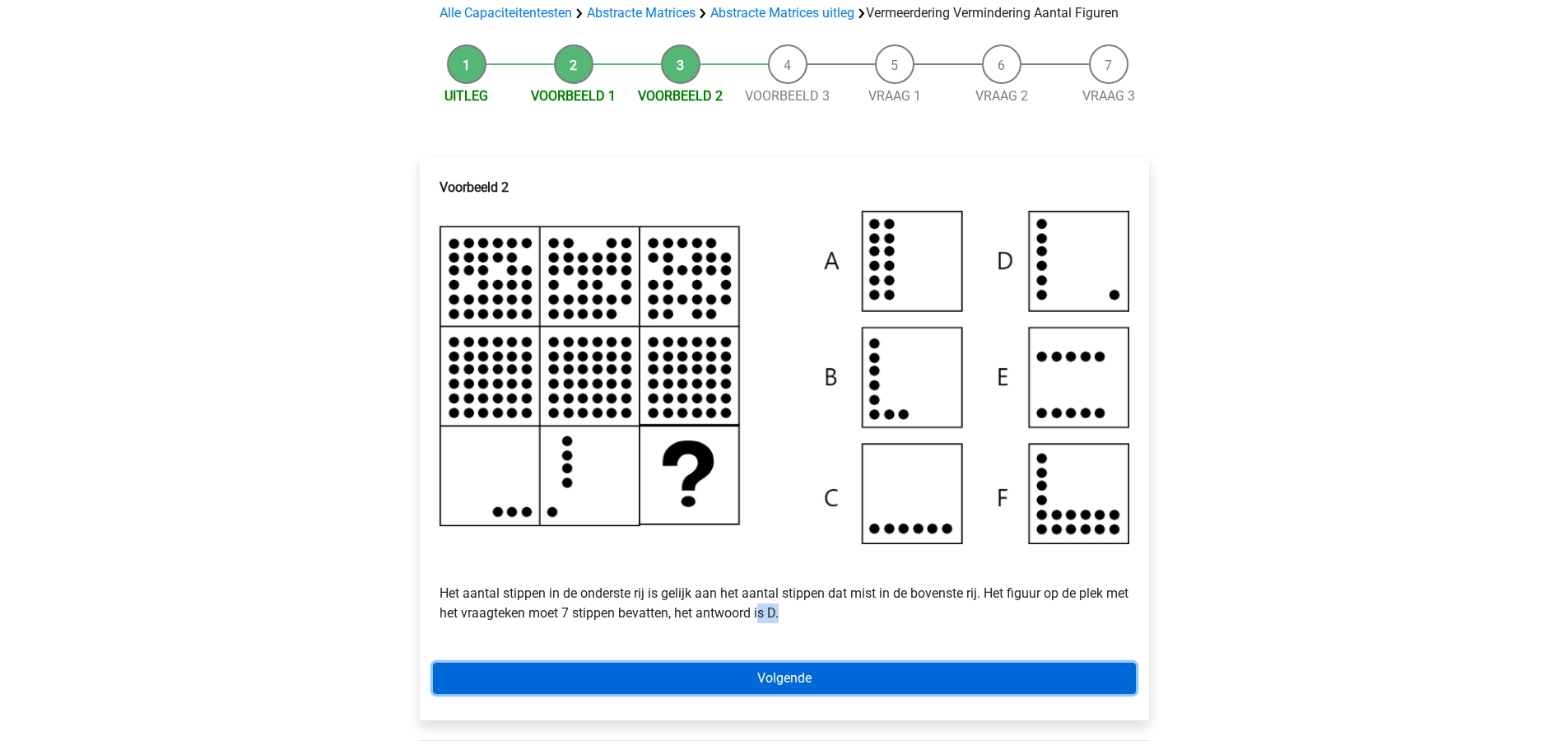 click on "Volgende" at bounding box center [784, 678] 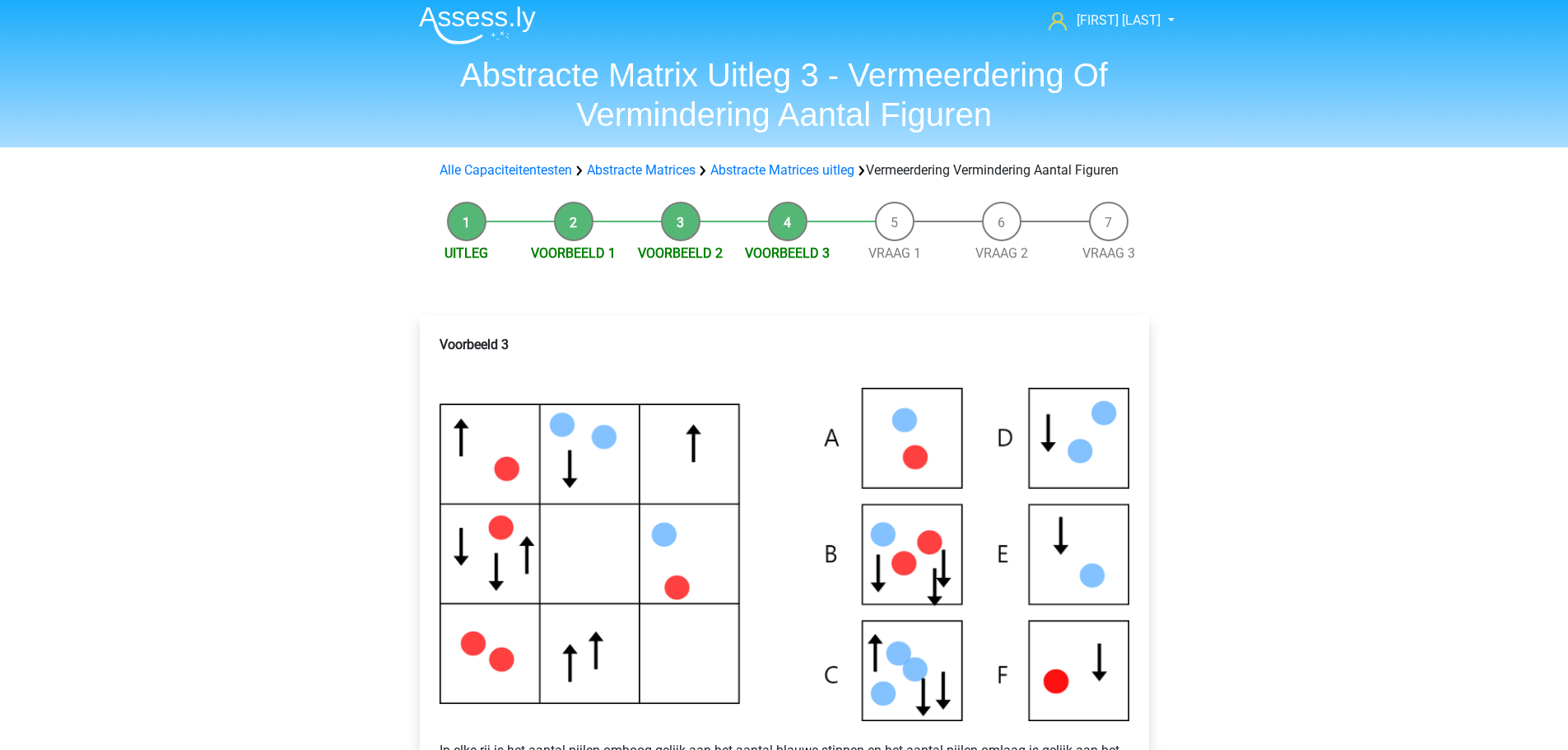 scroll, scrollTop: 0, scrollLeft: 0, axis: both 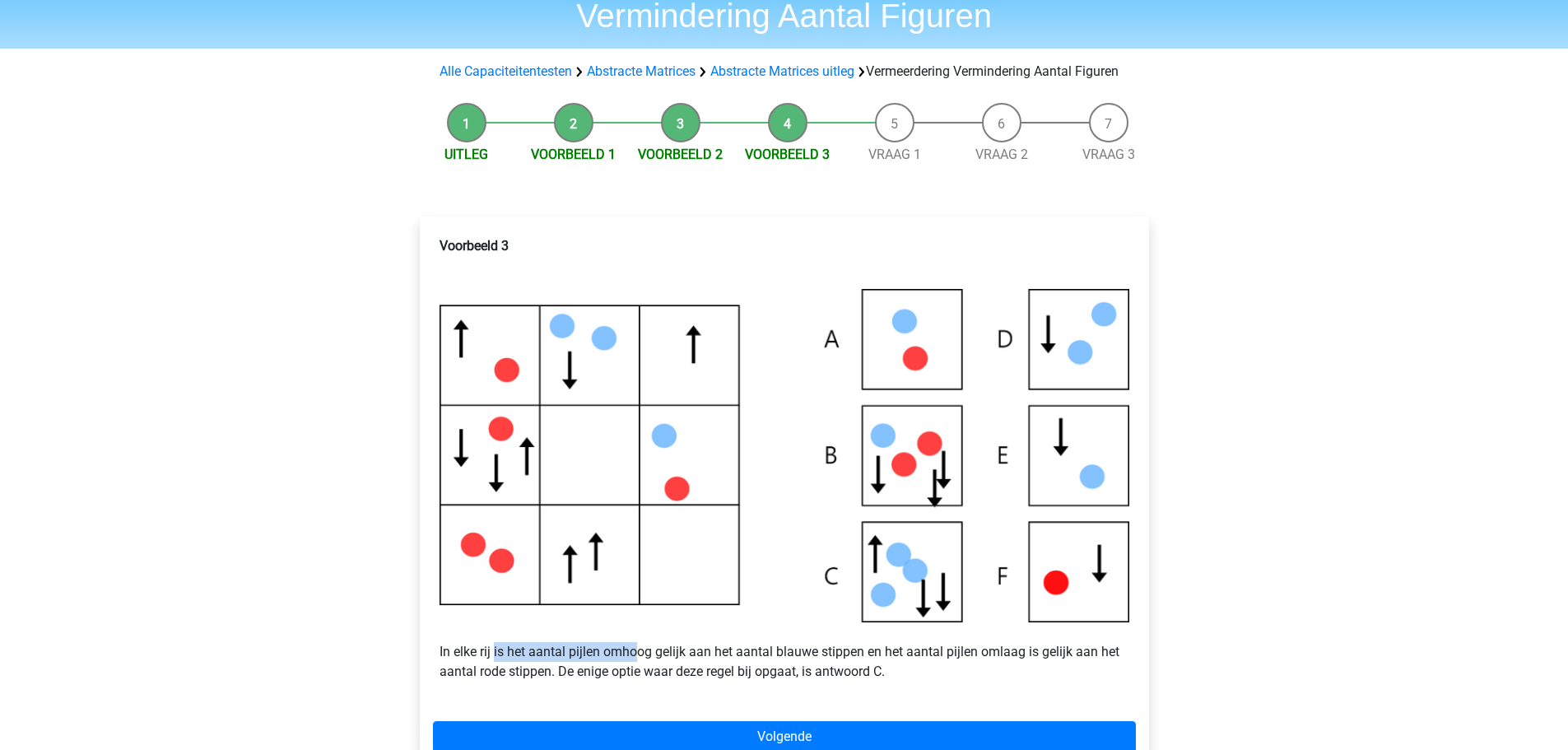 drag, startPoint x: 496, startPoint y: 667, endPoint x: 636, endPoint y: 663, distance: 140.05713 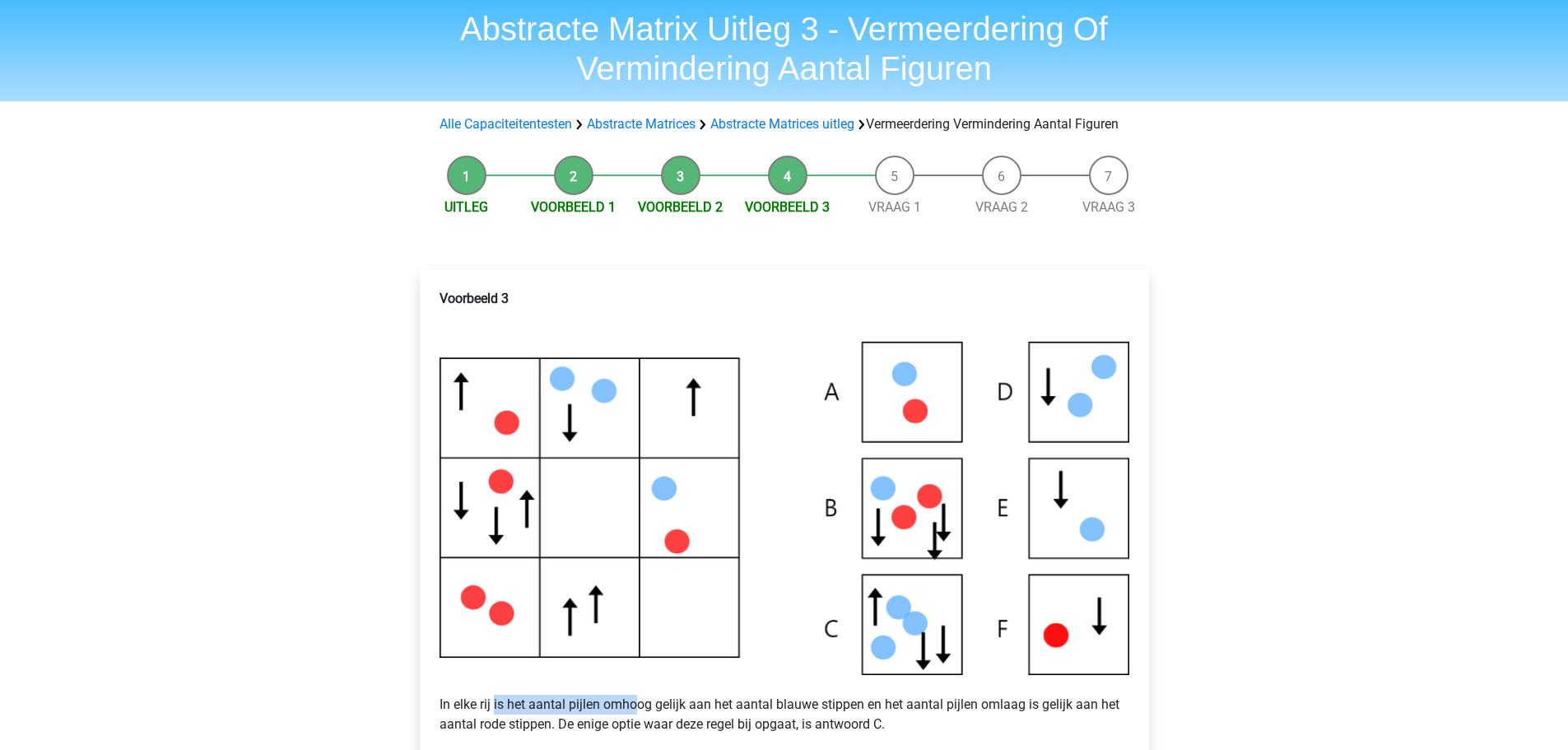 scroll, scrollTop: 24, scrollLeft: 0, axis: vertical 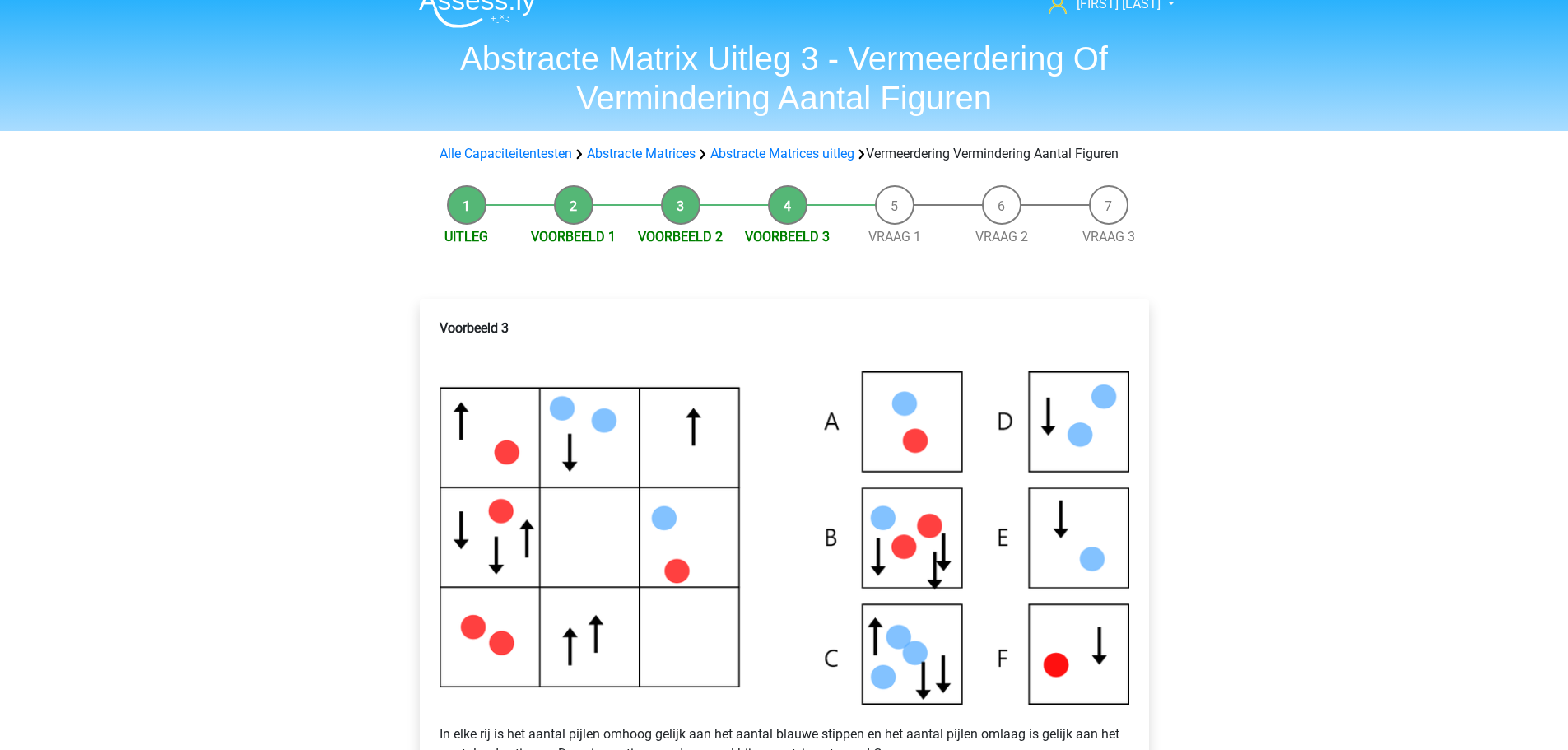 click on "Marc Hanna
marchanna2000@gmail.com
Nederlands
English" at bounding box center (784, 659) 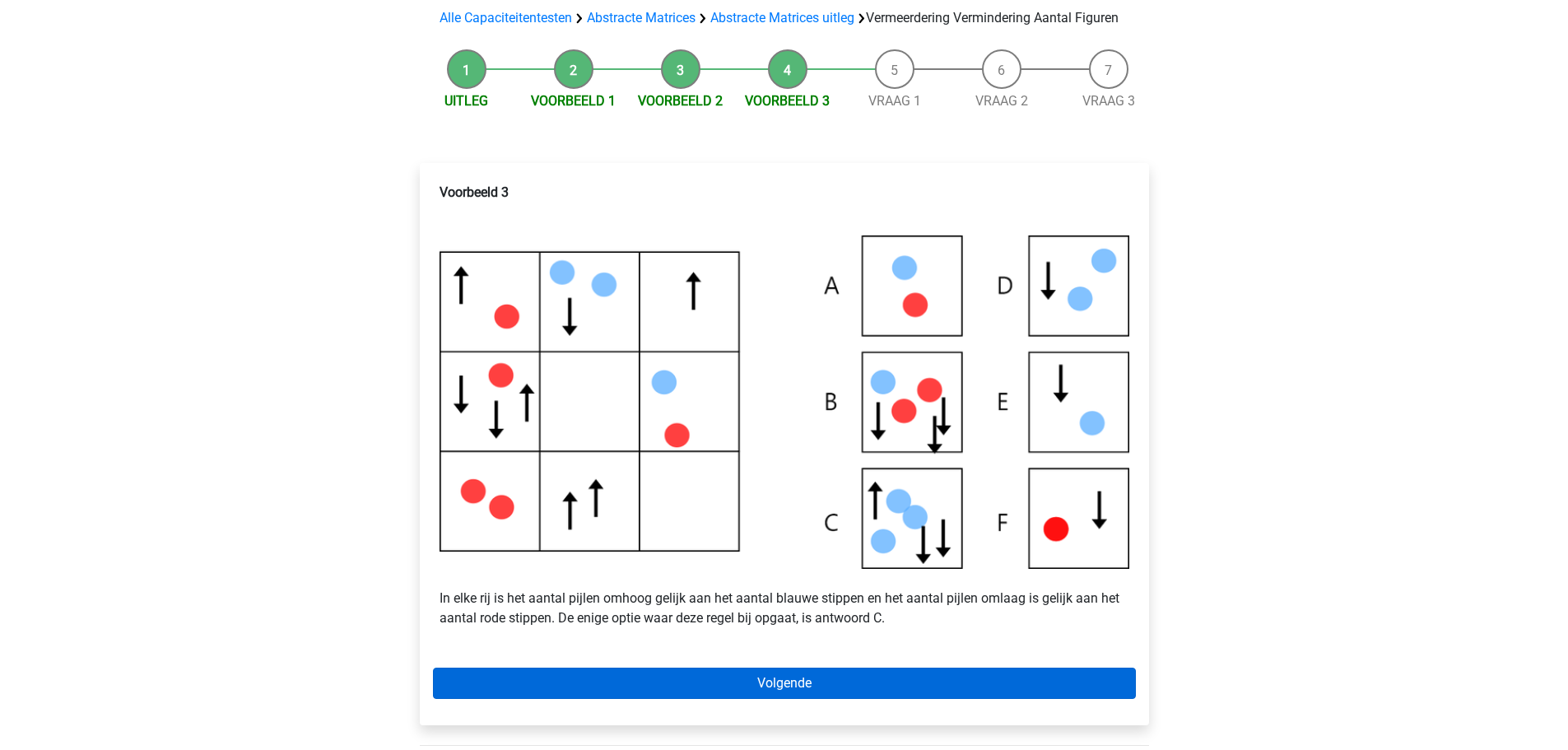 scroll, scrollTop: 189, scrollLeft: 0, axis: vertical 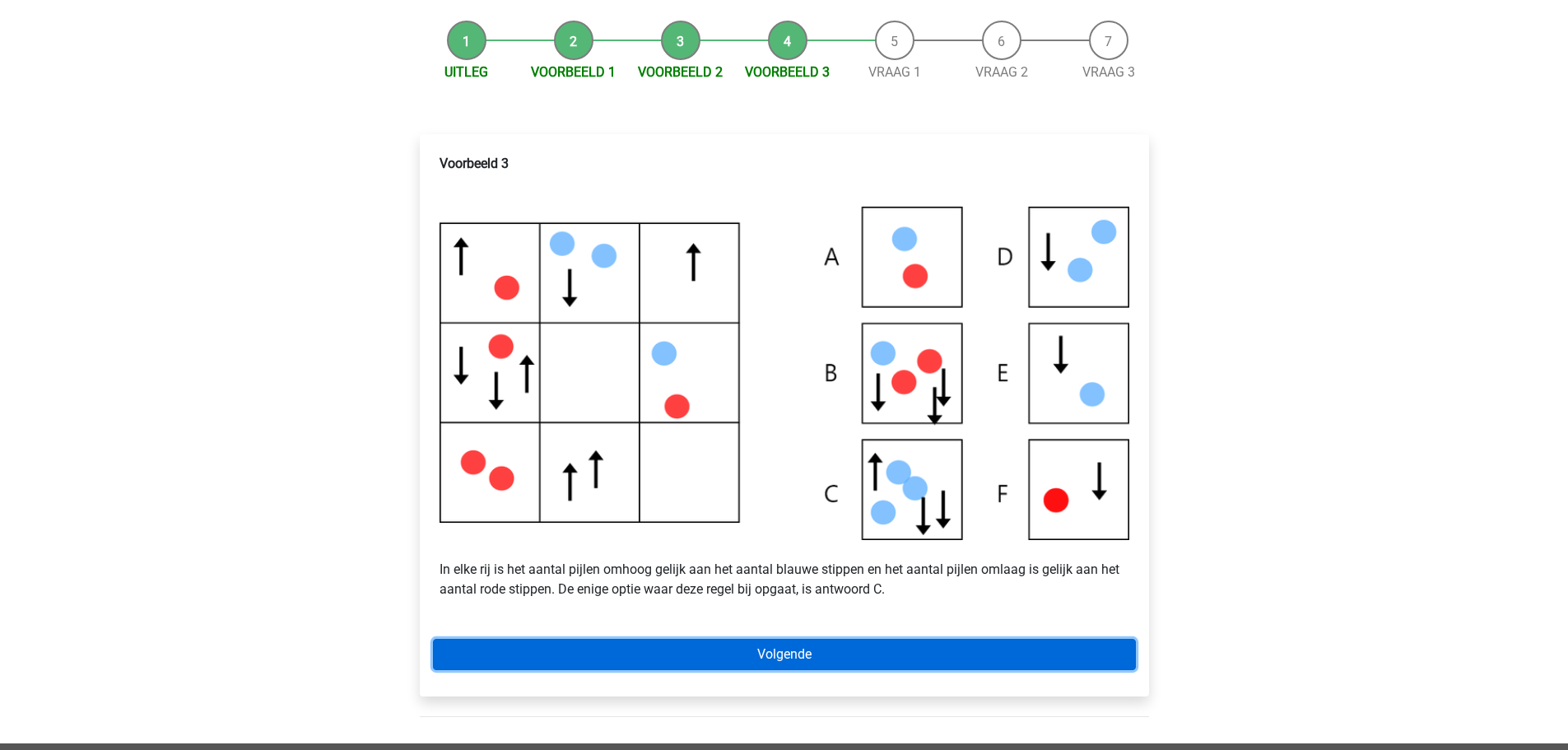 click on "Volgende" at bounding box center [784, 655] 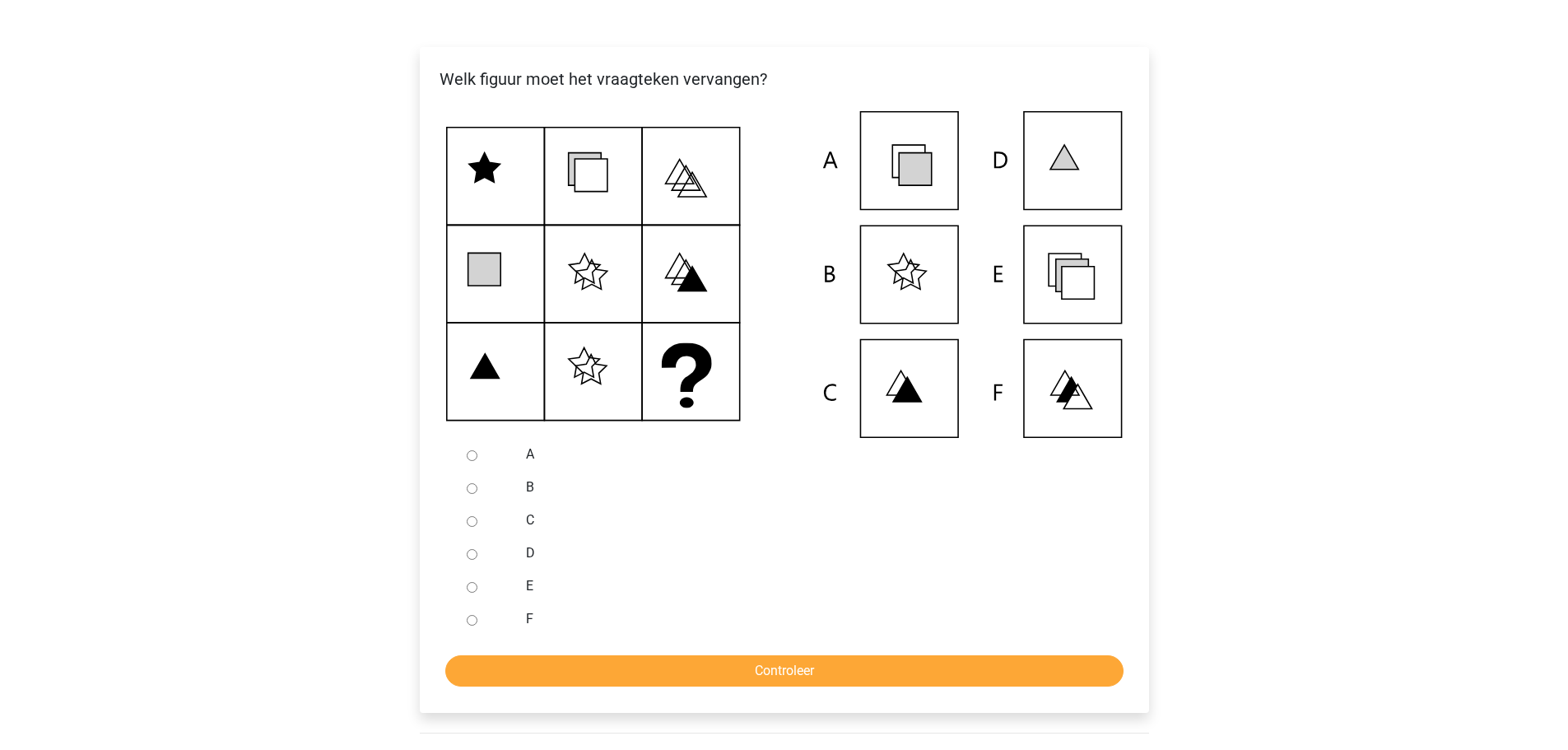 scroll, scrollTop: 247, scrollLeft: 0, axis: vertical 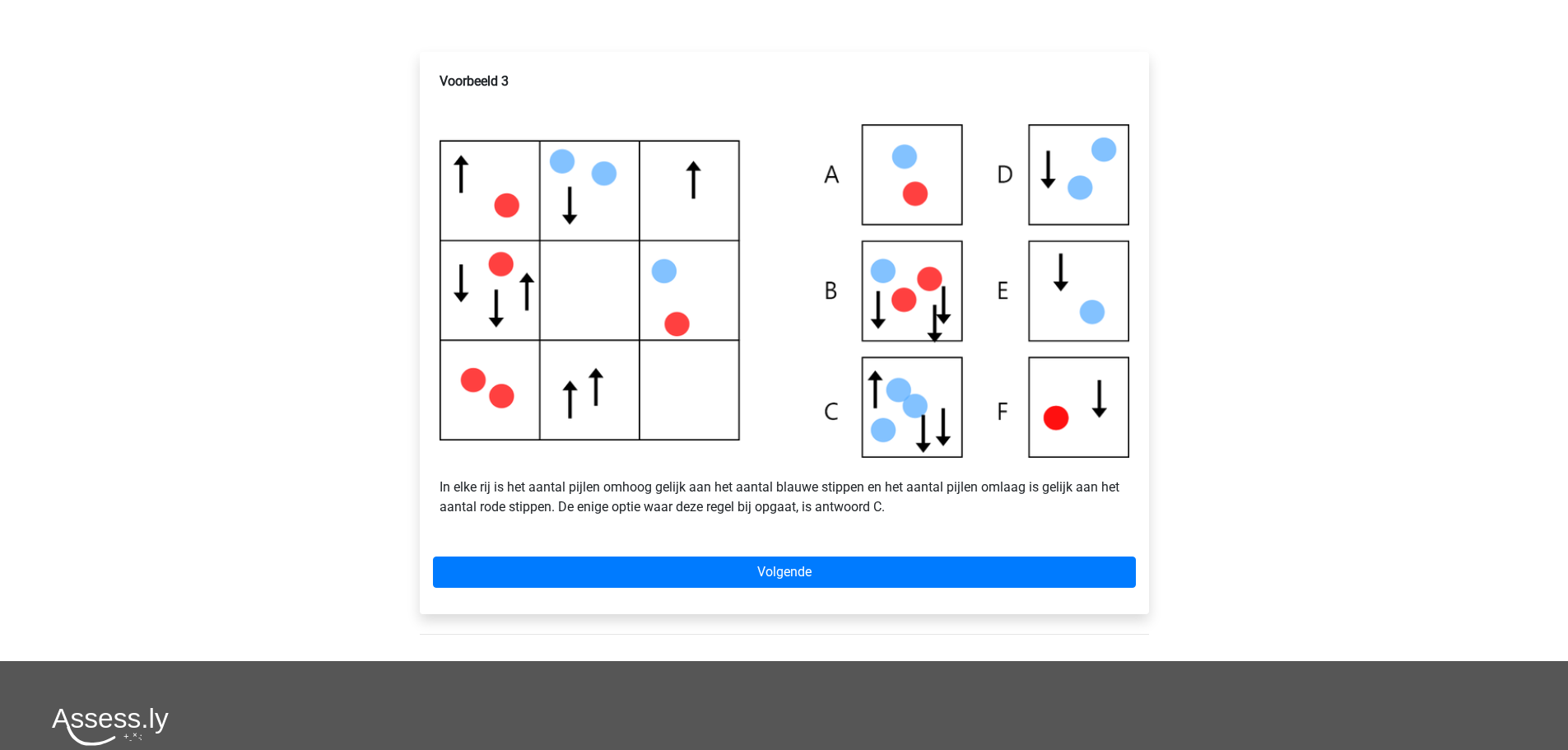 click at bounding box center [784, 291] 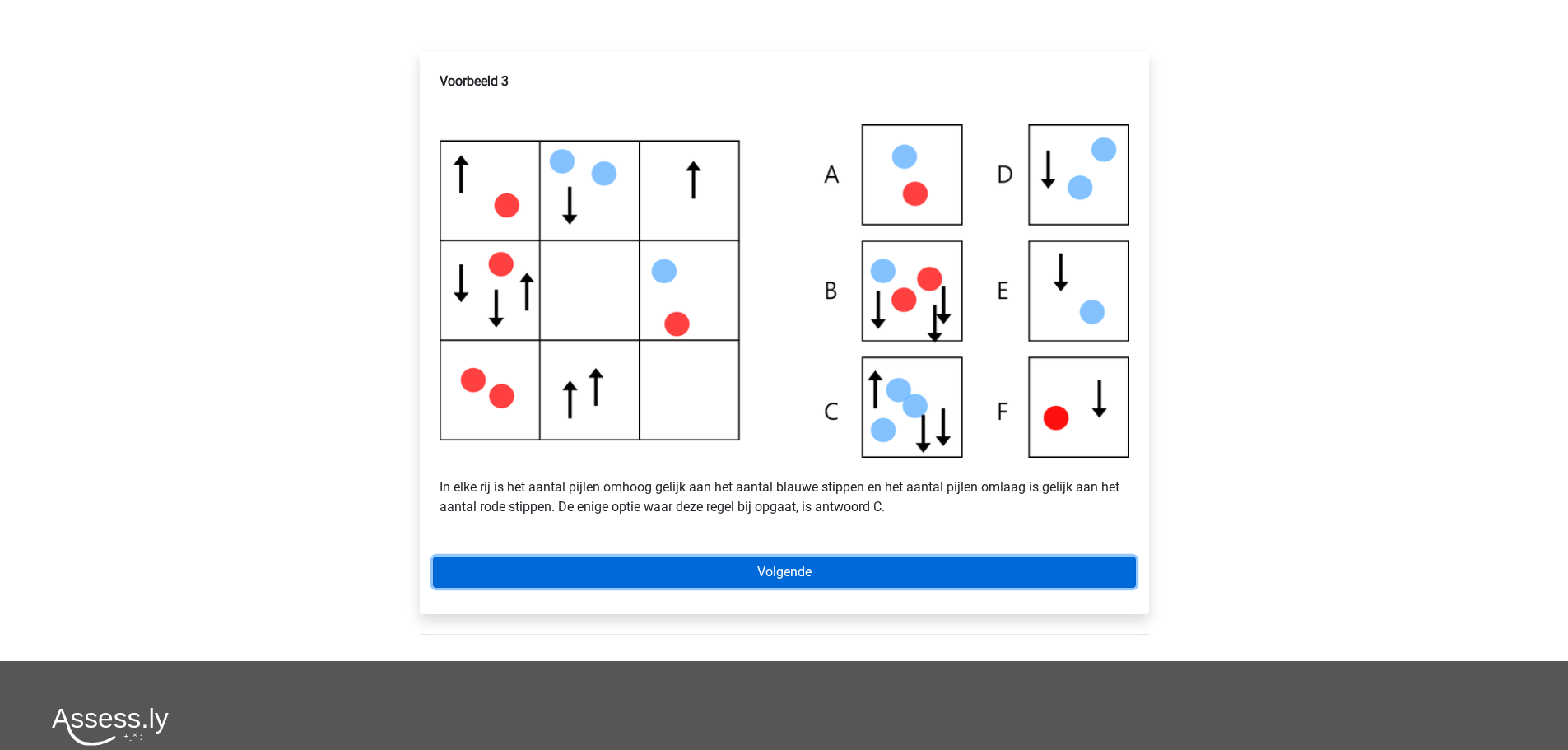 click on "Volgende" at bounding box center [784, 572] 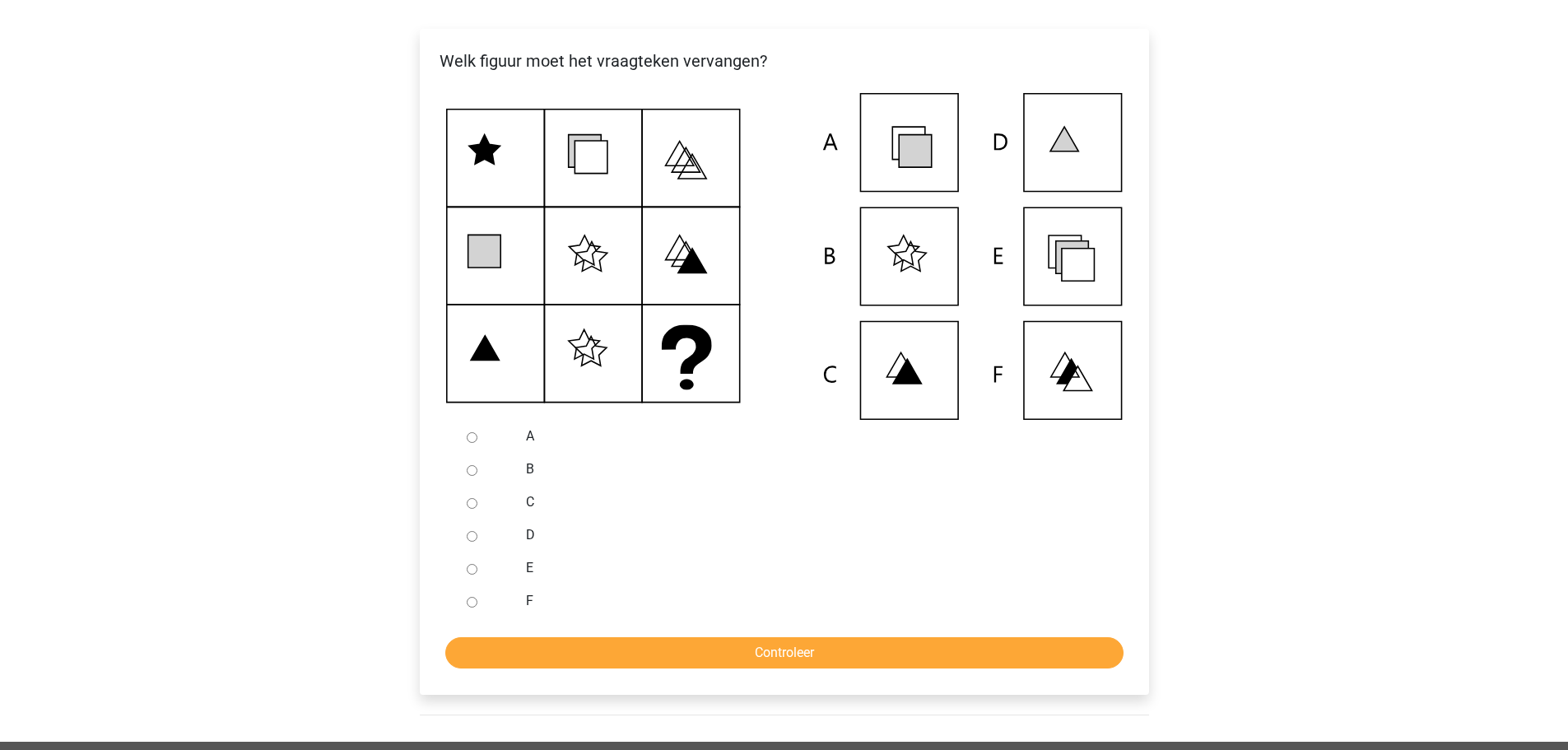scroll, scrollTop: 329, scrollLeft: 0, axis: vertical 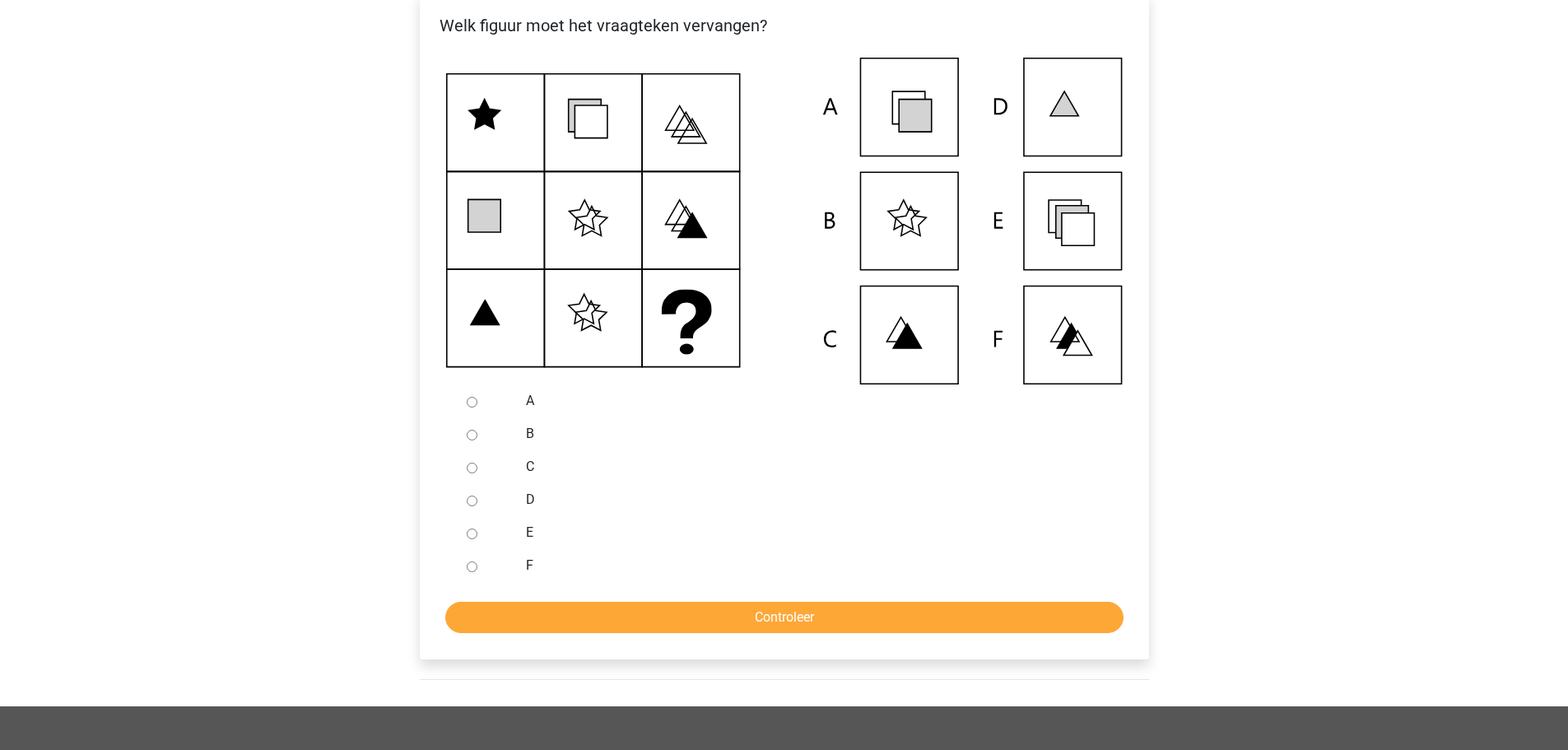 click on "E" at bounding box center [811, 533] 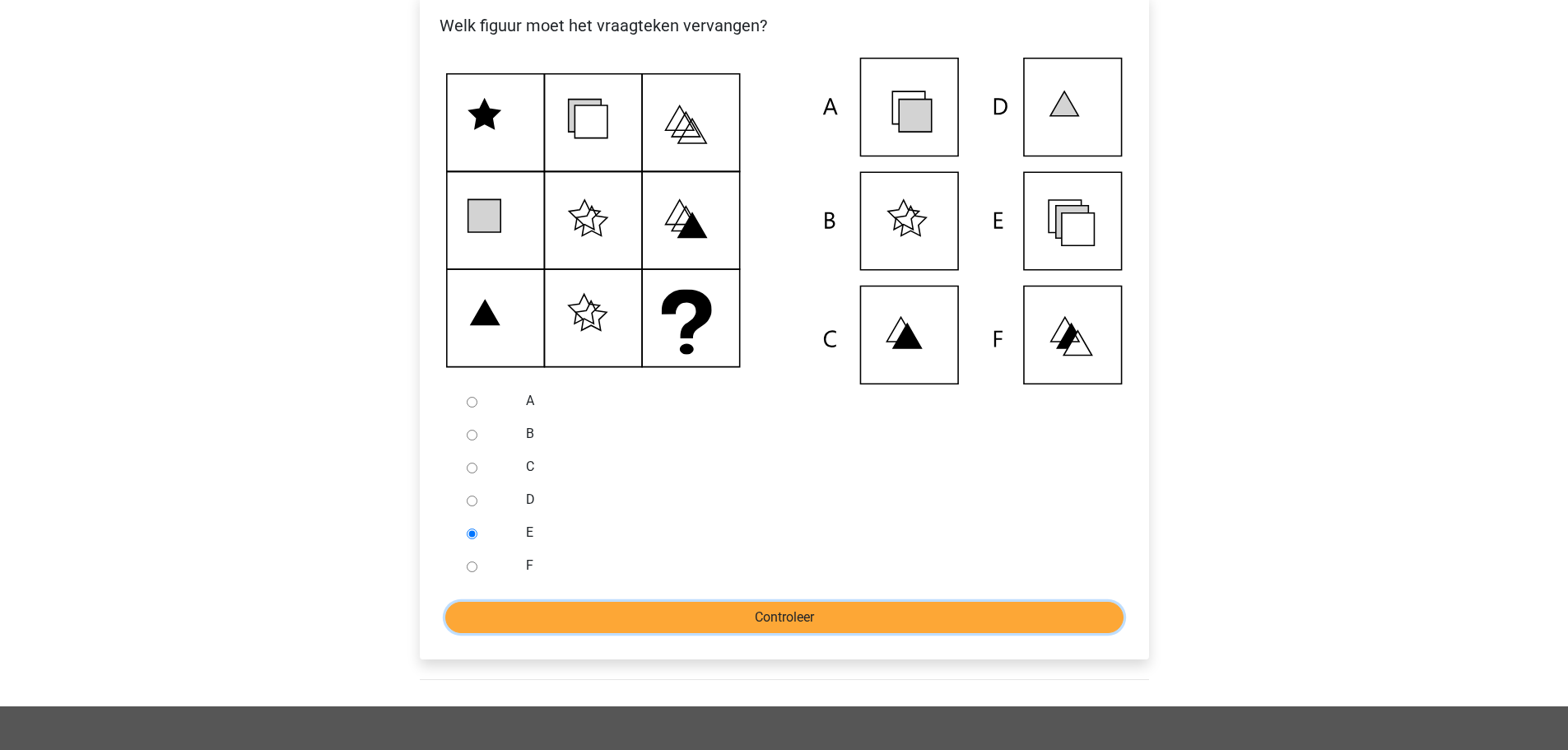 click on "Controleer" at bounding box center (784, 617) 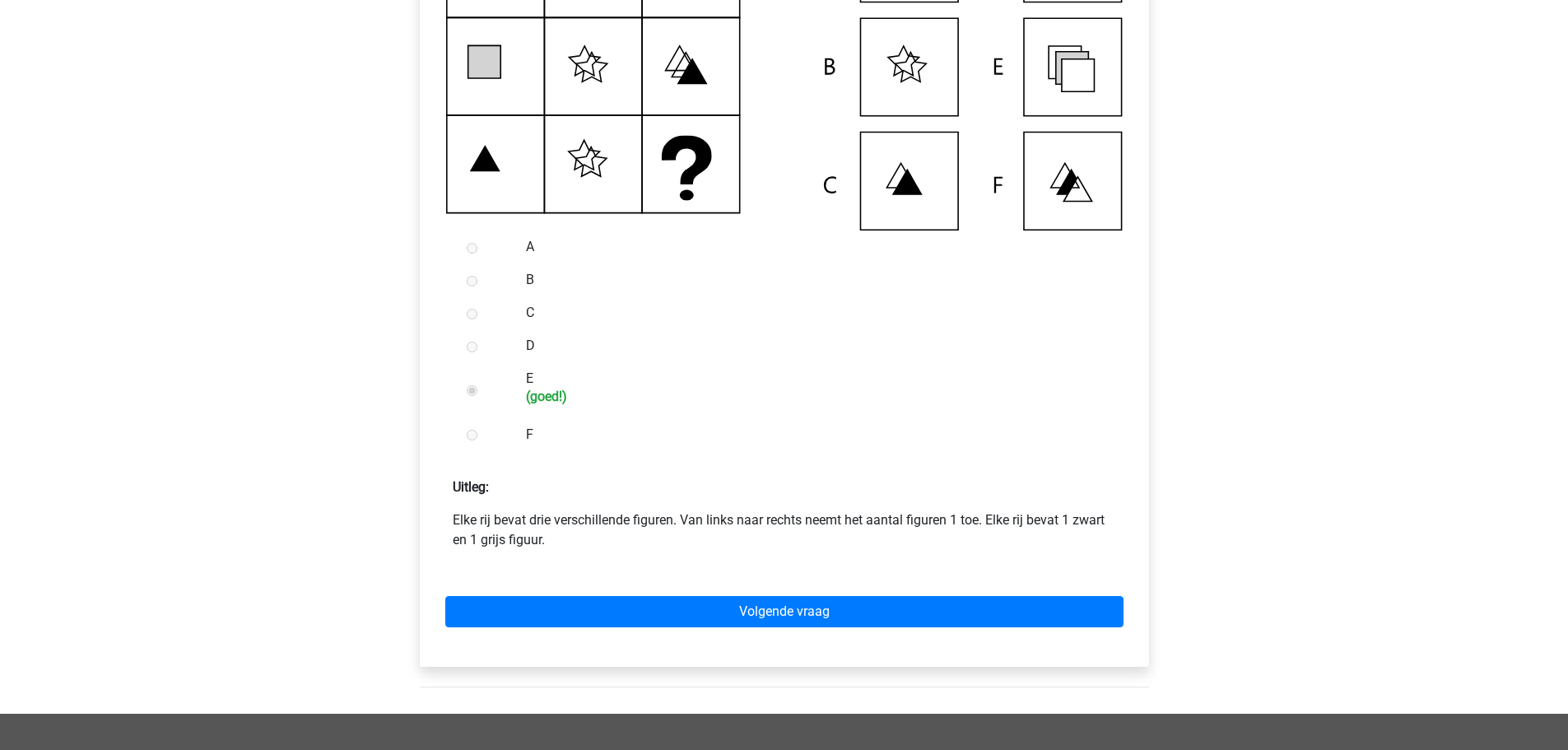 scroll, scrollTop: 494, scrollLeft: 0, axis: vertical 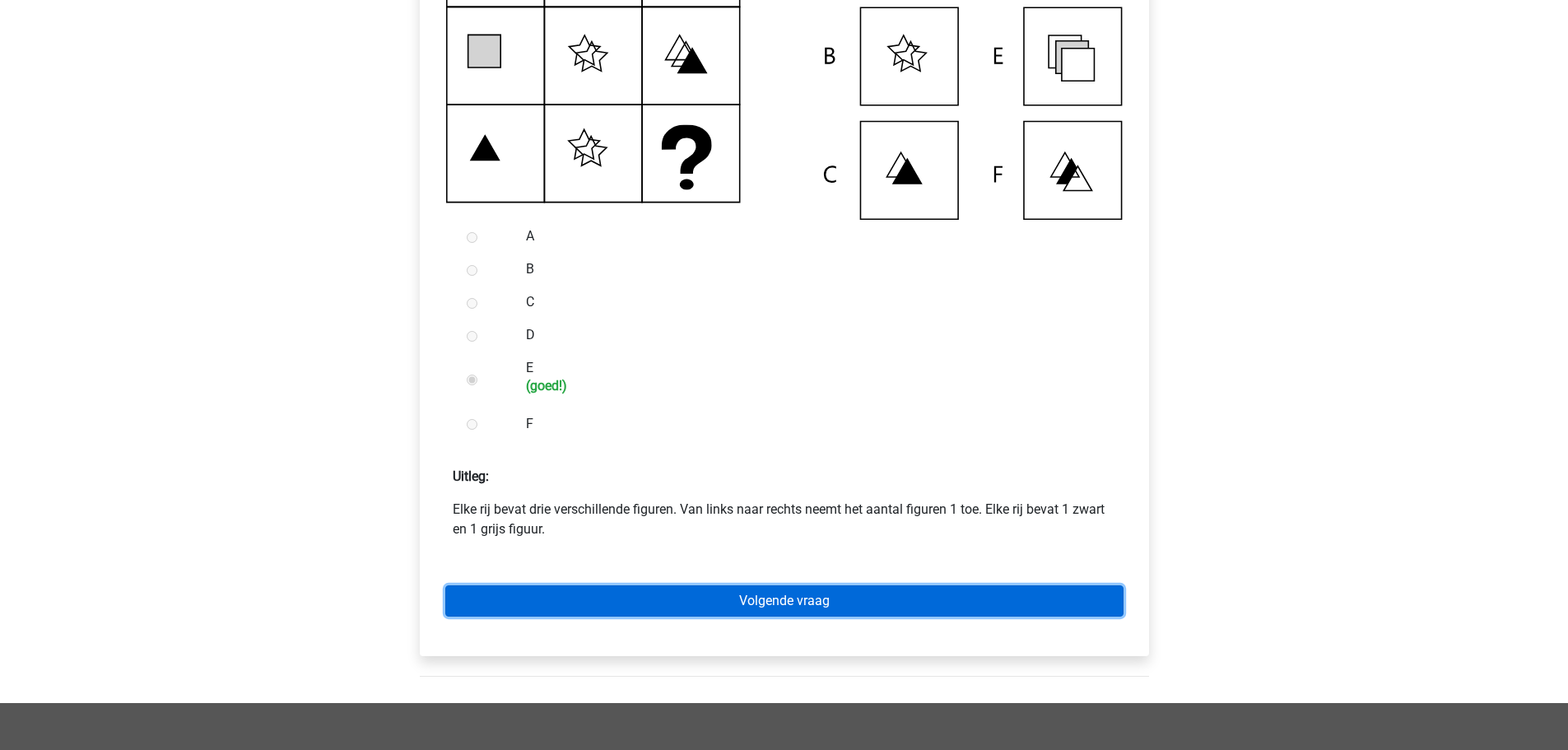 click on "Volgende vraag" at bounding box center (784, 601) 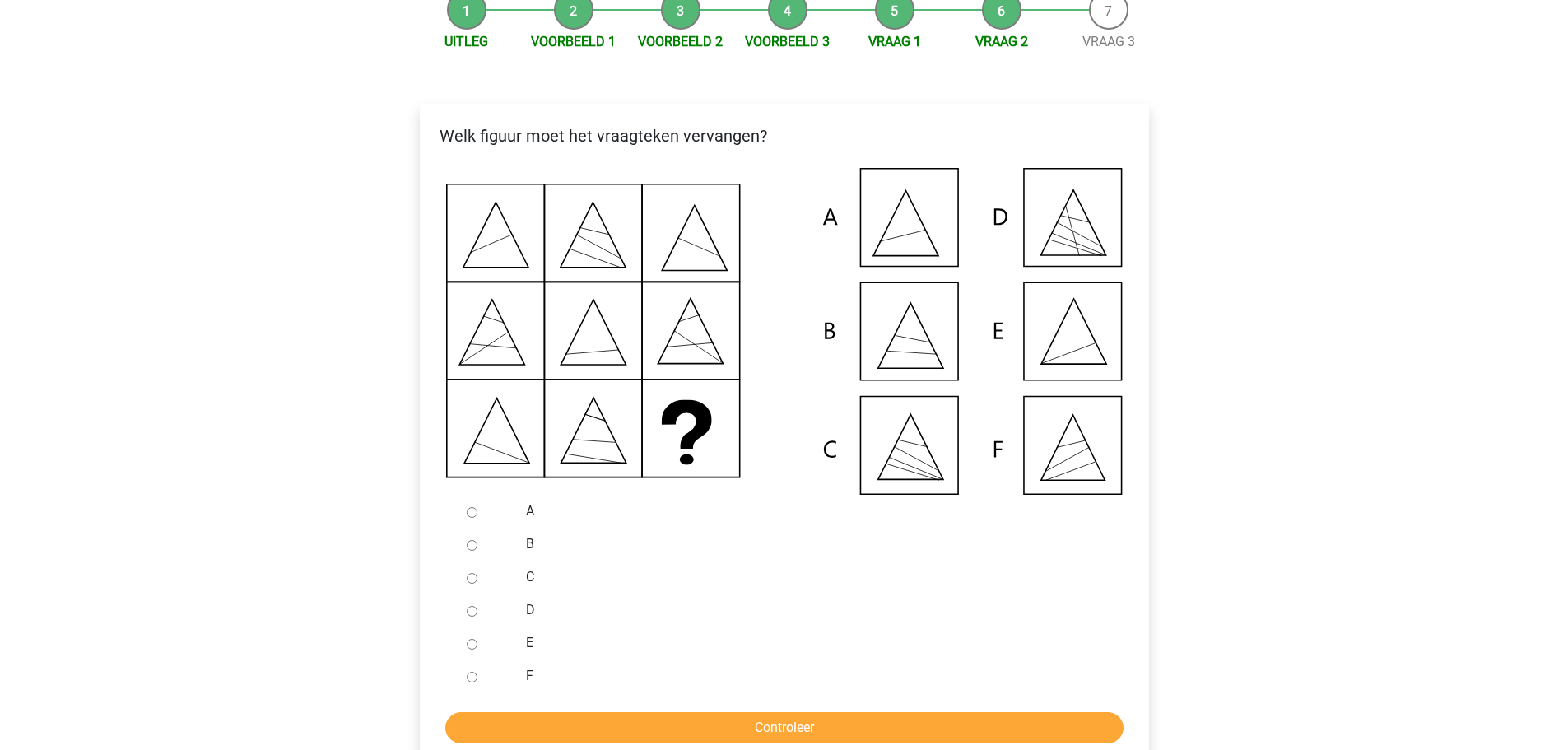 scroll, scrollTop: 247, scrollLeft: 0, axis: vertical 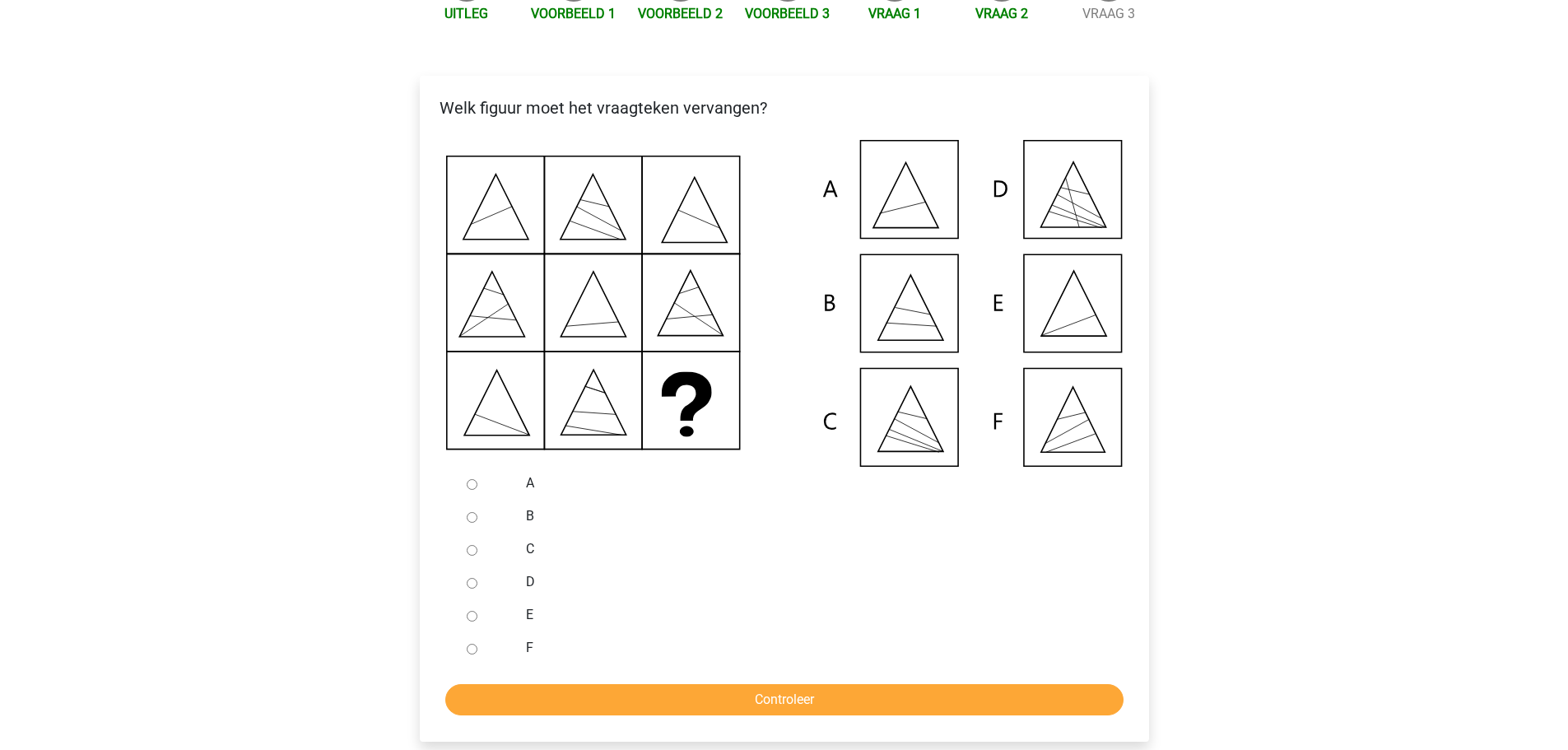 click at bounding box center (487, 615) 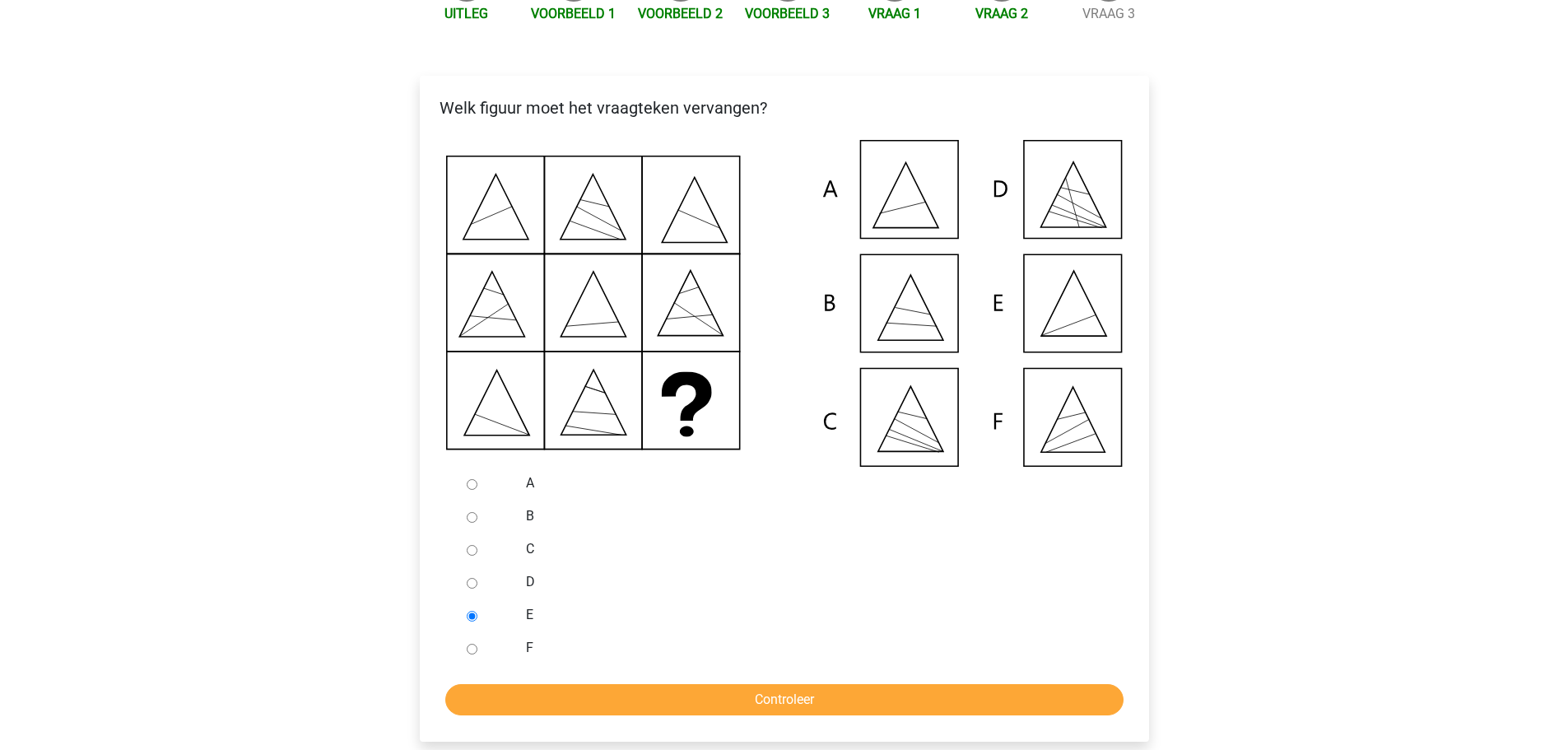 click on "A
B
C
D
E
F
Controleer" at bounding box center (784, 591) 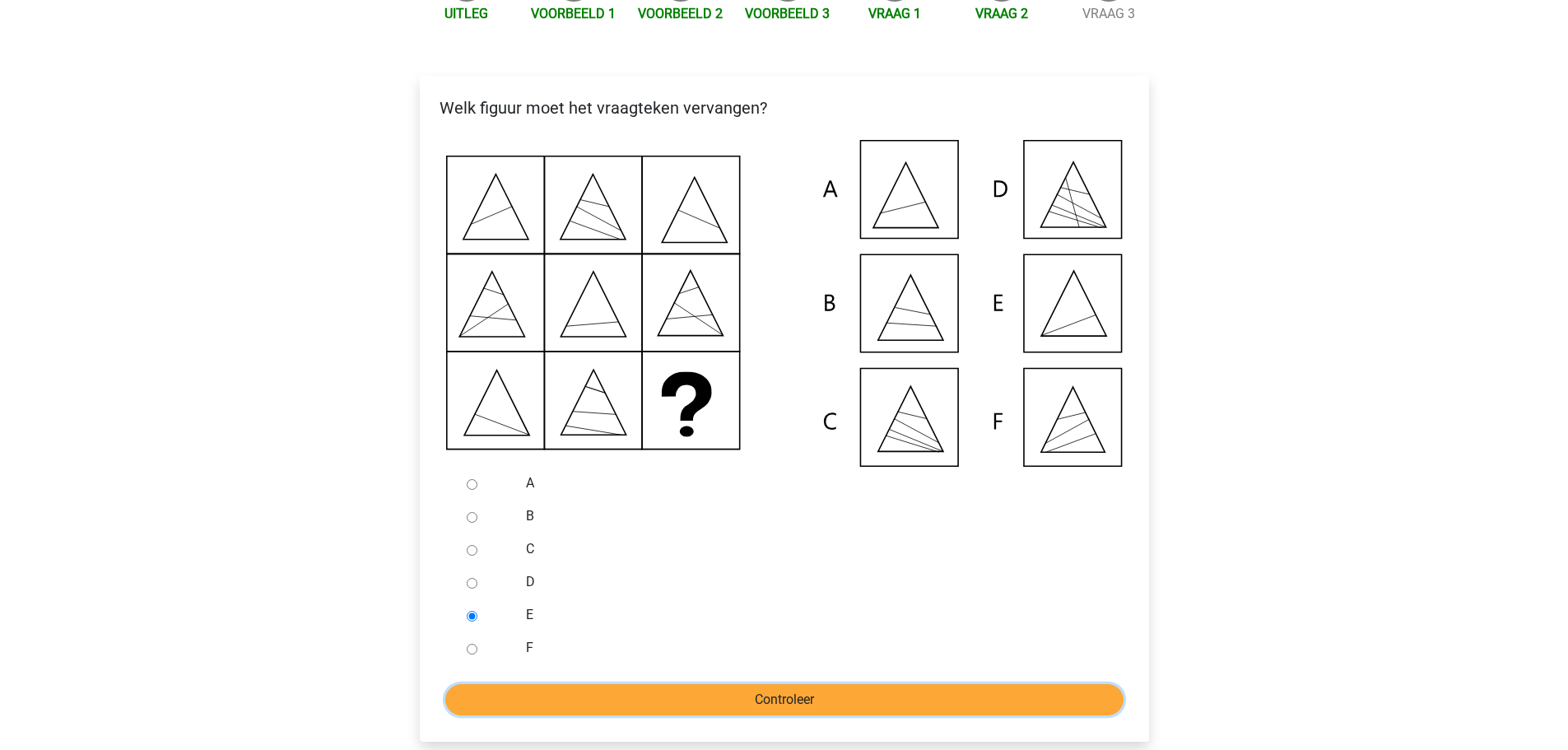 click on "Controleer" at bounding box center (784, 700) 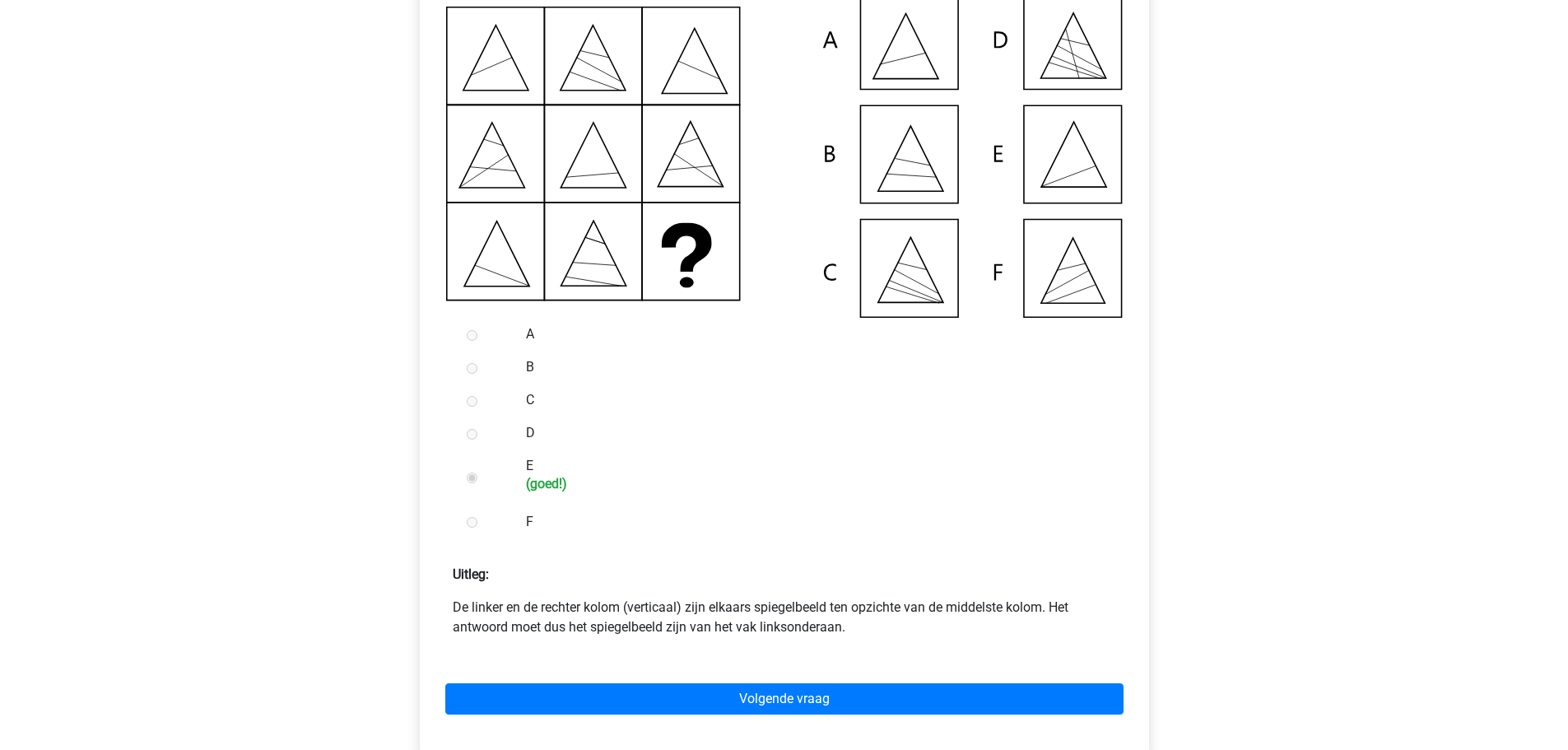 scroll, scrollTop: 483, scrollLeft: 0, axis: vertical 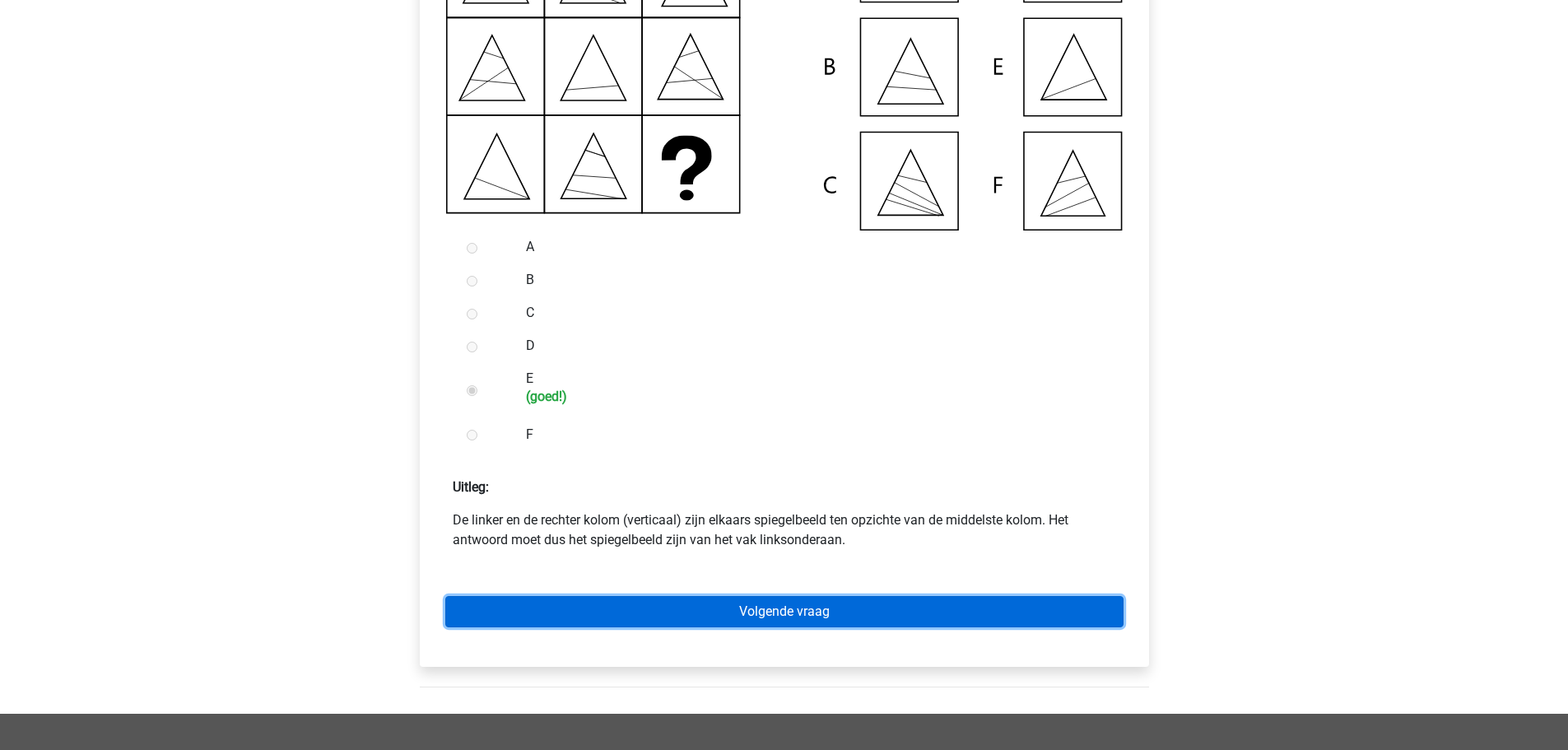 click on "Volgende vraag" at bounding box center (784, 612) 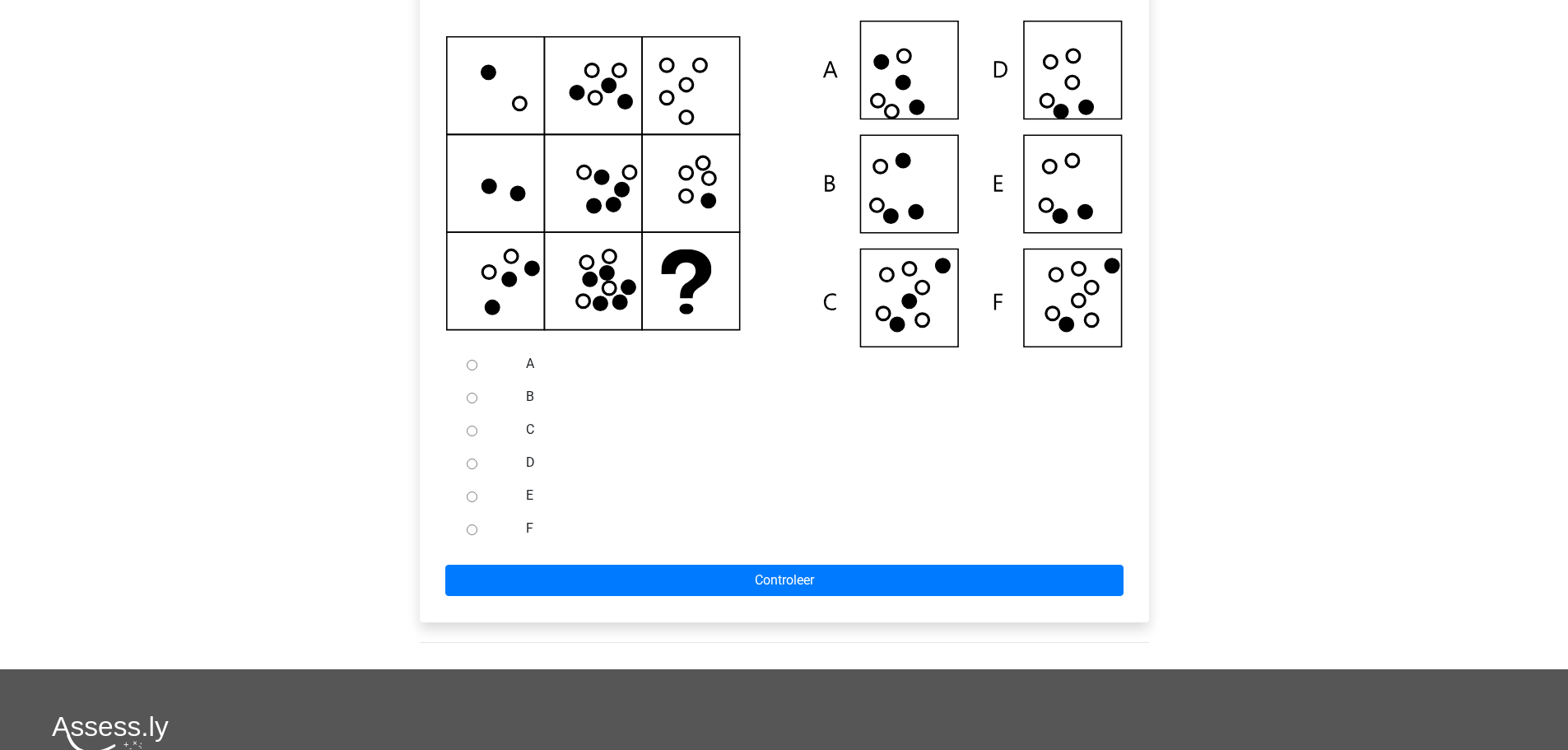 scroll, scrollTop: 412, scrollLeft: 0, axis: vertical 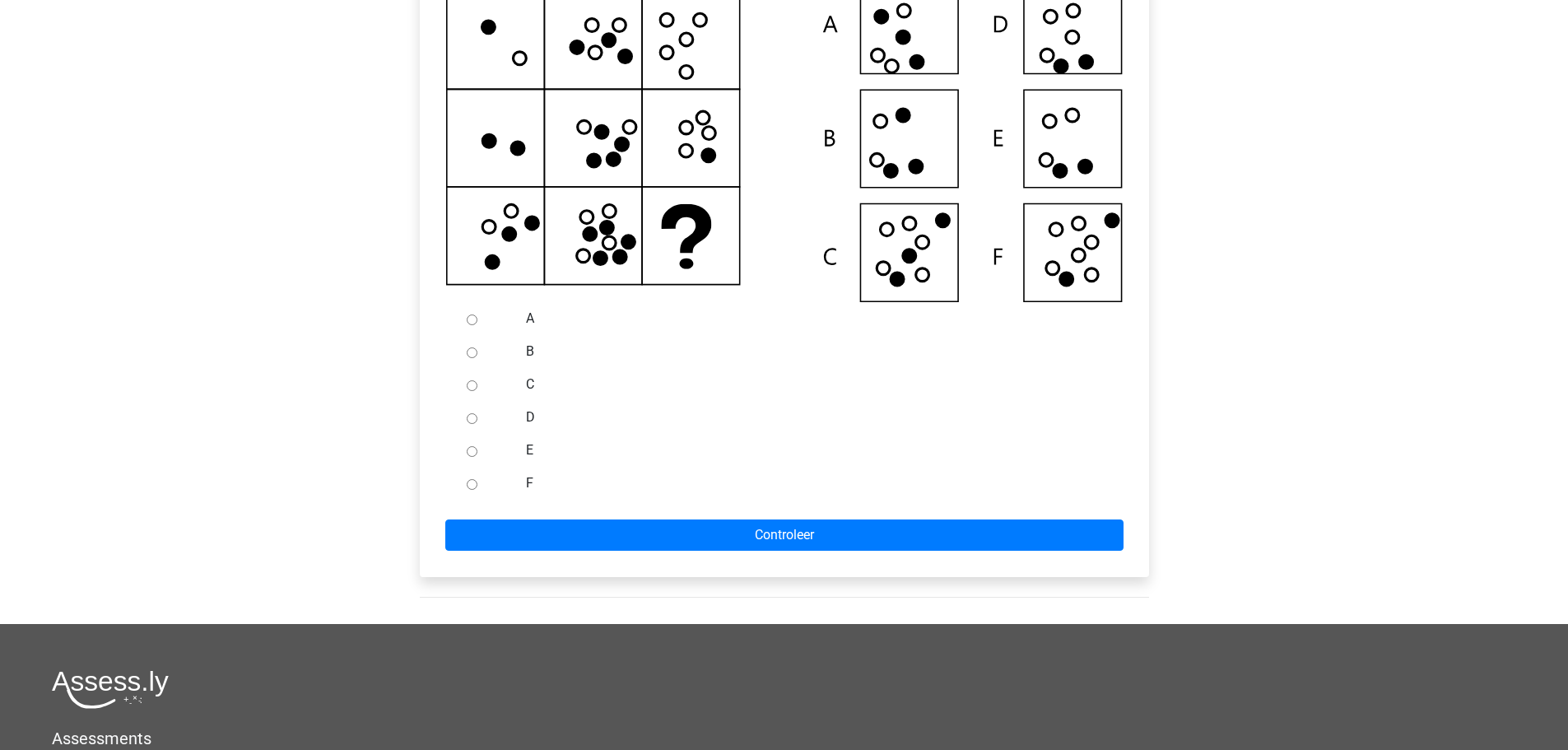 click on "F" at bounding box center [472, 484] 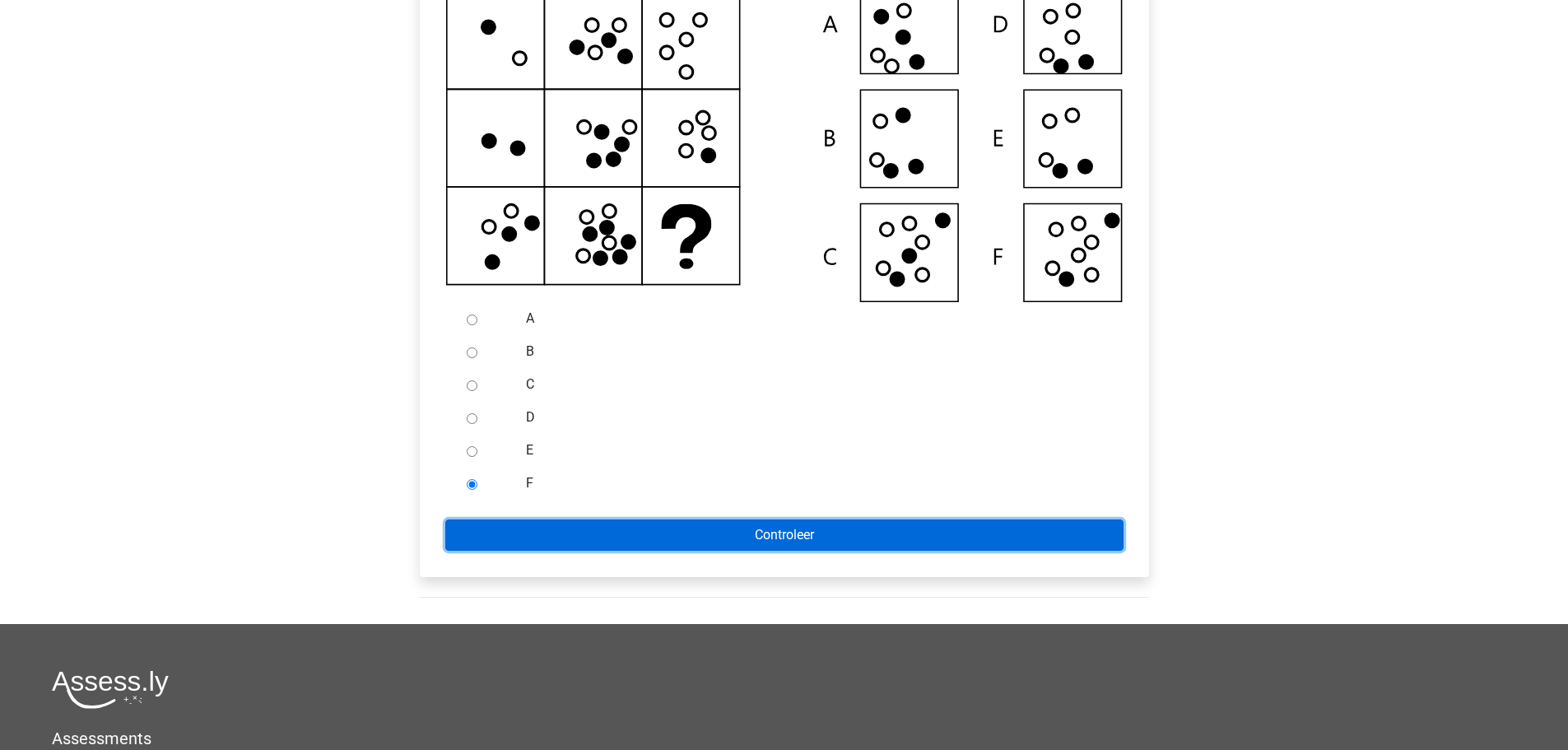 click on "Controleer" at bounding box center (784, 535) 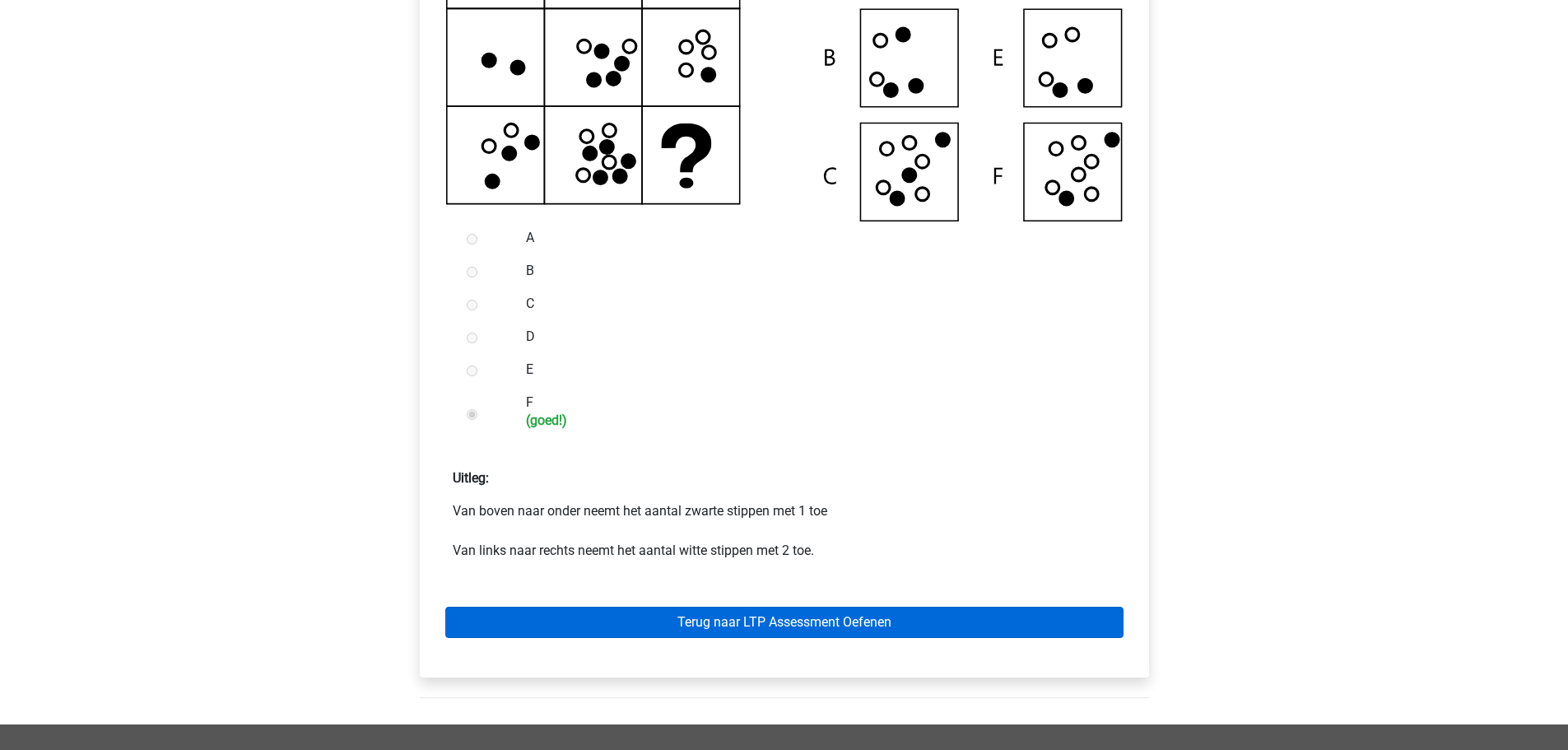 scroll, scrollTop: 576, scrollLeft: 0, axis: vertical 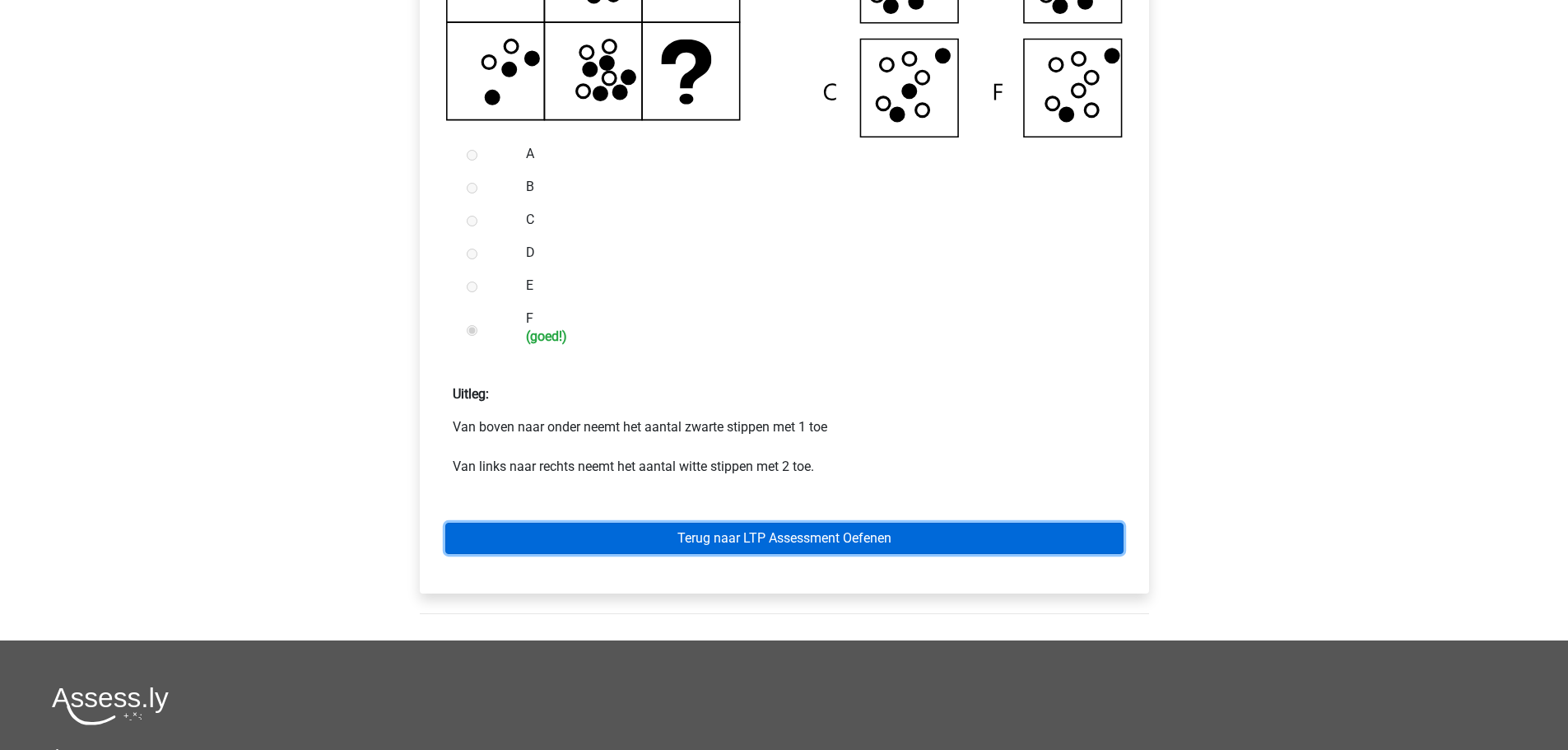 click on "Terug naar LTP Assessment Oefenen" at bounding box center (784, 538) 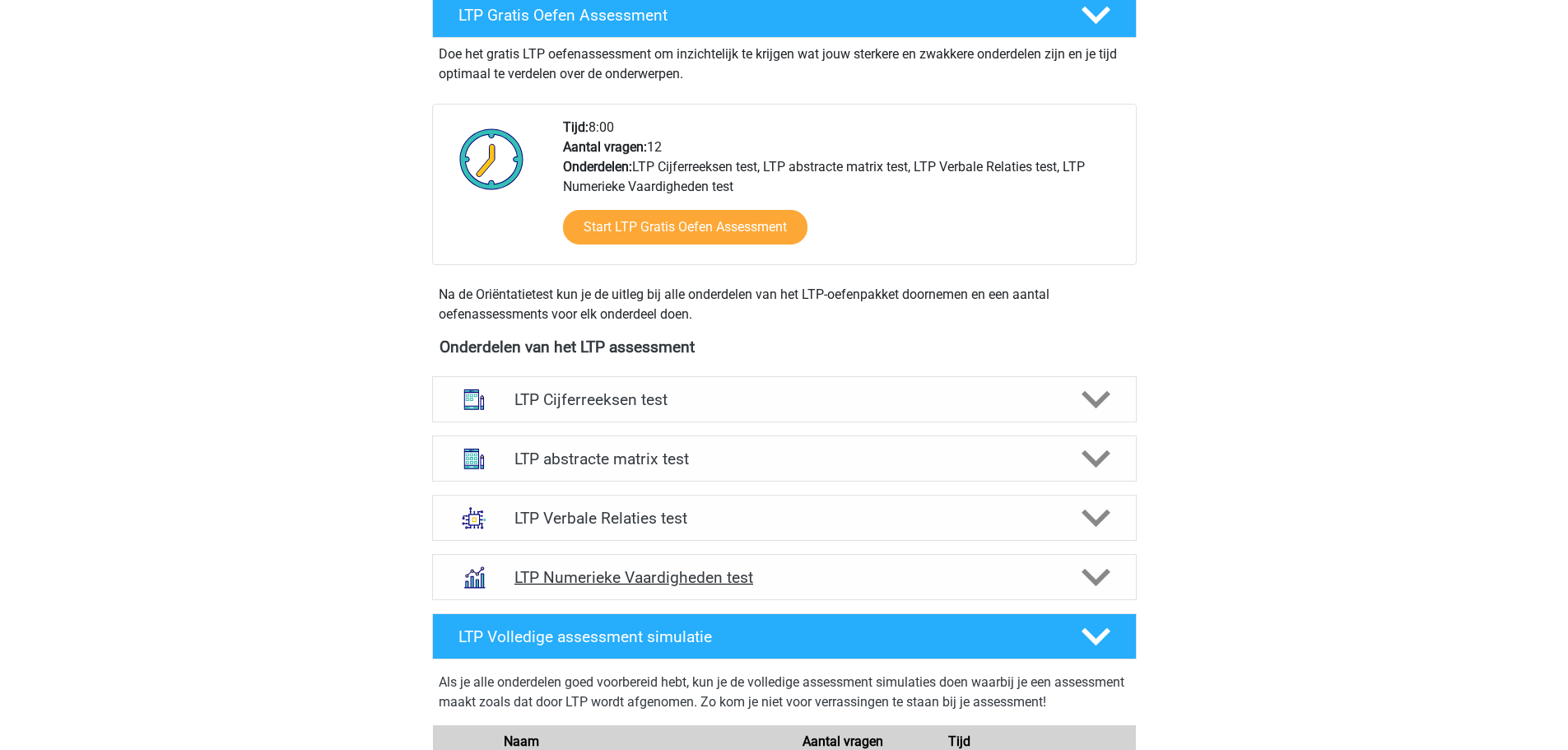 scroll, scrollTop: 329, scrollLeft: 0, axis: vertical 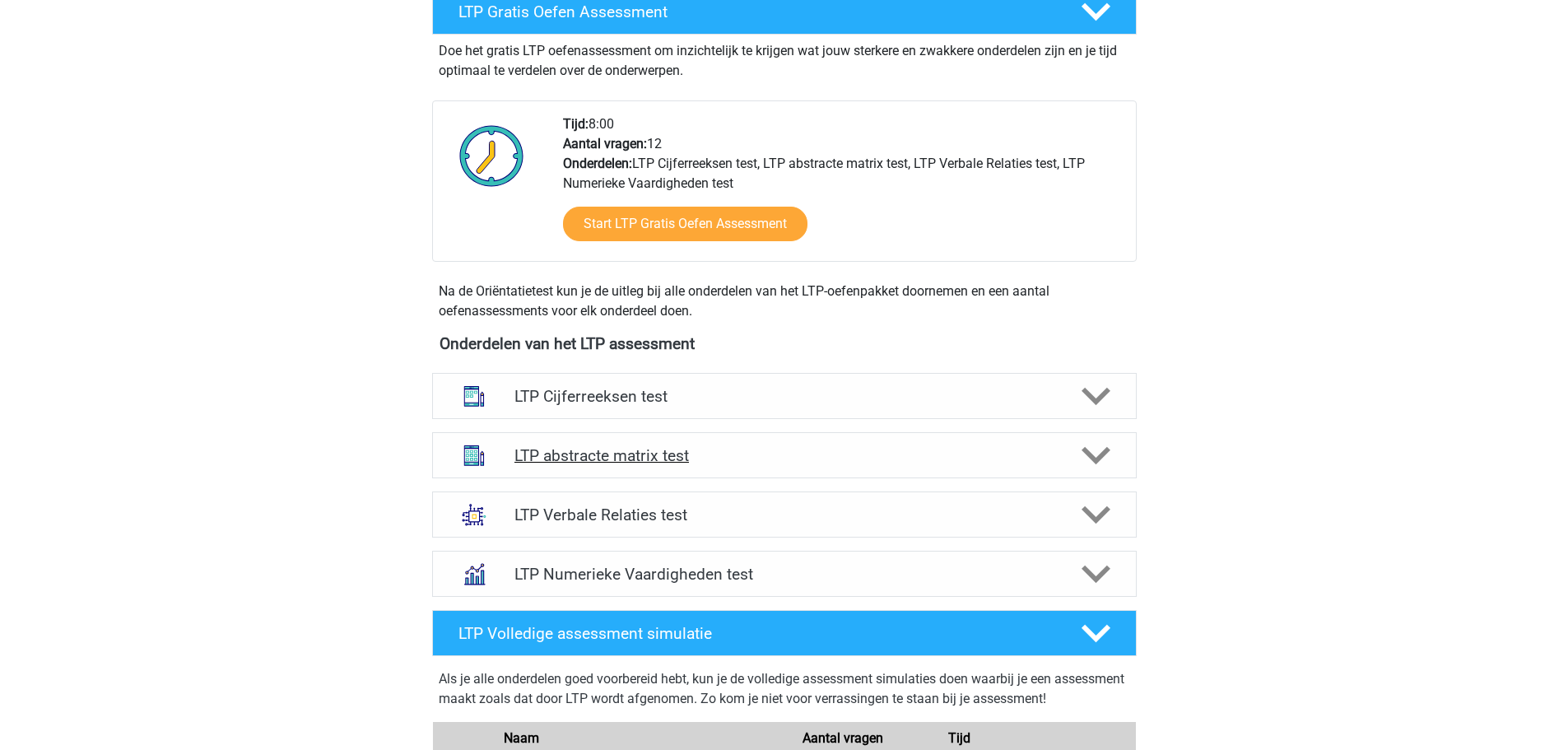 click 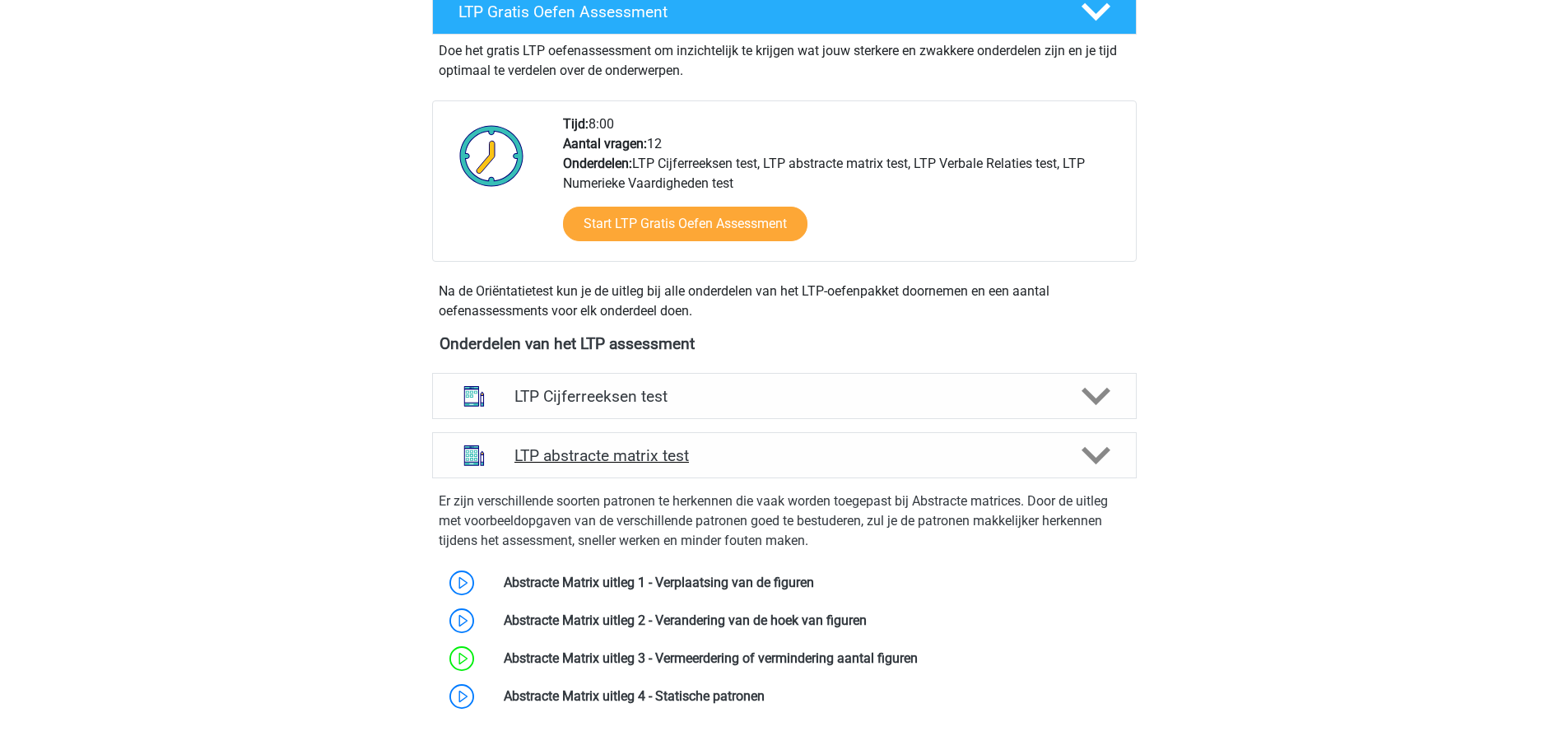 click 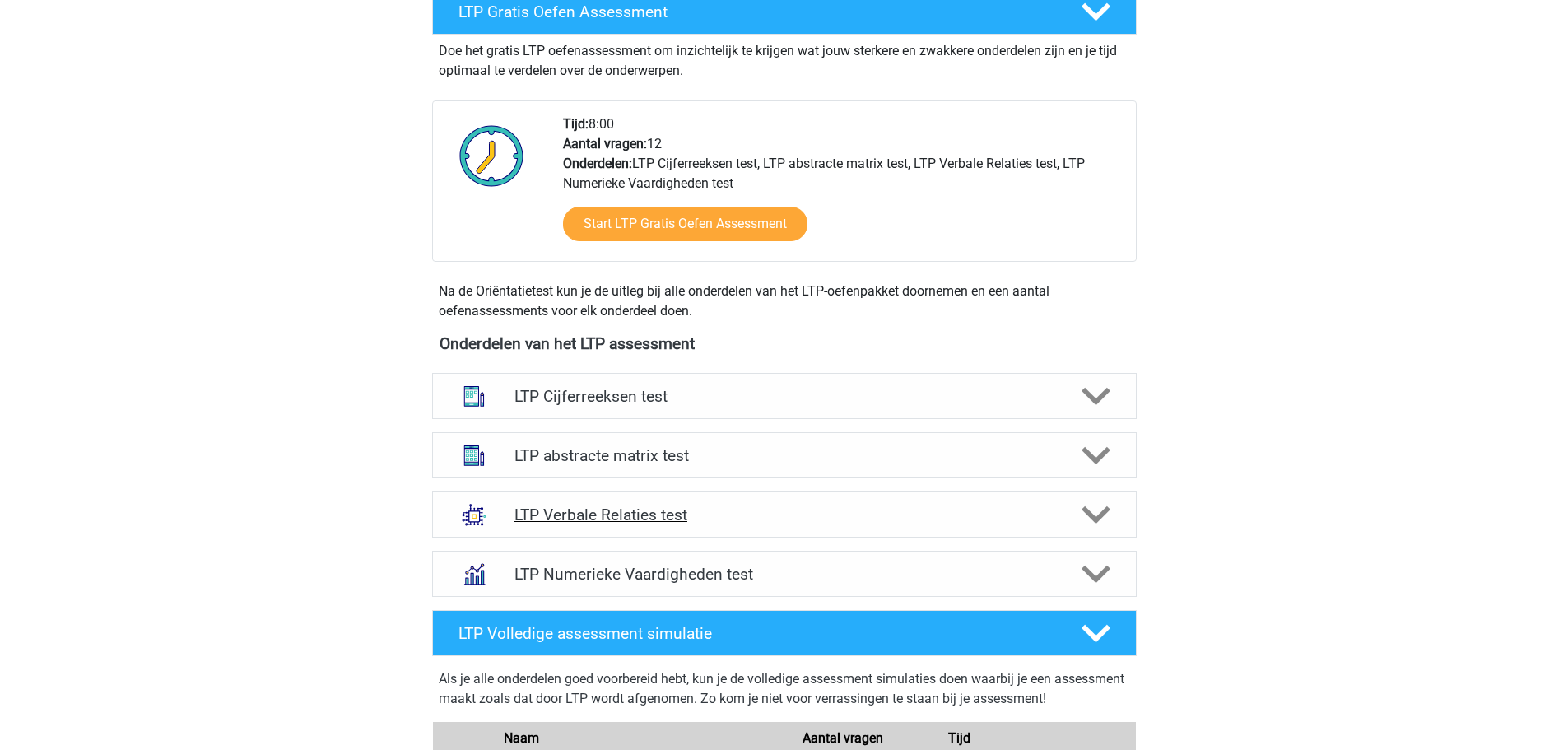click 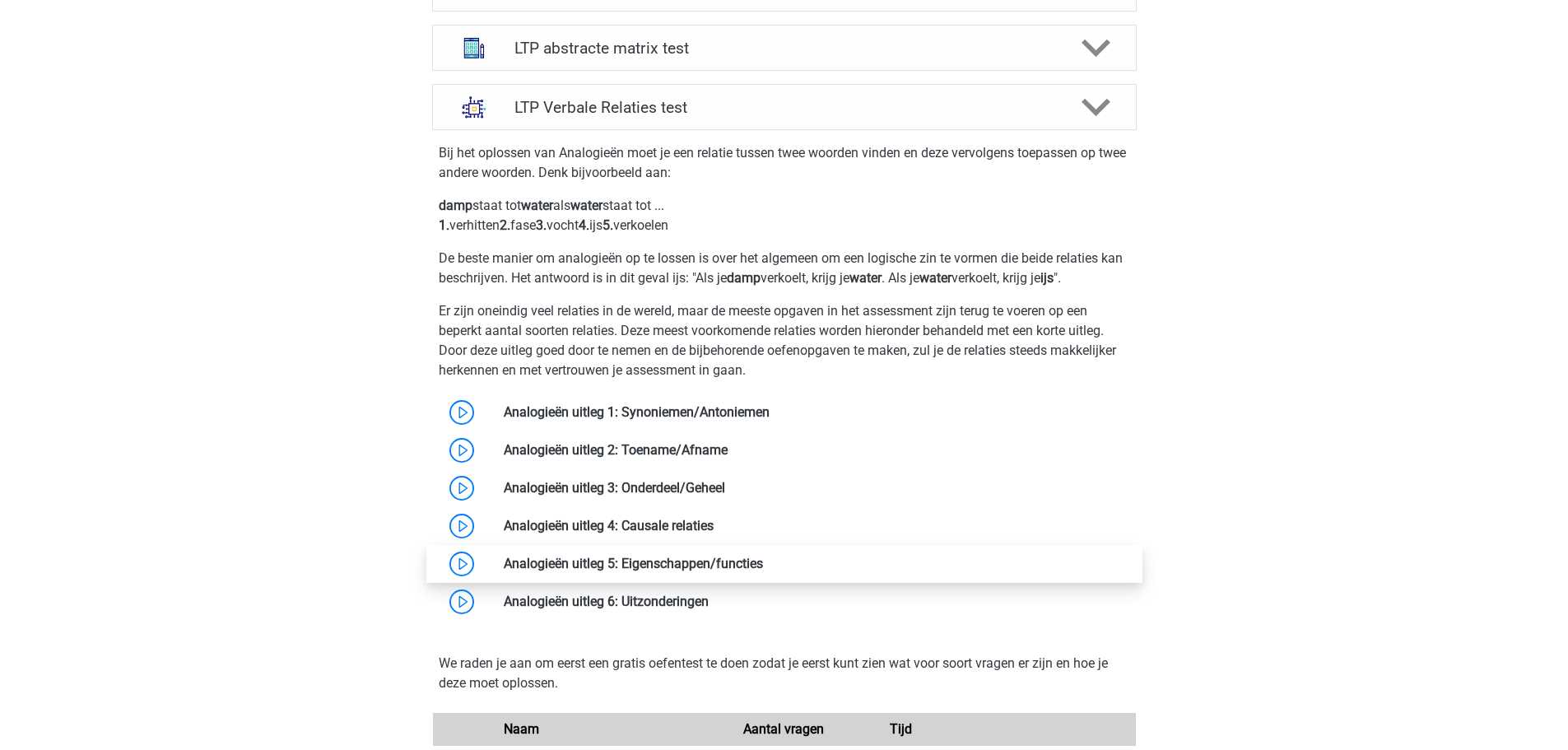 scroll, scrollTop: 741, scrollLeft: 0, axis: vertical 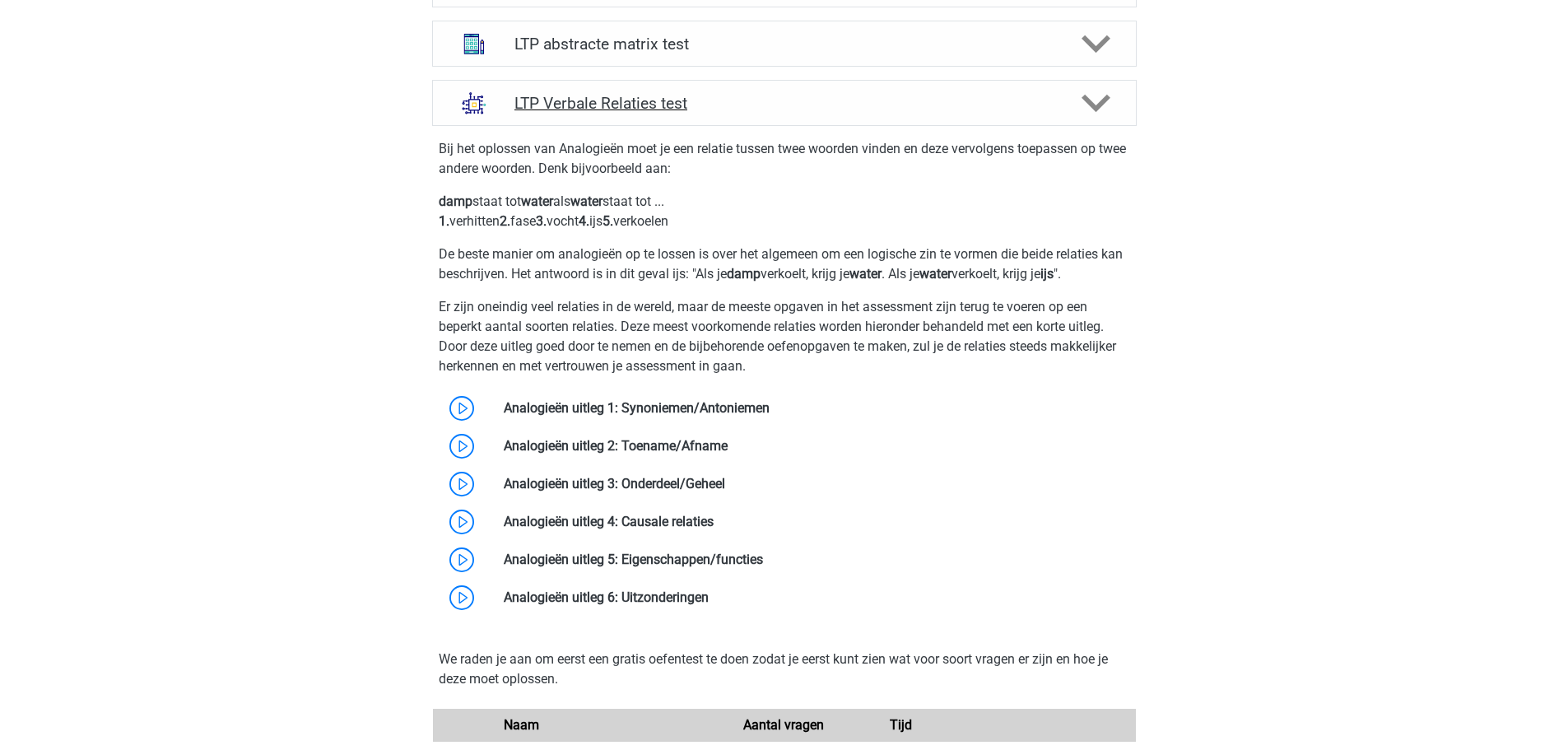 click on "LTP Verbale Relaties test" at bounding box center (784, 103) 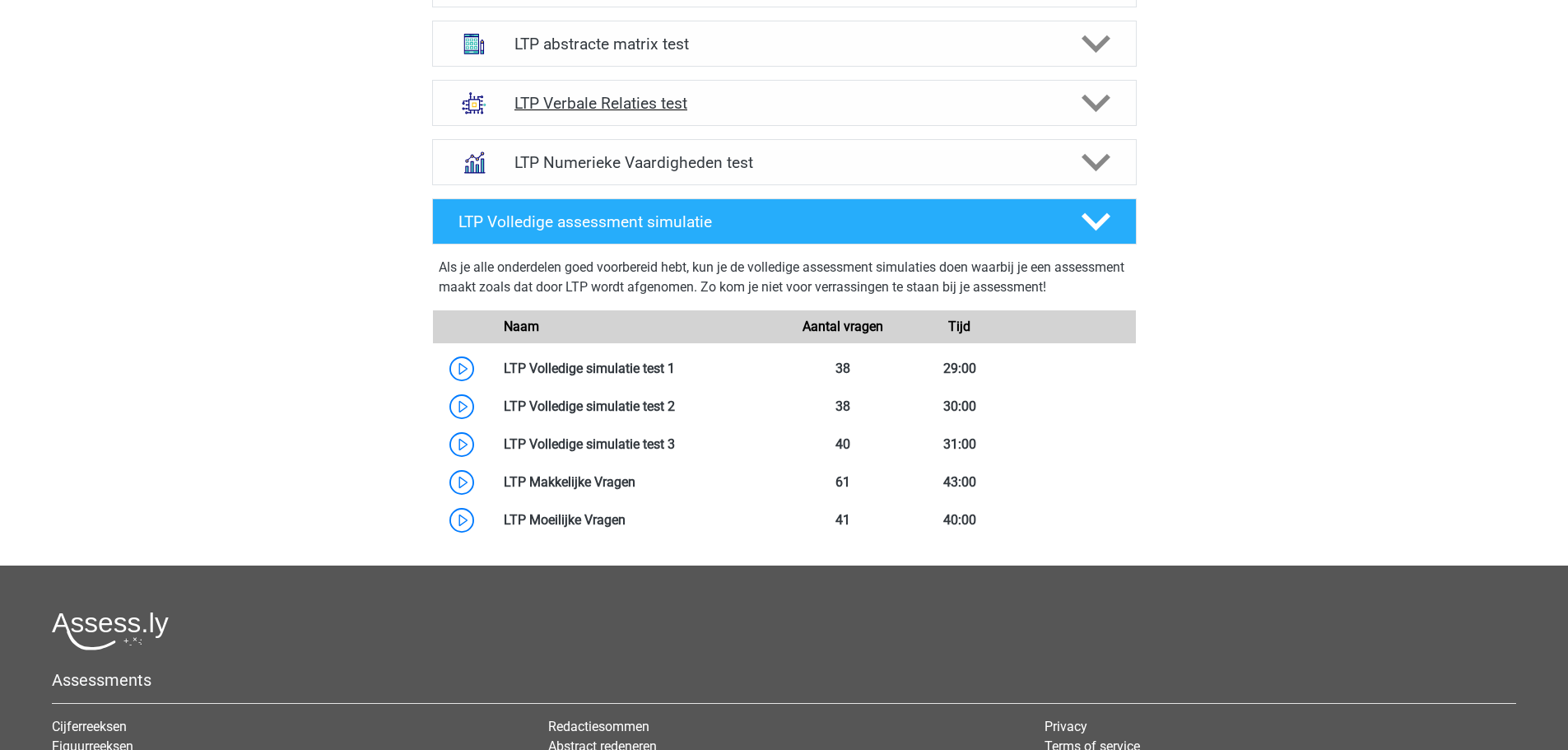 click on "LTP Verbale Relaties test" at bounding box center [784, 103] 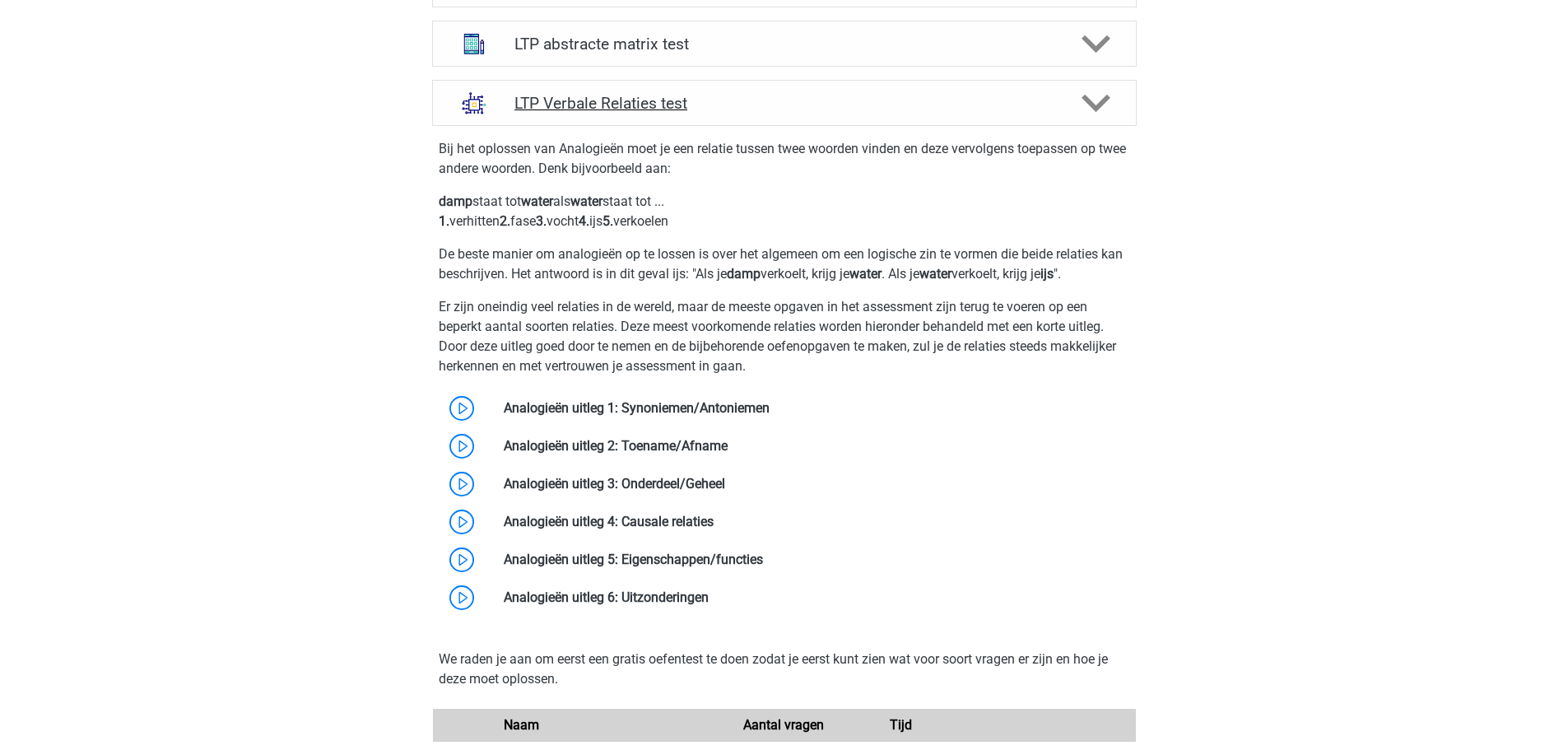 click on "LTP Verbale Relaties test" at bounding box center [784, 103] 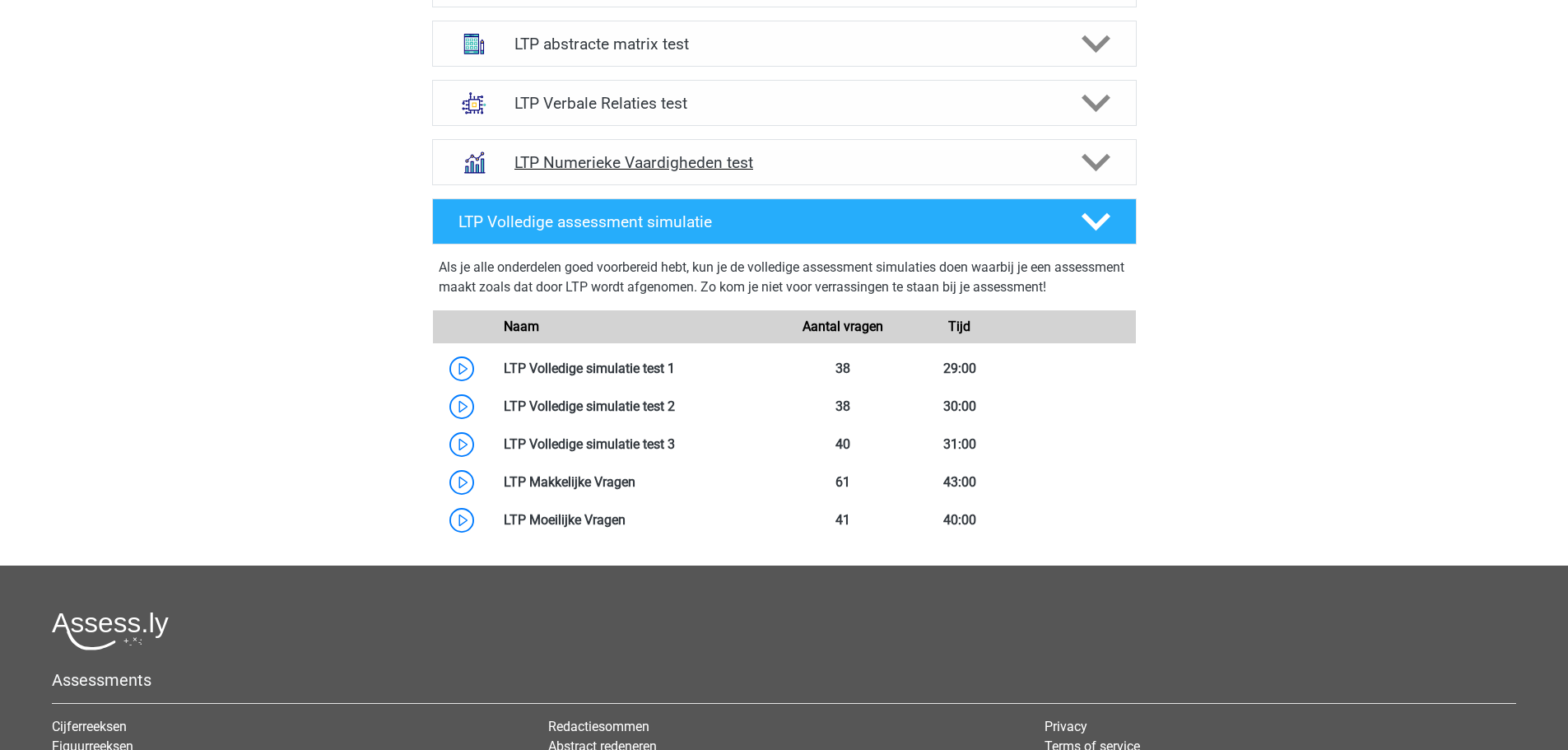 click on "LTP Numerieke Vaardigheden test" at bounding box center [784, 162] 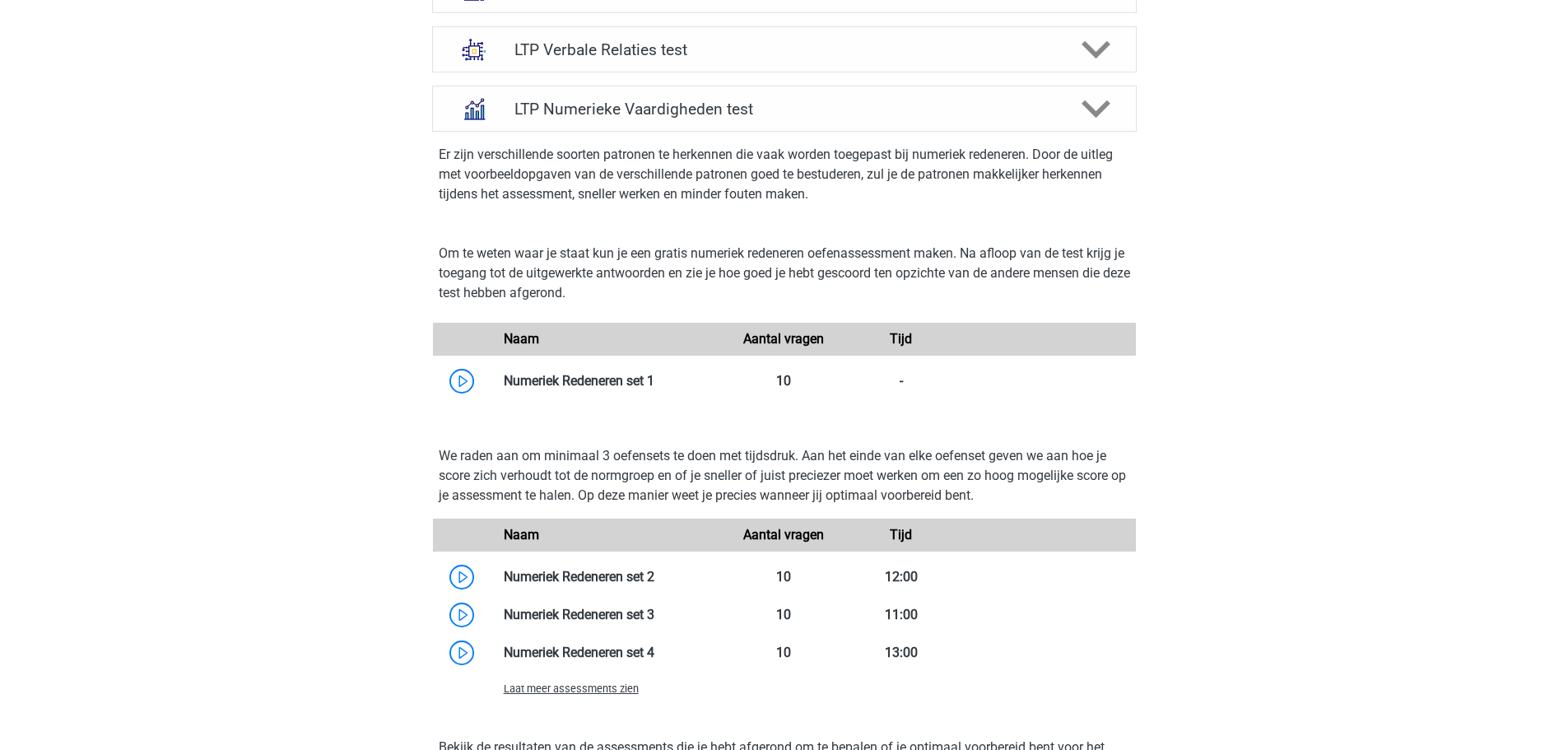 scroll, scrollTop: 823, scrollLeft: 0, axis: vertical 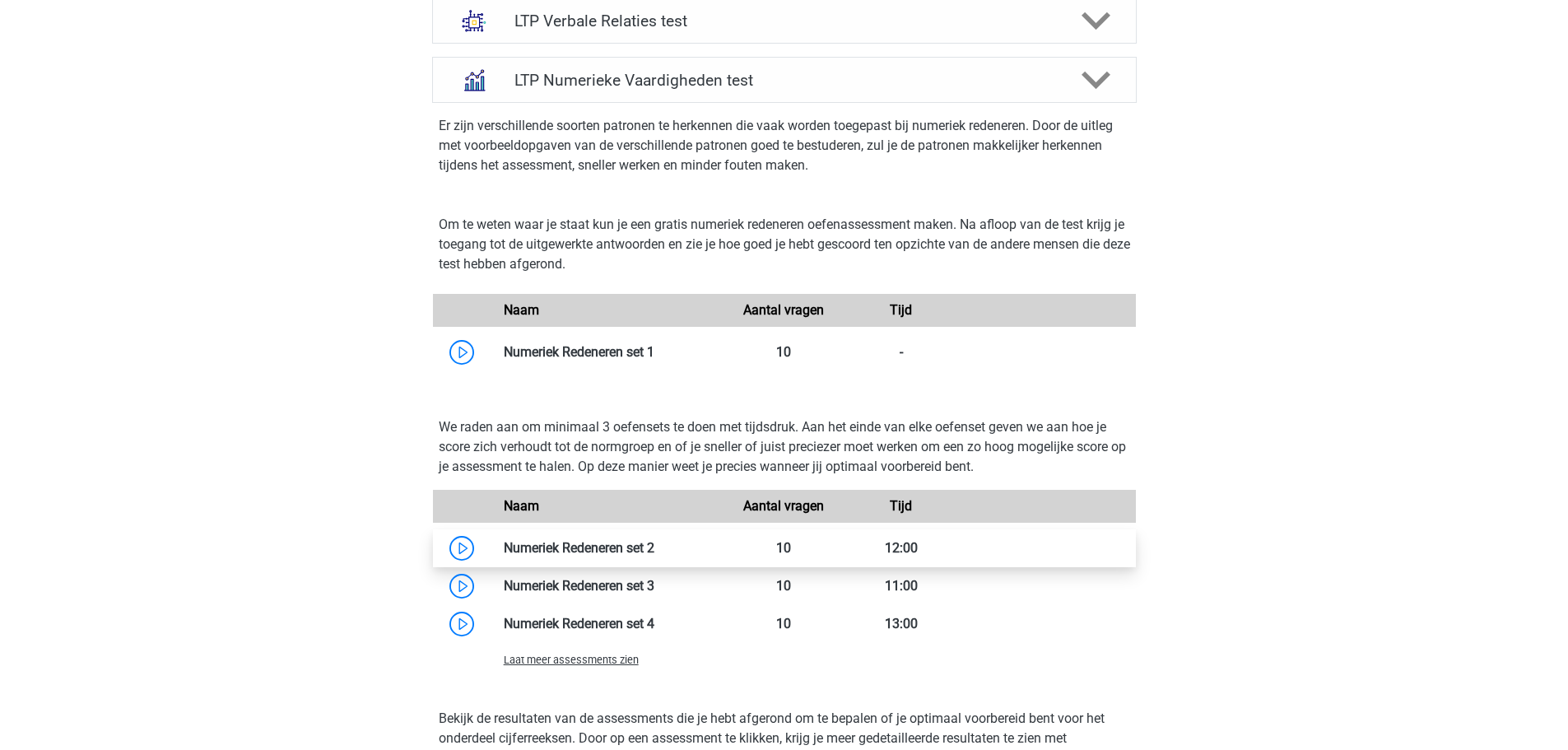 click at bounding box center [654, 547] 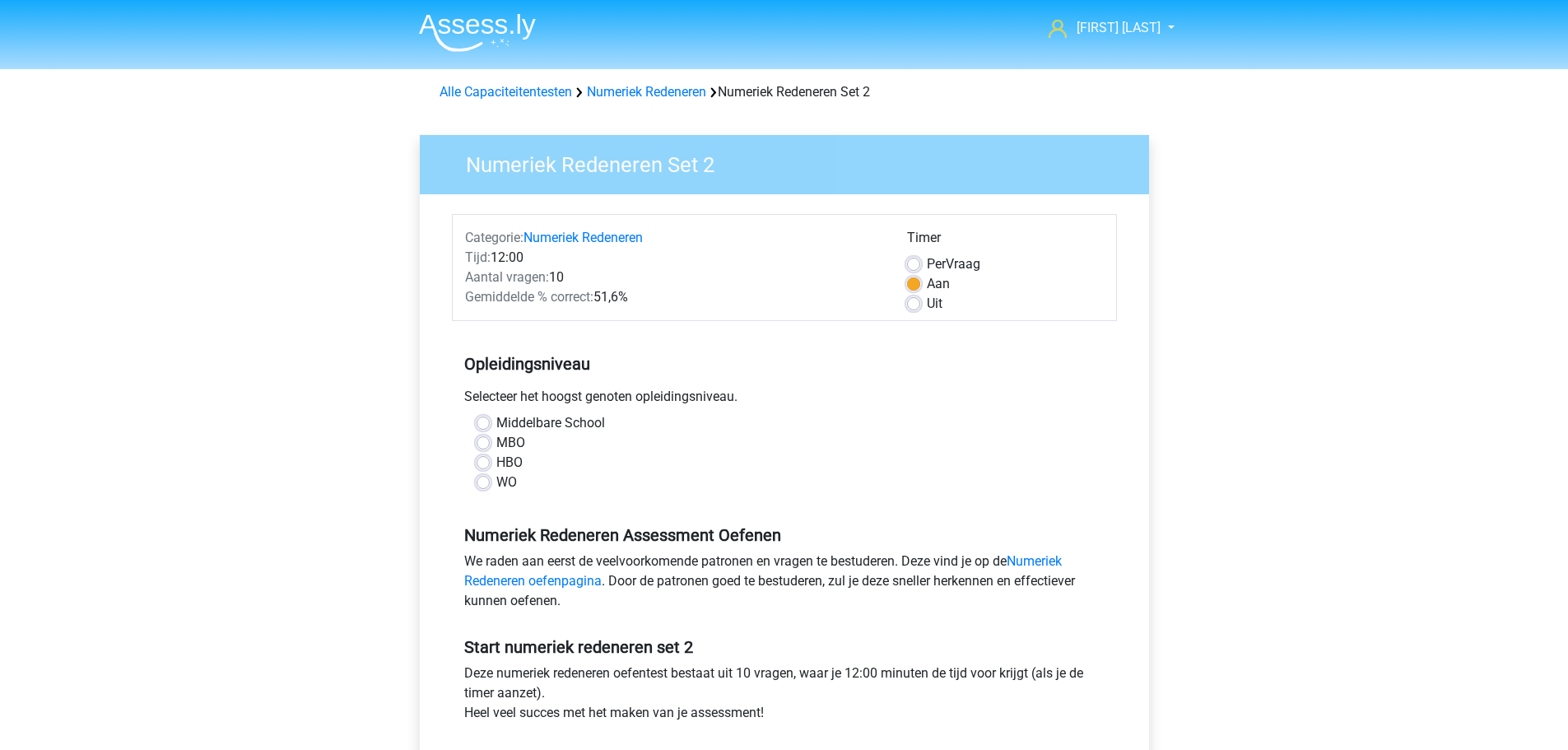 scroll, scrollTop: 0, scrollLeft: 0, axis: both 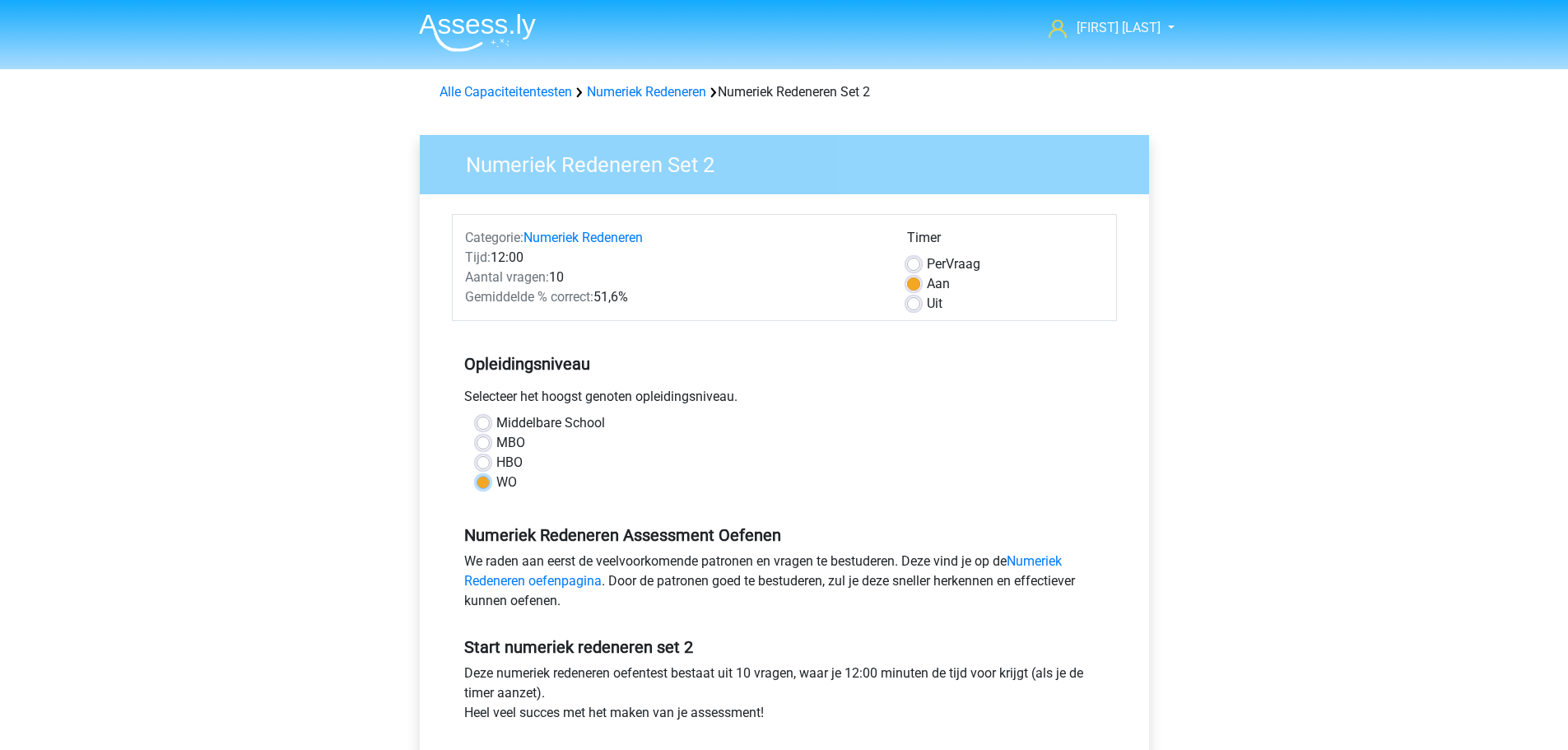 click on "WO" at bounding box center (483, 481) 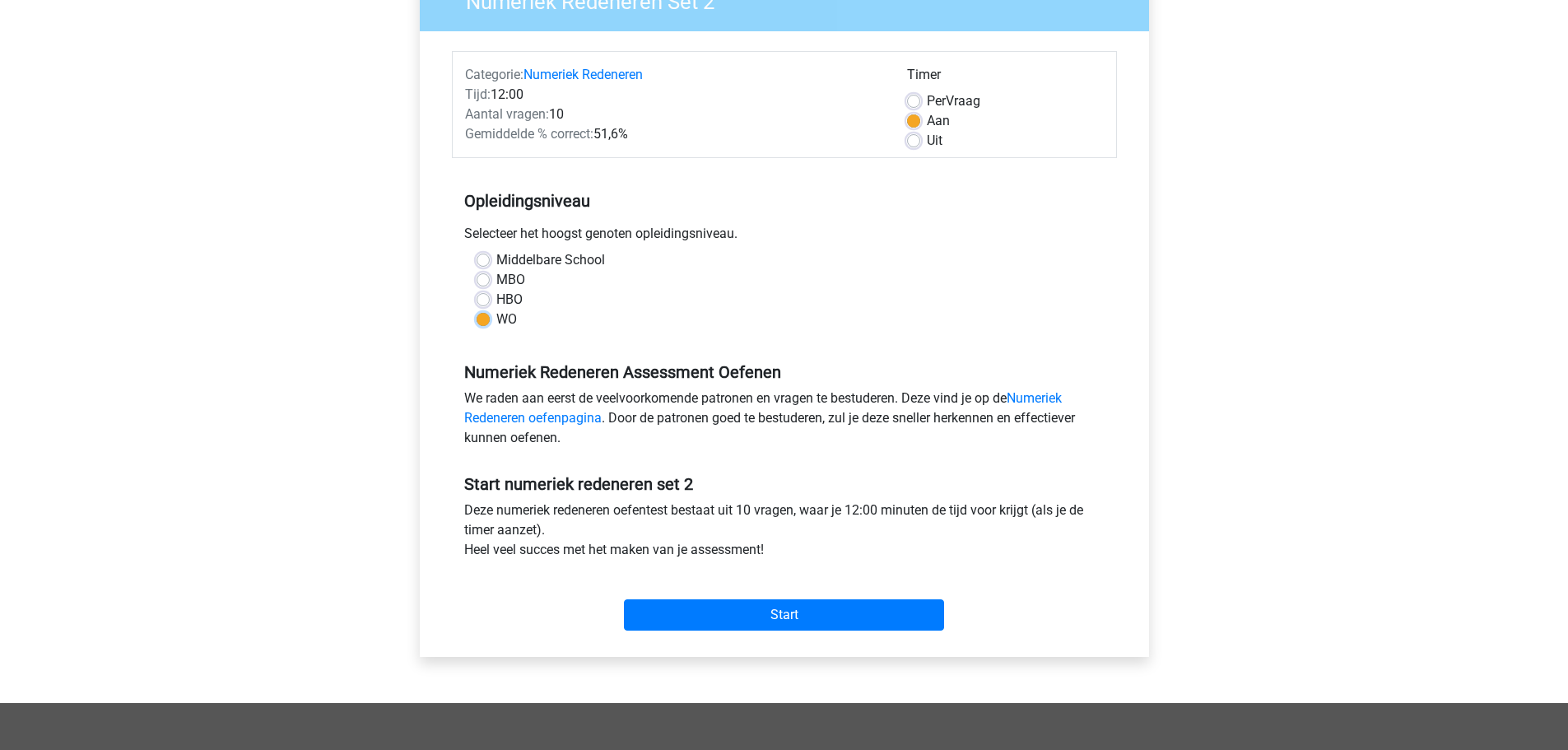 scroll, scrollTop: 165, scrollLeft: 0, axis: vertical 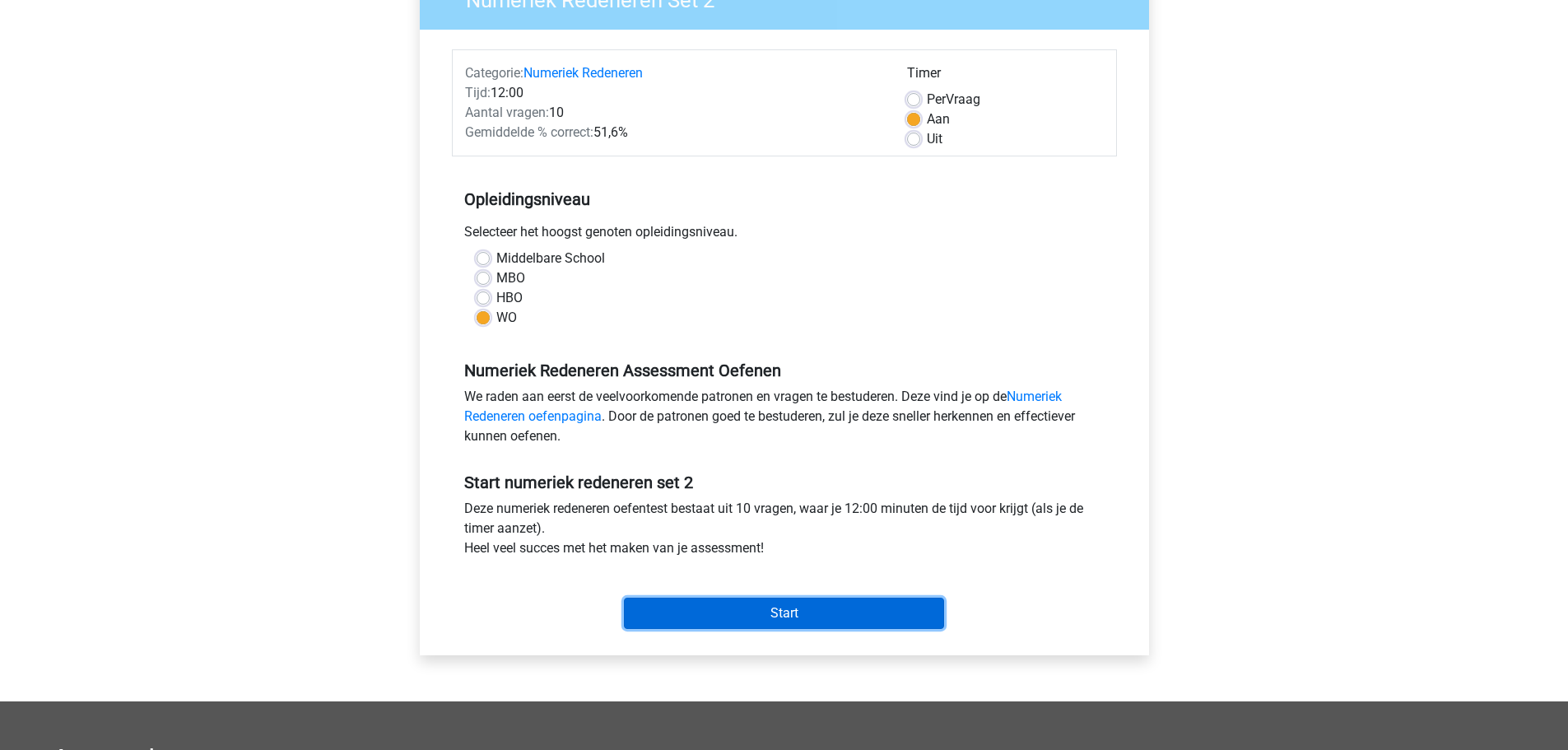 click on "Start" at bounding box center [784, 613] 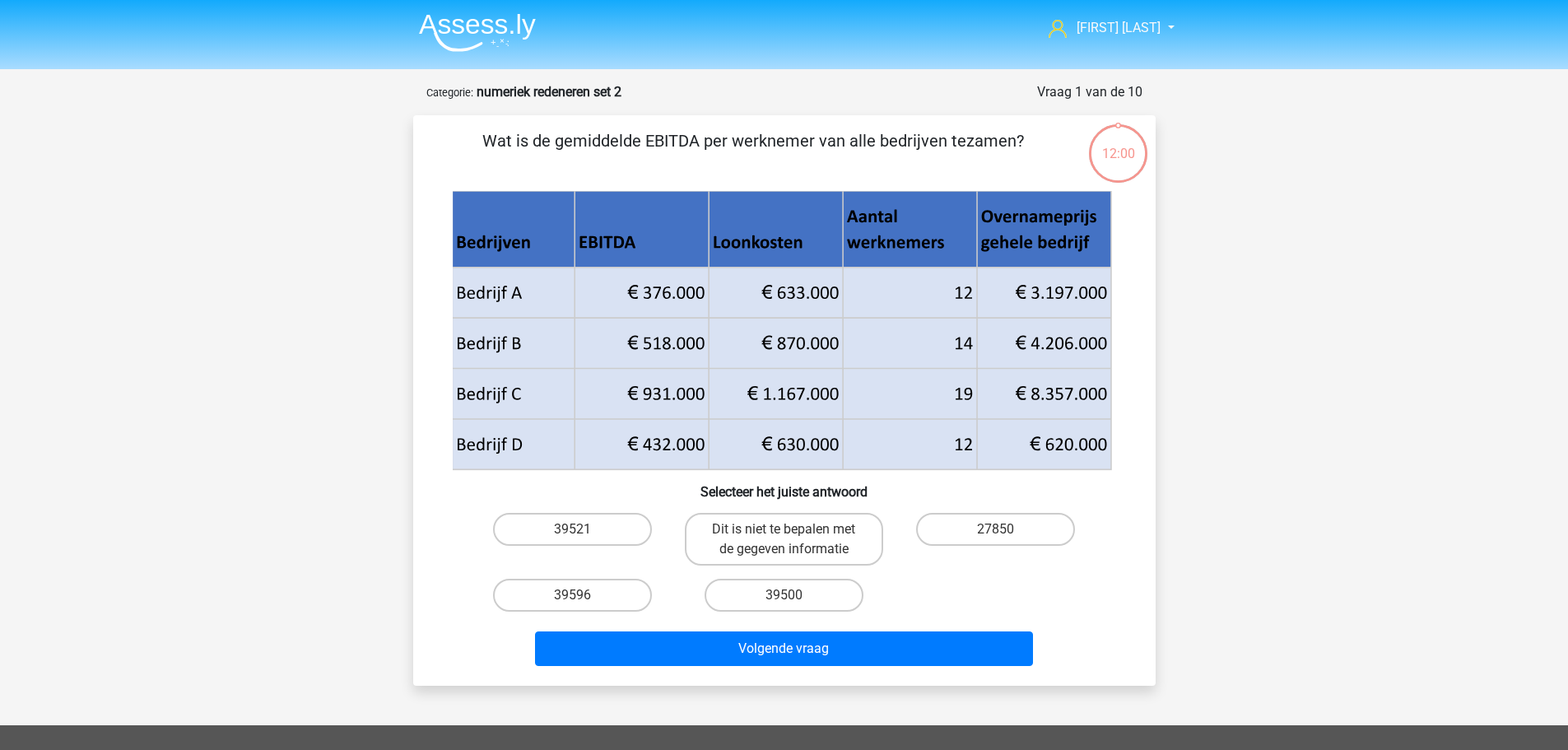 scroll, scrollTop: 0, scrollLeft: 0, axis: both 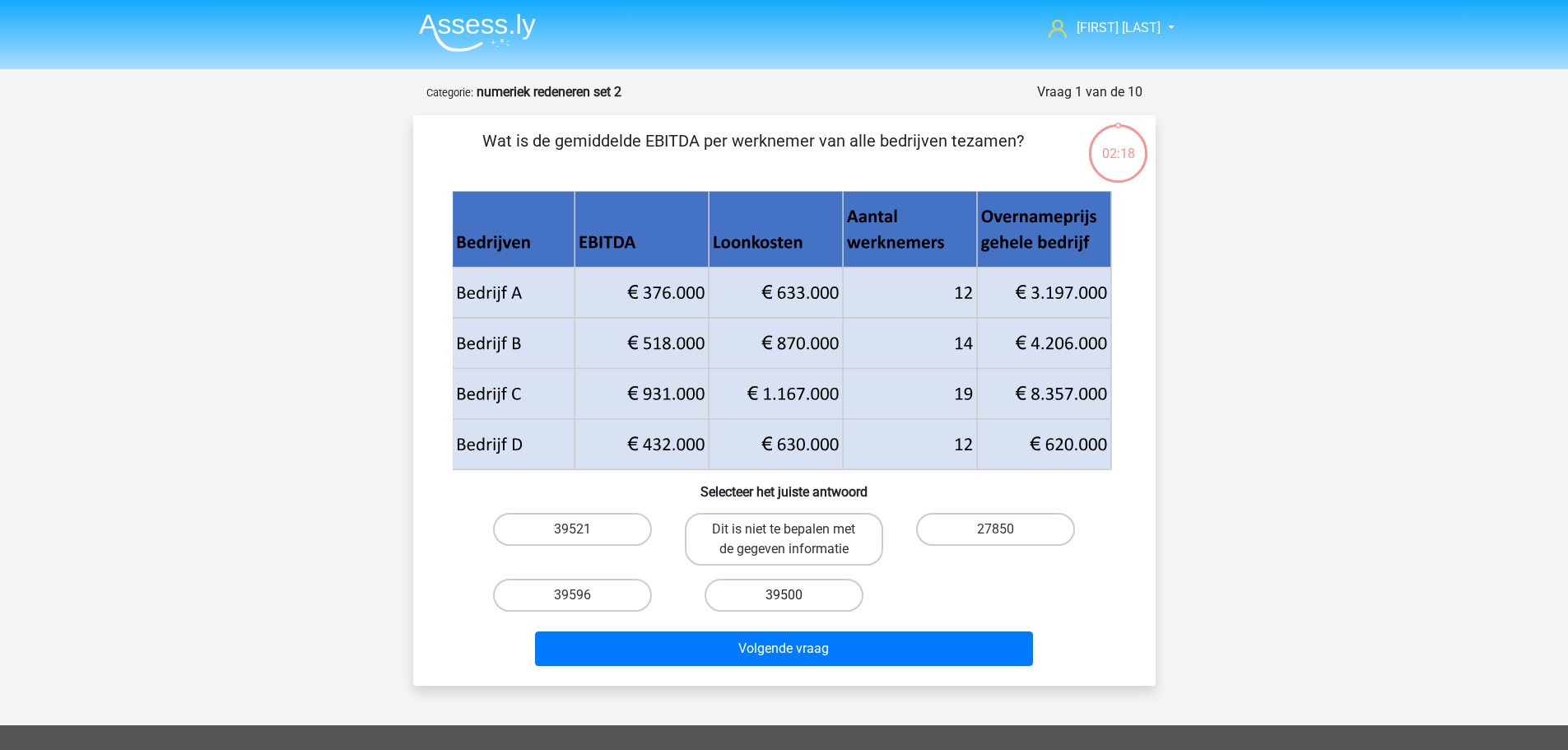 click on "39500" at bounding box center [784, 595] 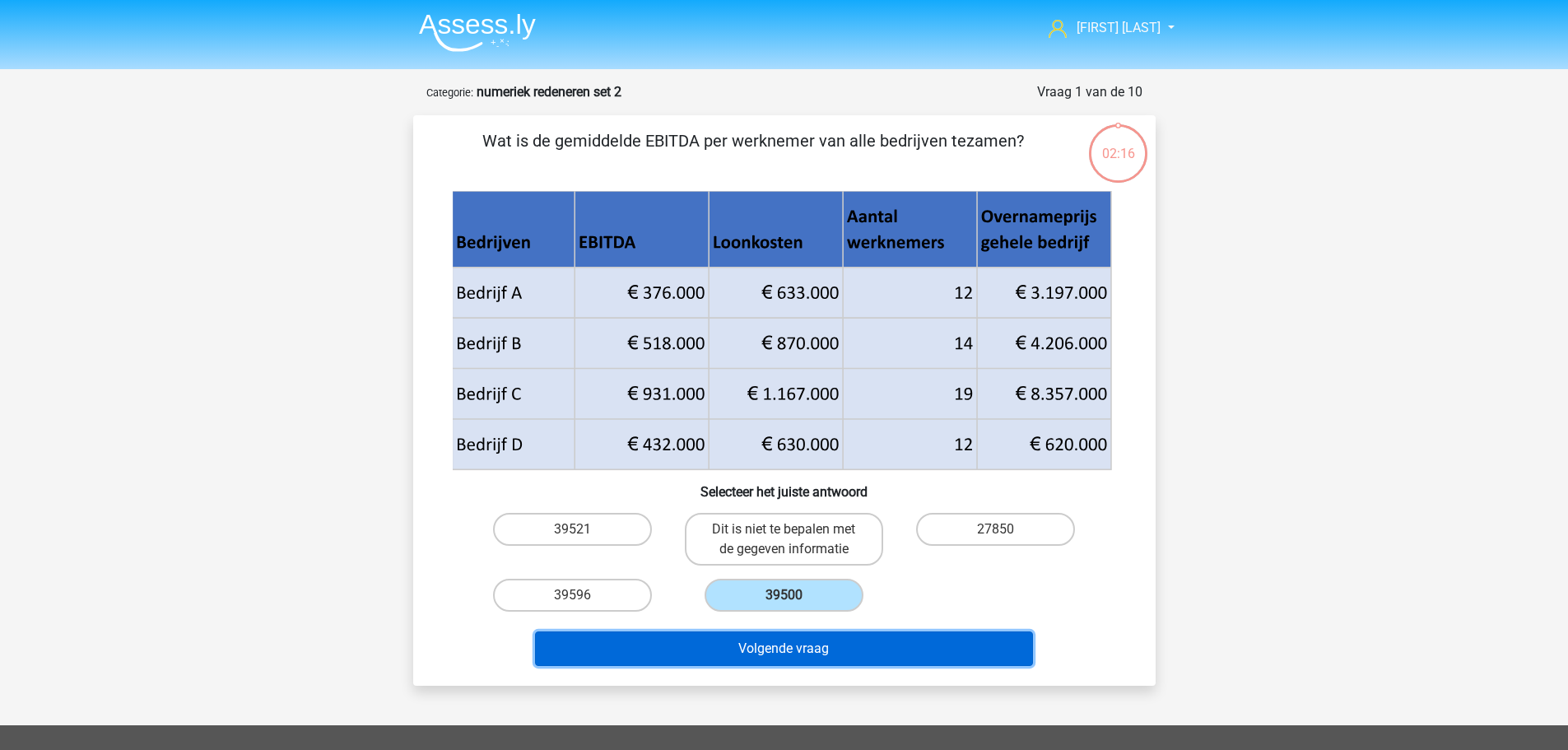 click on "Volgende vraag" at bounding box center [784, 649] 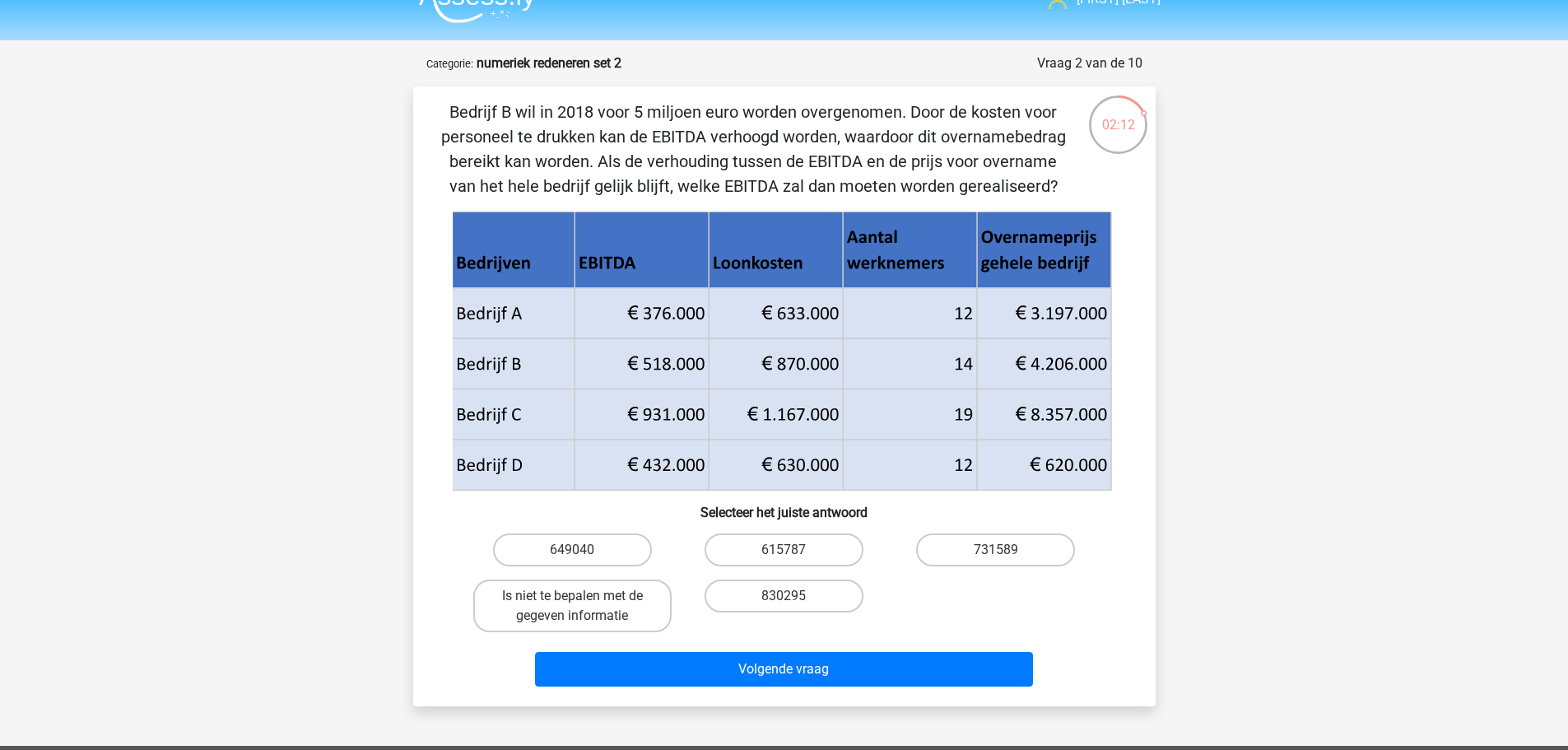 scroll, scrollTop: 0, scrollLeft: 0, axis: both 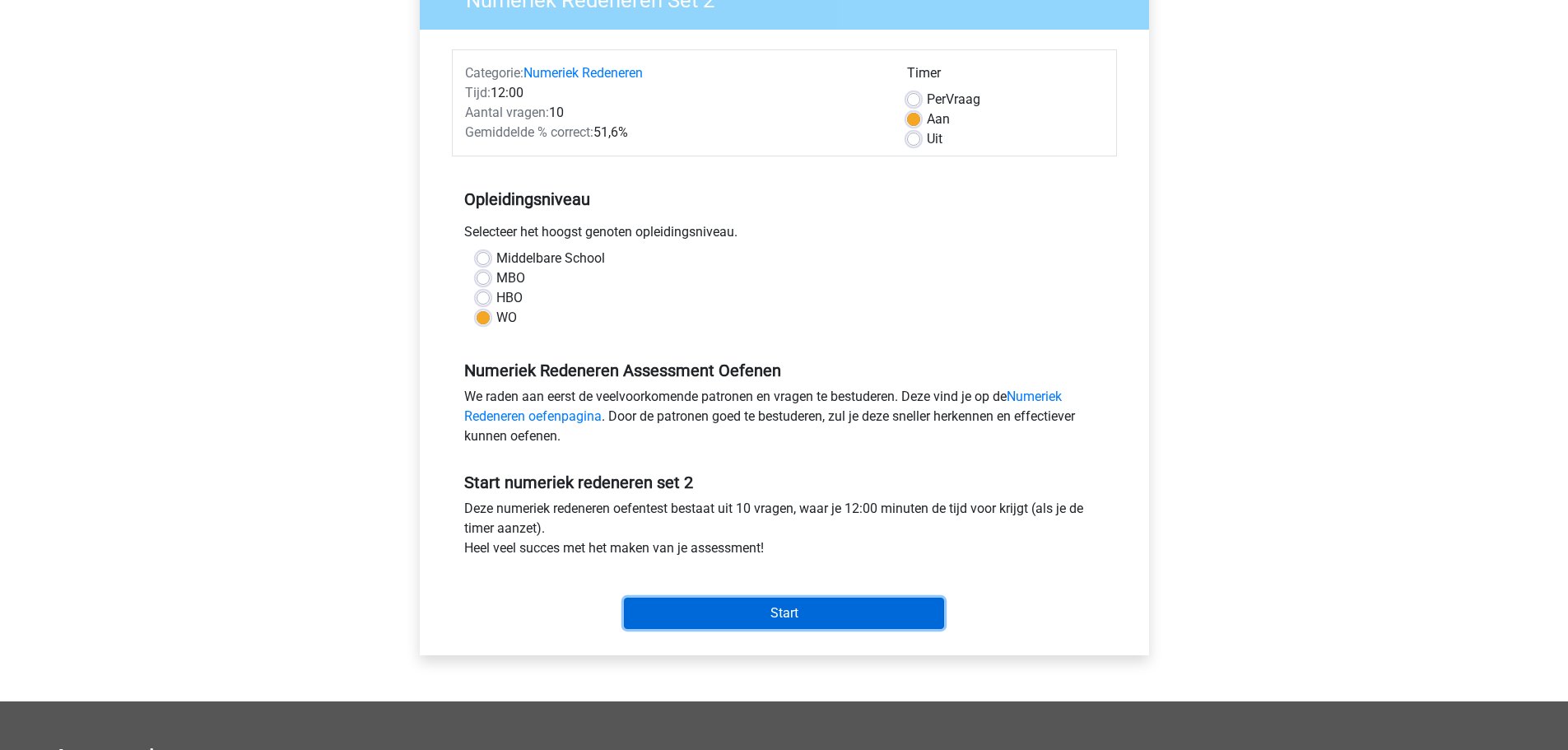 click on "Start" at bounding box center (784, 613) 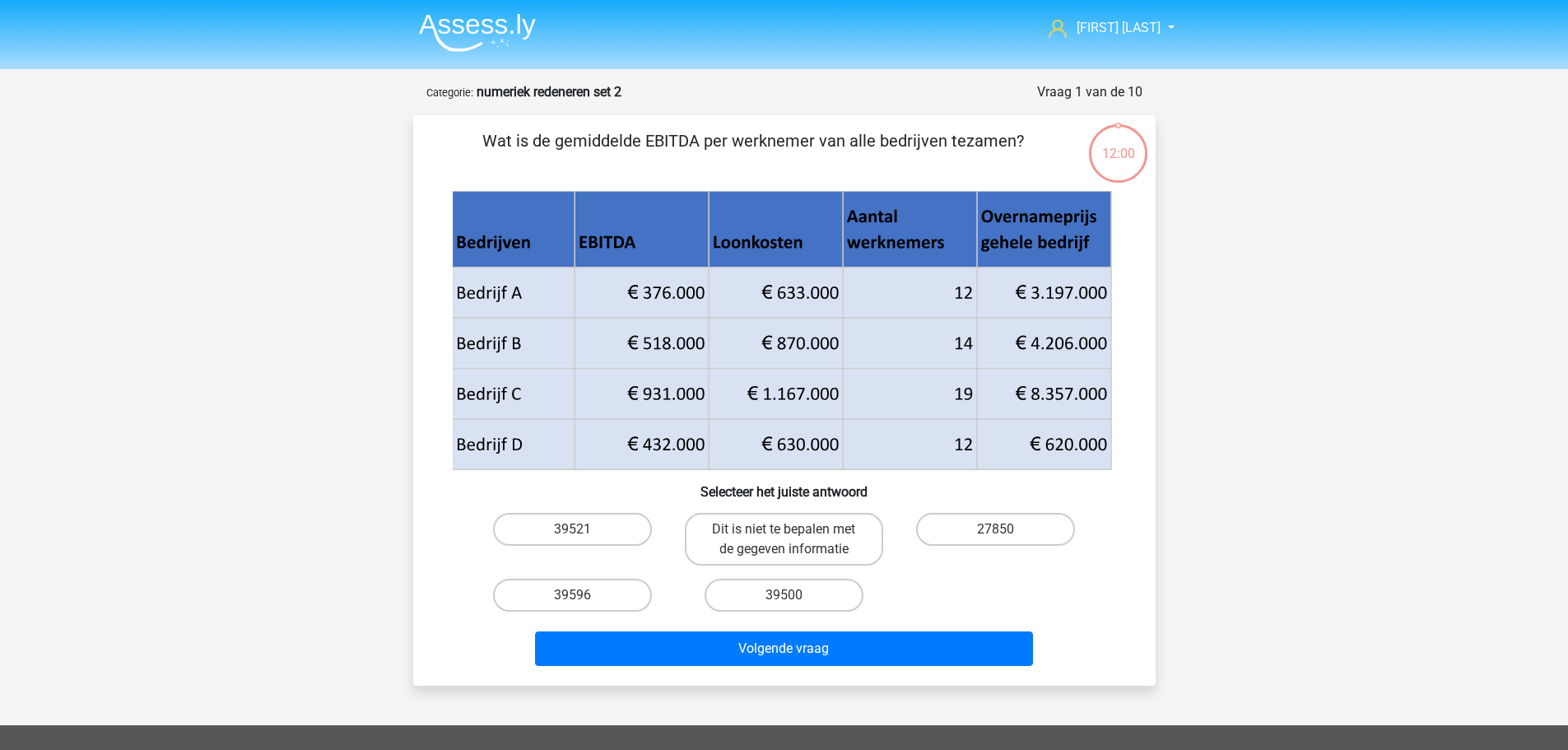 scroll, scrollTop: 0, scrollLeft: 0, axis: both 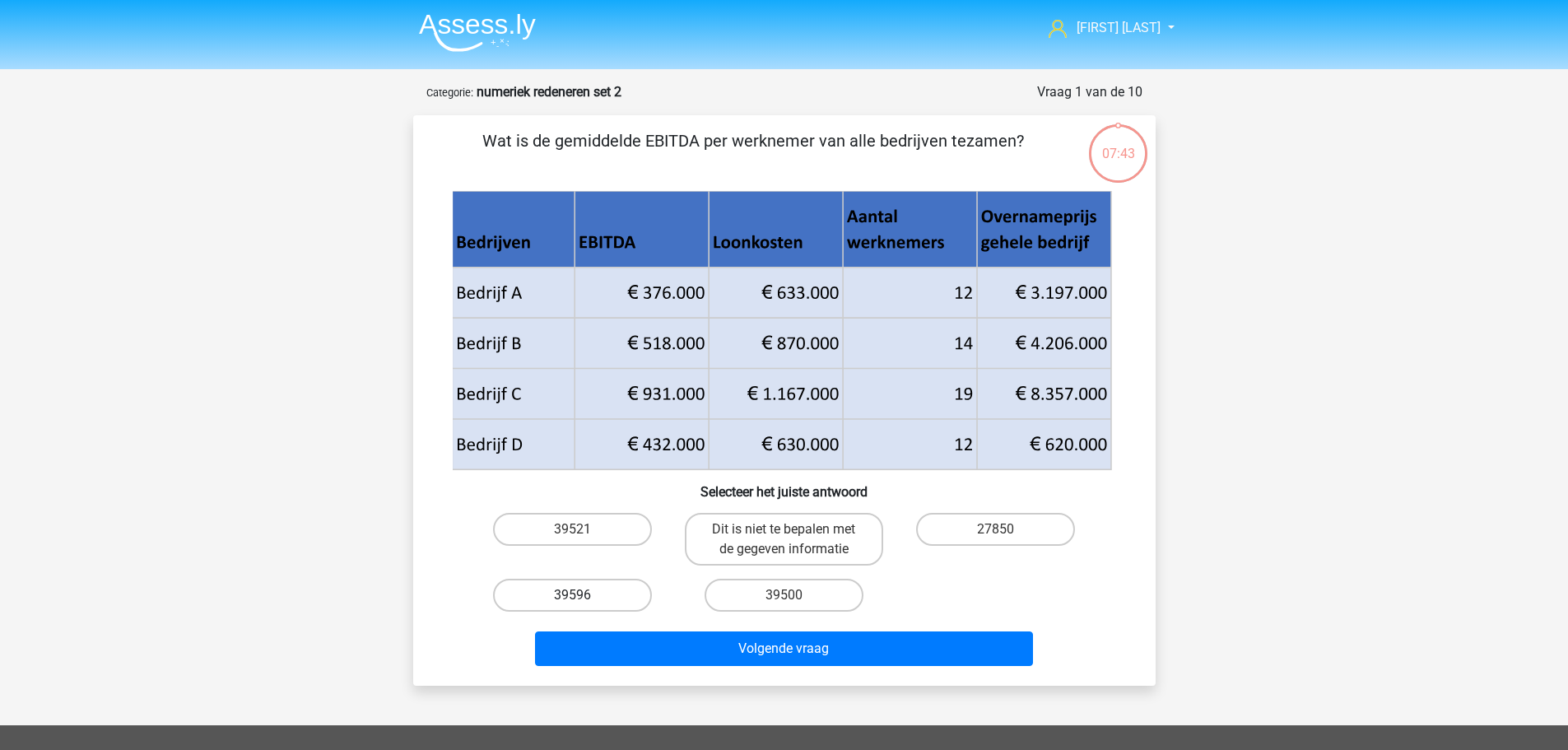 click on "39596" at bounding box center (572, 595) 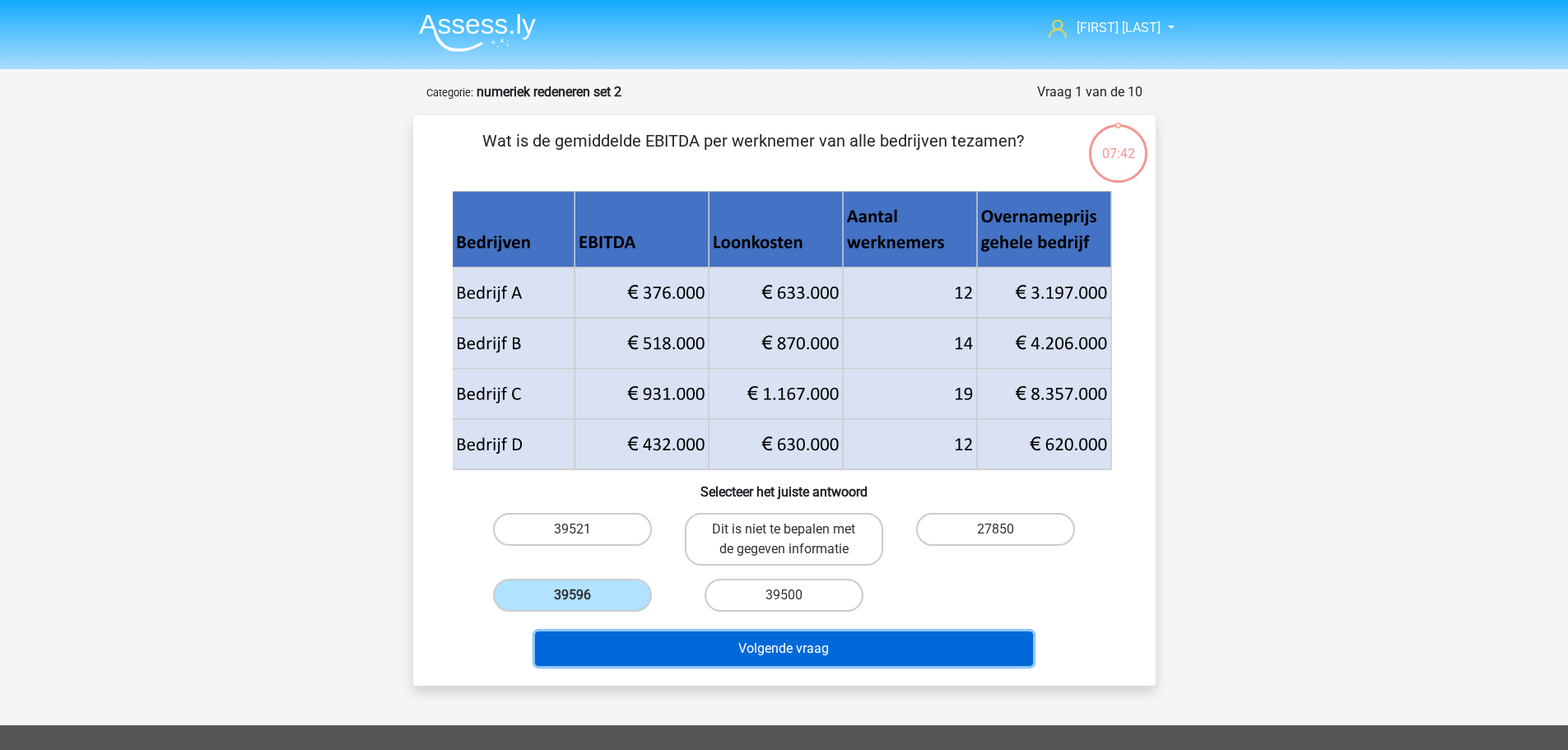 click on "Volgende vraag" at bounding box center [784, 649] 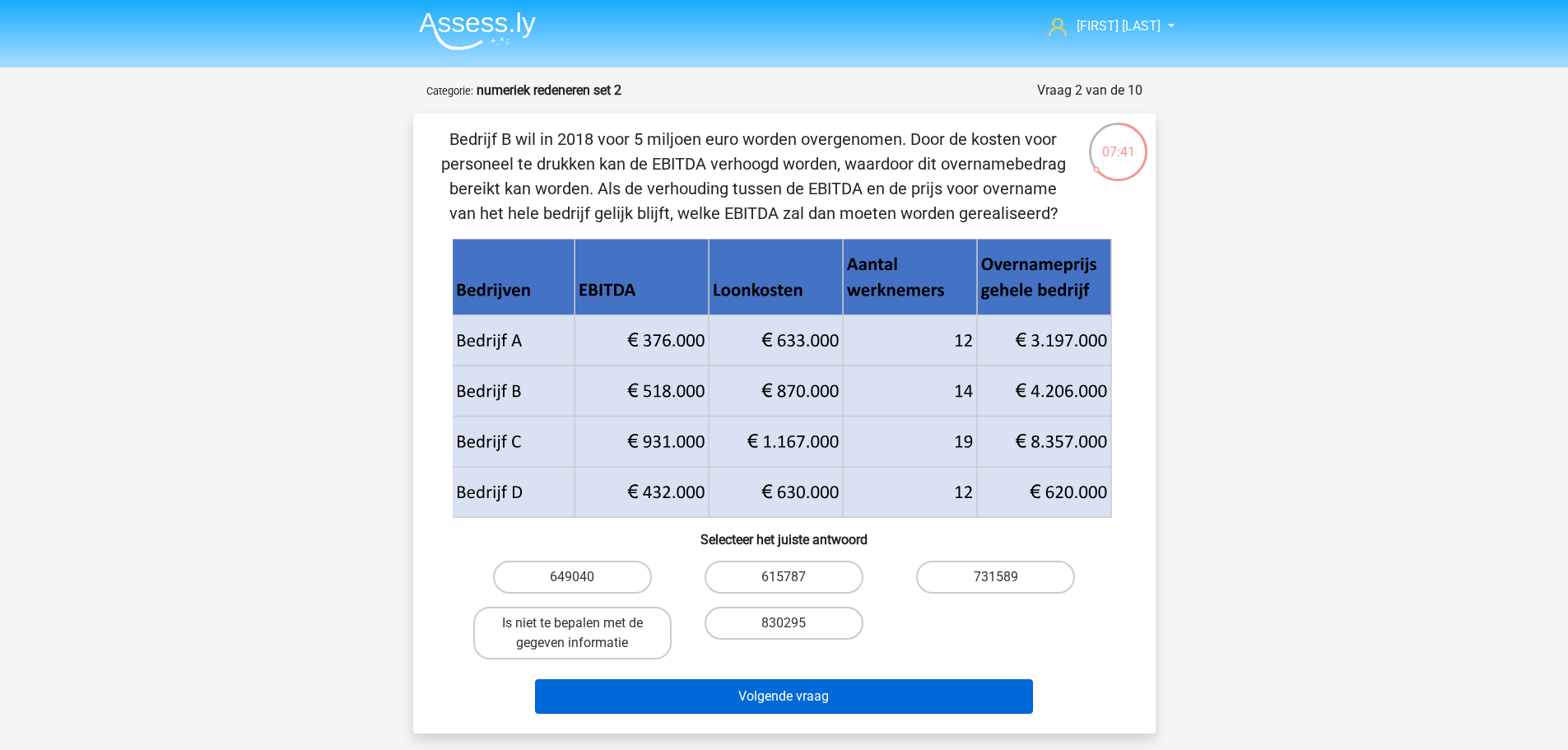 scroll, scrollTop: 0, scrollLeft: 0, axis: both 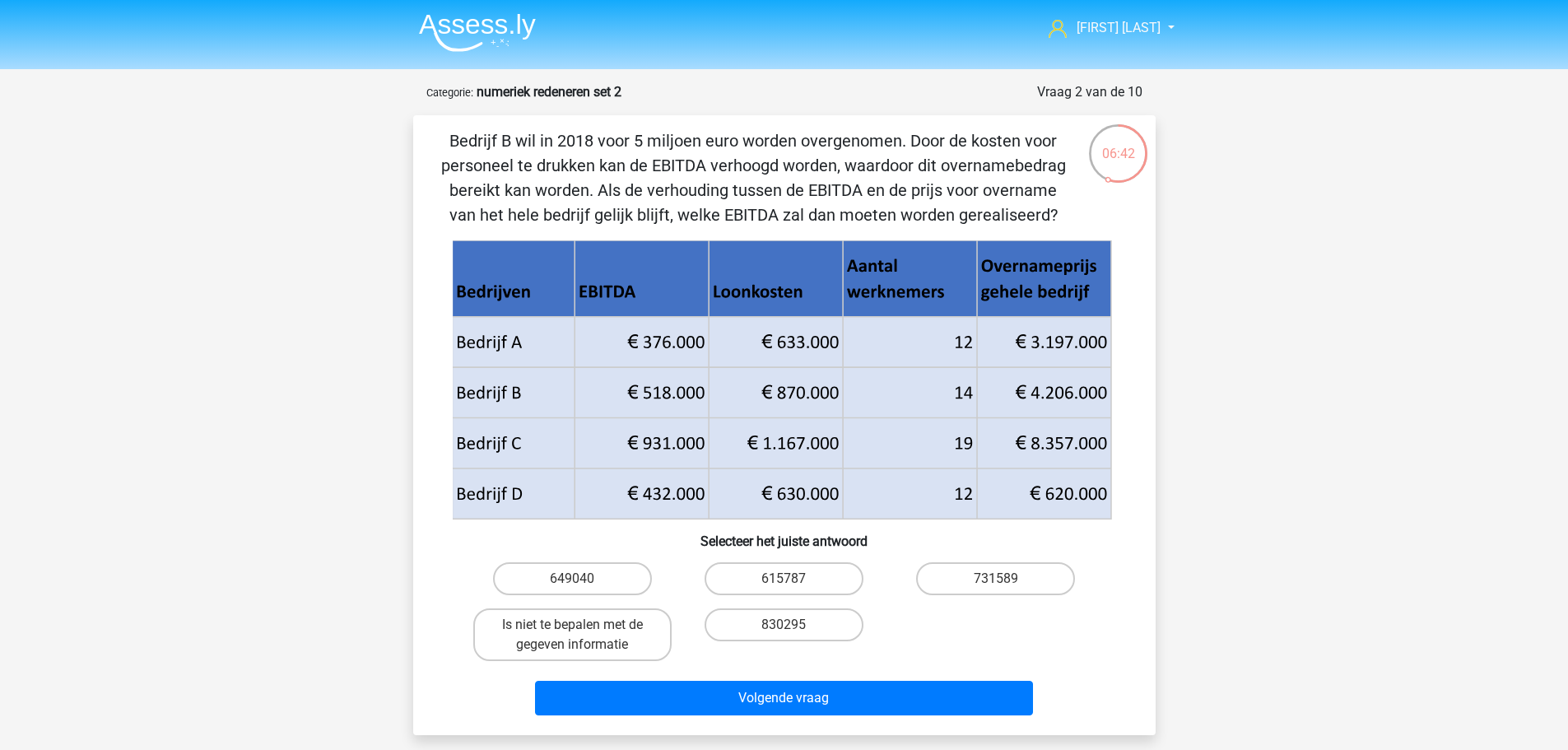 click on "Bedrijf B wil in 2018 voor 5 miljoen euro worden overgenomen. Door de kosten voor personeel te drukken kan de EBITDA verhoogd worden, waardoor dit overnamebedrag bereikt kan worden. Als de verhouding tussen de EBITDA en de prijs voor overname van het hele bedrijf gelijk blijft, welke EBITDA zal dan moeten worden gerealiseerd?" at bounding box center (753, 178) 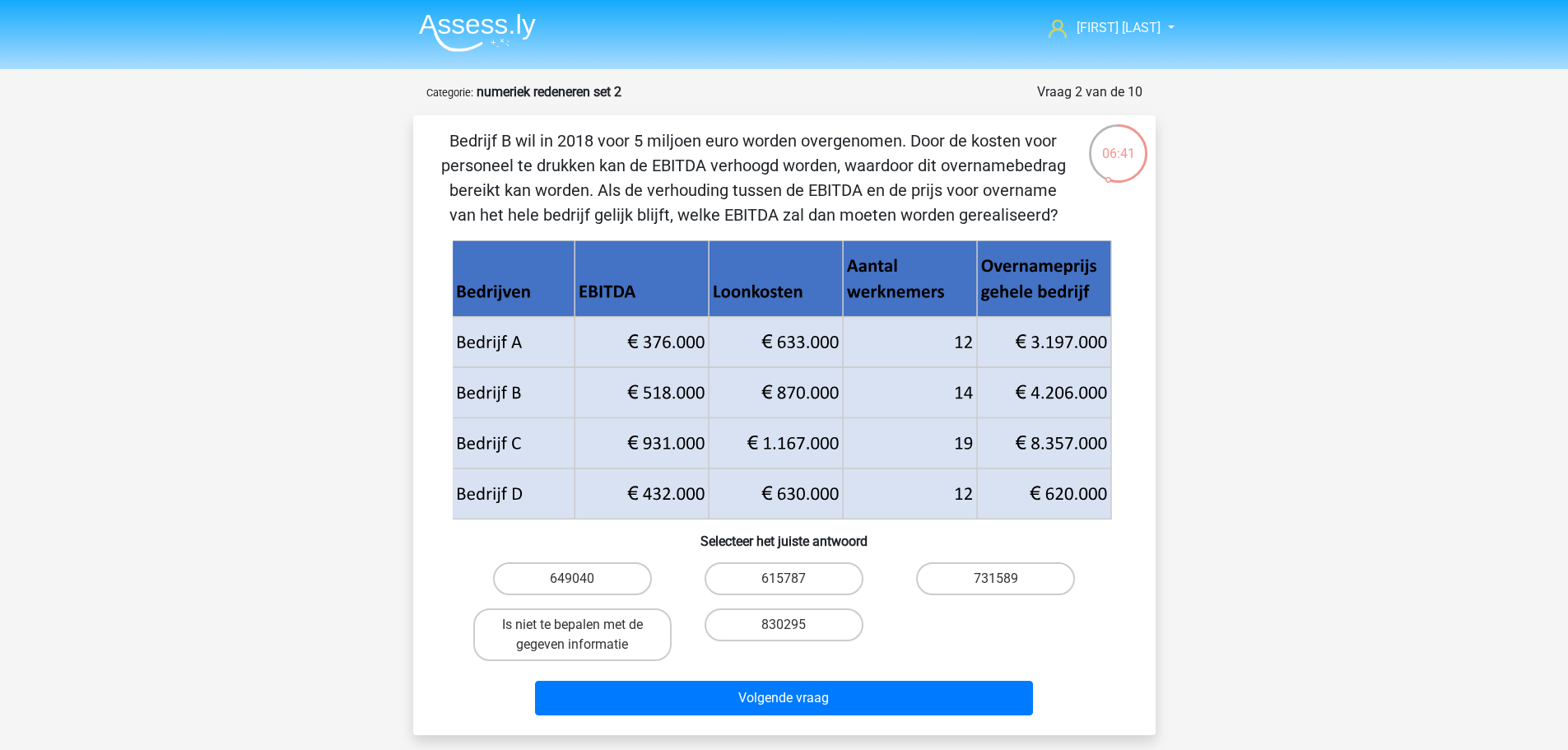 click on "Bedrijf B wil in 2018 voor 5 miljoen euro worden overgenomen. Door de kosten voor personeel te drukken kan de EBITDA verhoogd worden, waardoor dit overnamebedrag bereikt kan worden. Als de verhouding tussen de EBITDA en de prijs voor overname van het hele bedrijf gelijk blijft, welke EBITDA zal dan moeten worden gerealiseerd?" at bounding box center [753, 178] 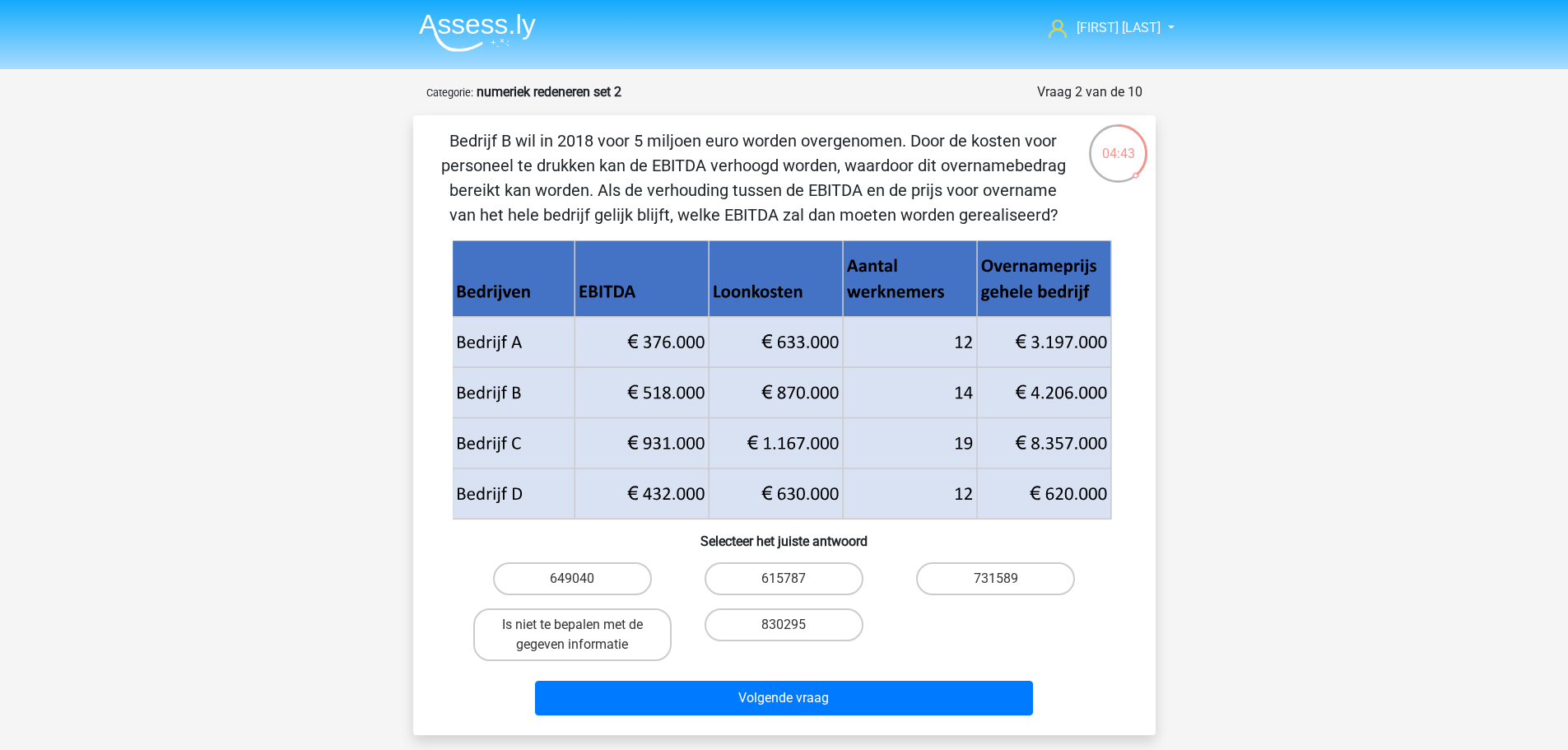 click on "04:43" at bounding box center (1118, 143) 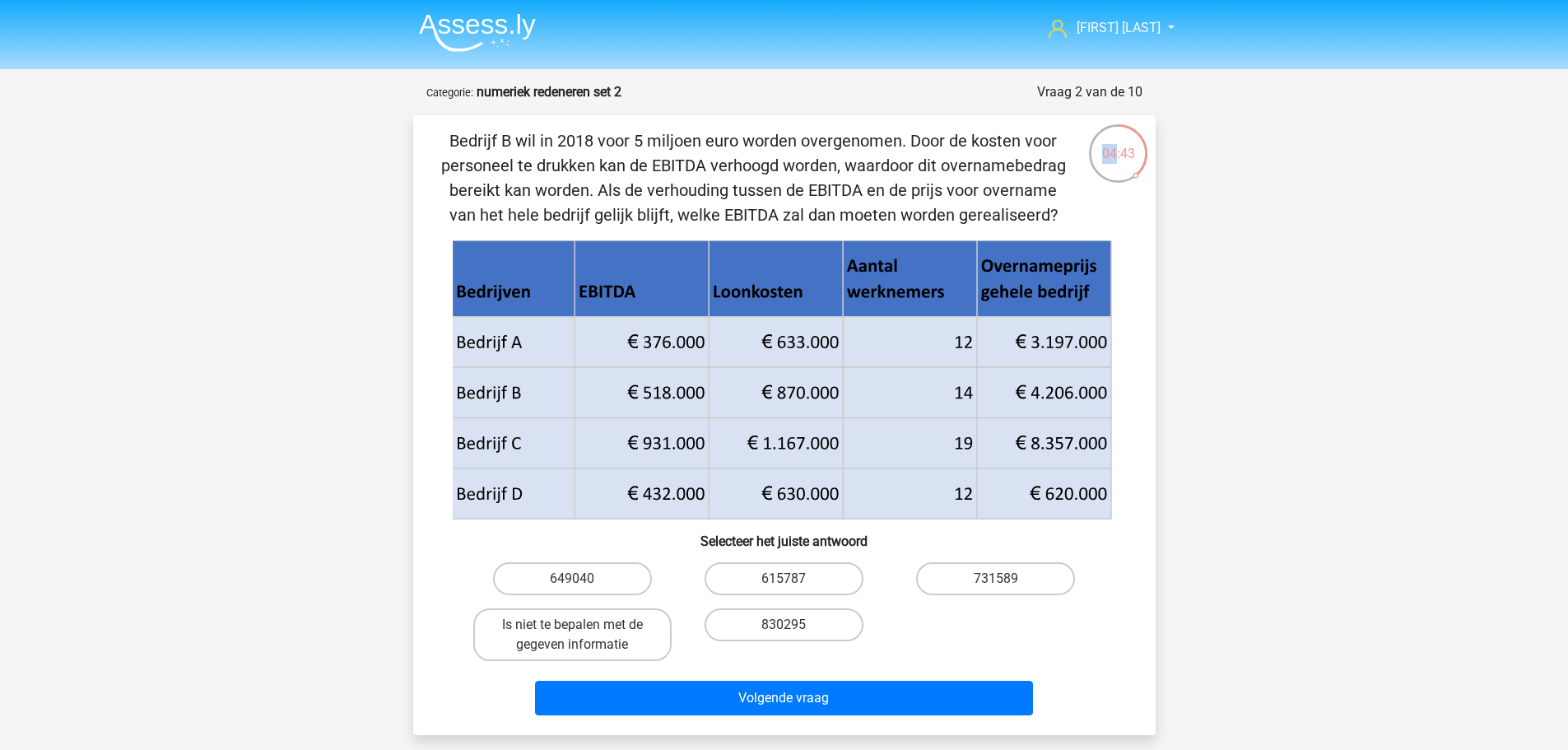 click on "04:43" at bounding box center [1118, 143] 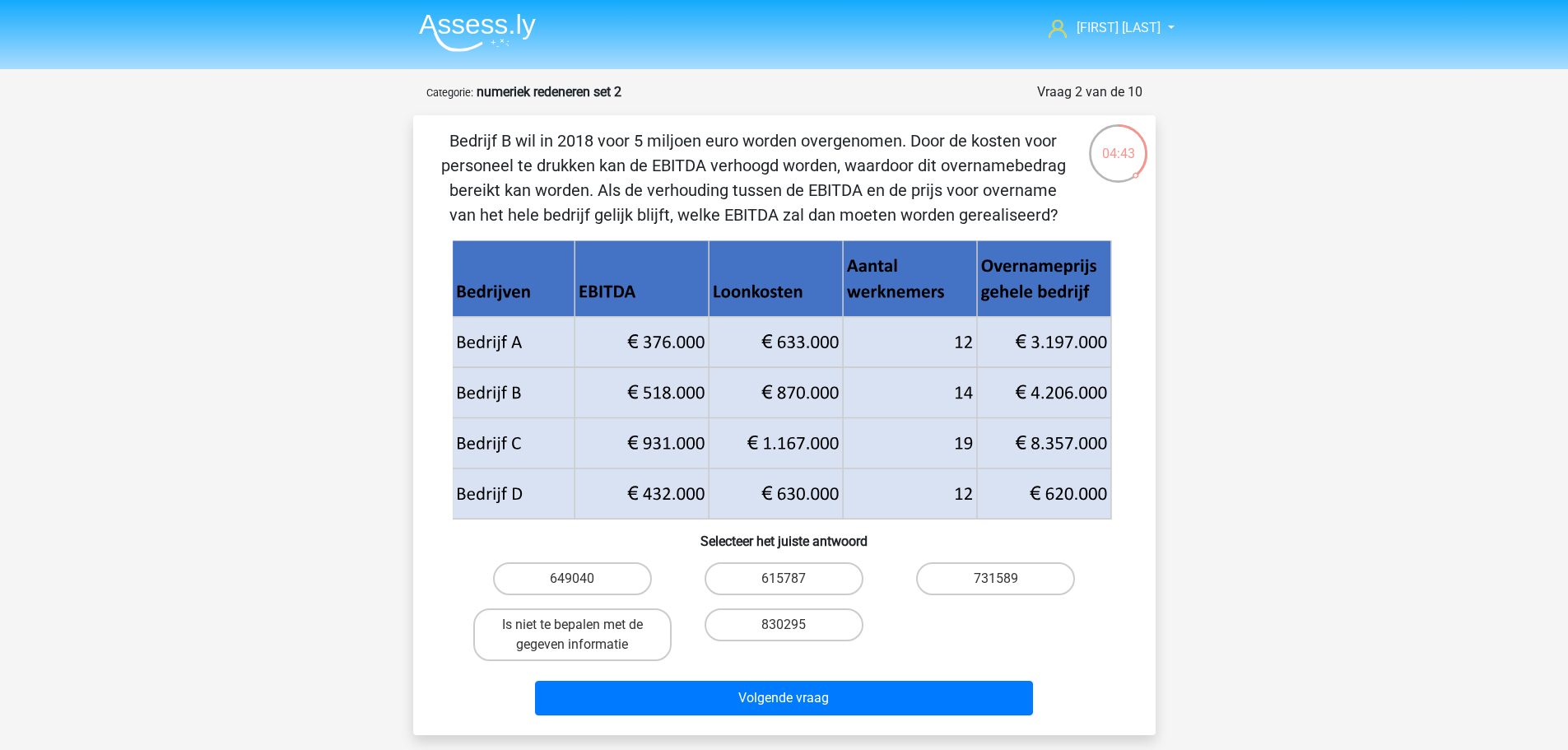 click on "04:43" at bounding box center [1118, 143] 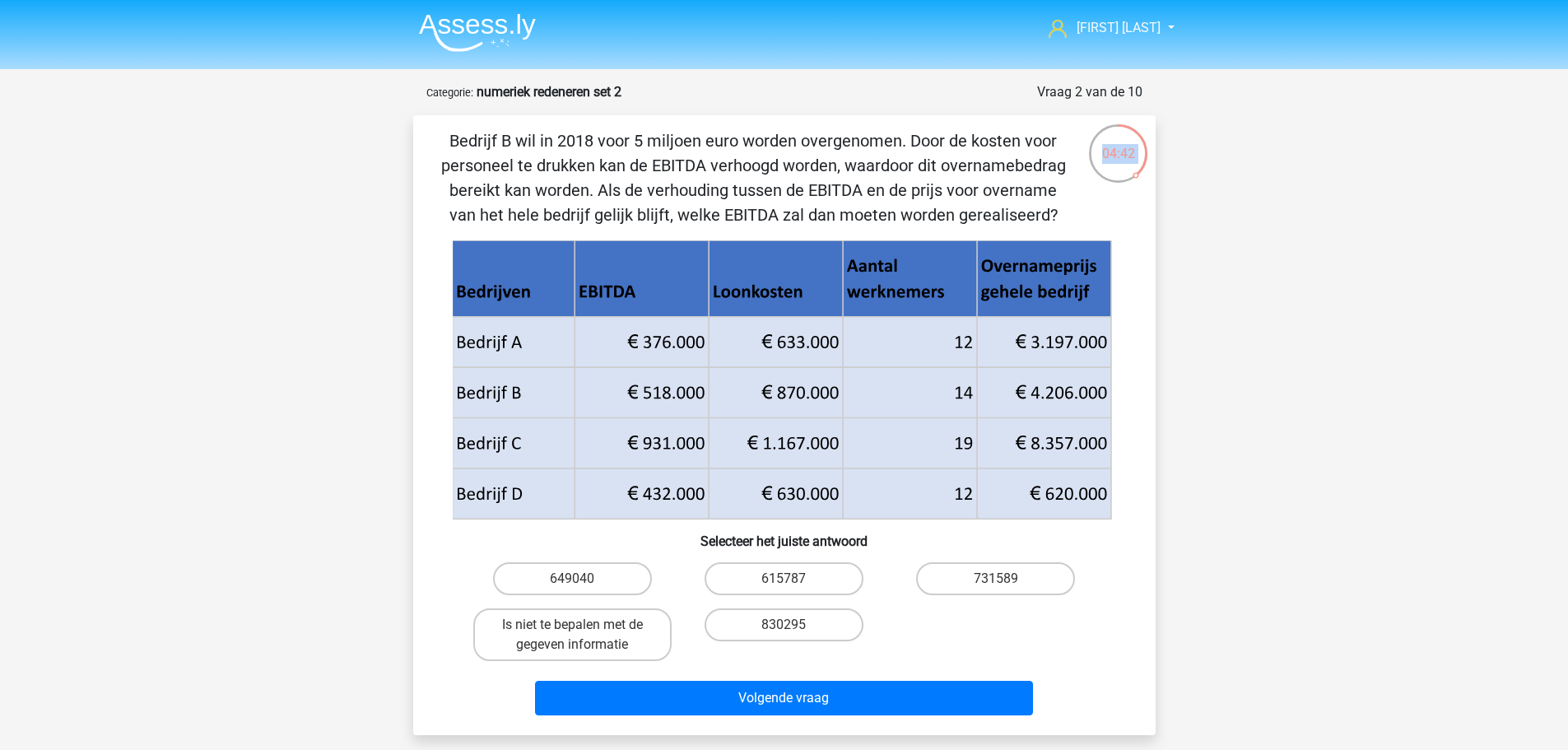 click on "04:42" at bounding box center (1118, 143) 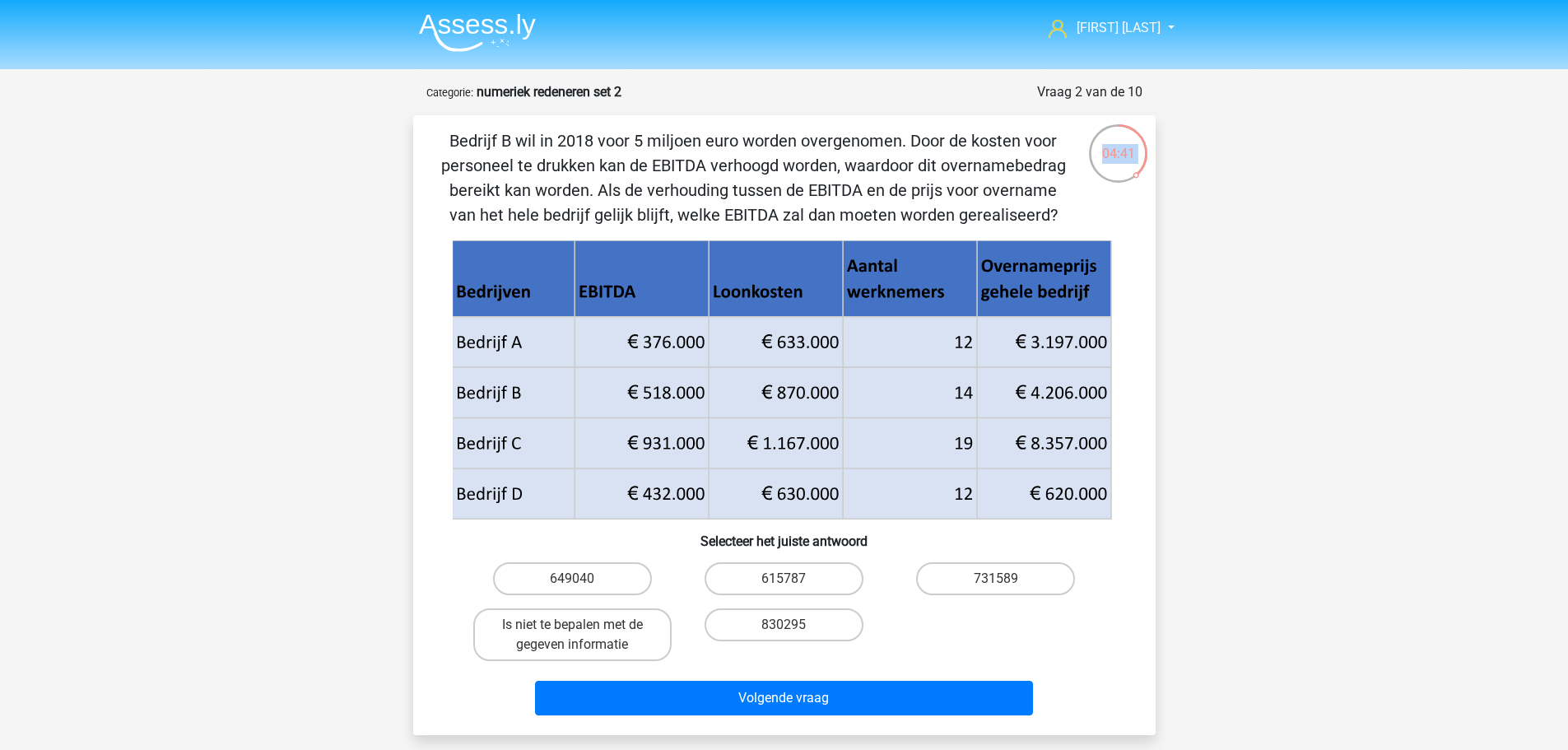 click on "04:41" at bounding box center [1118, 143] 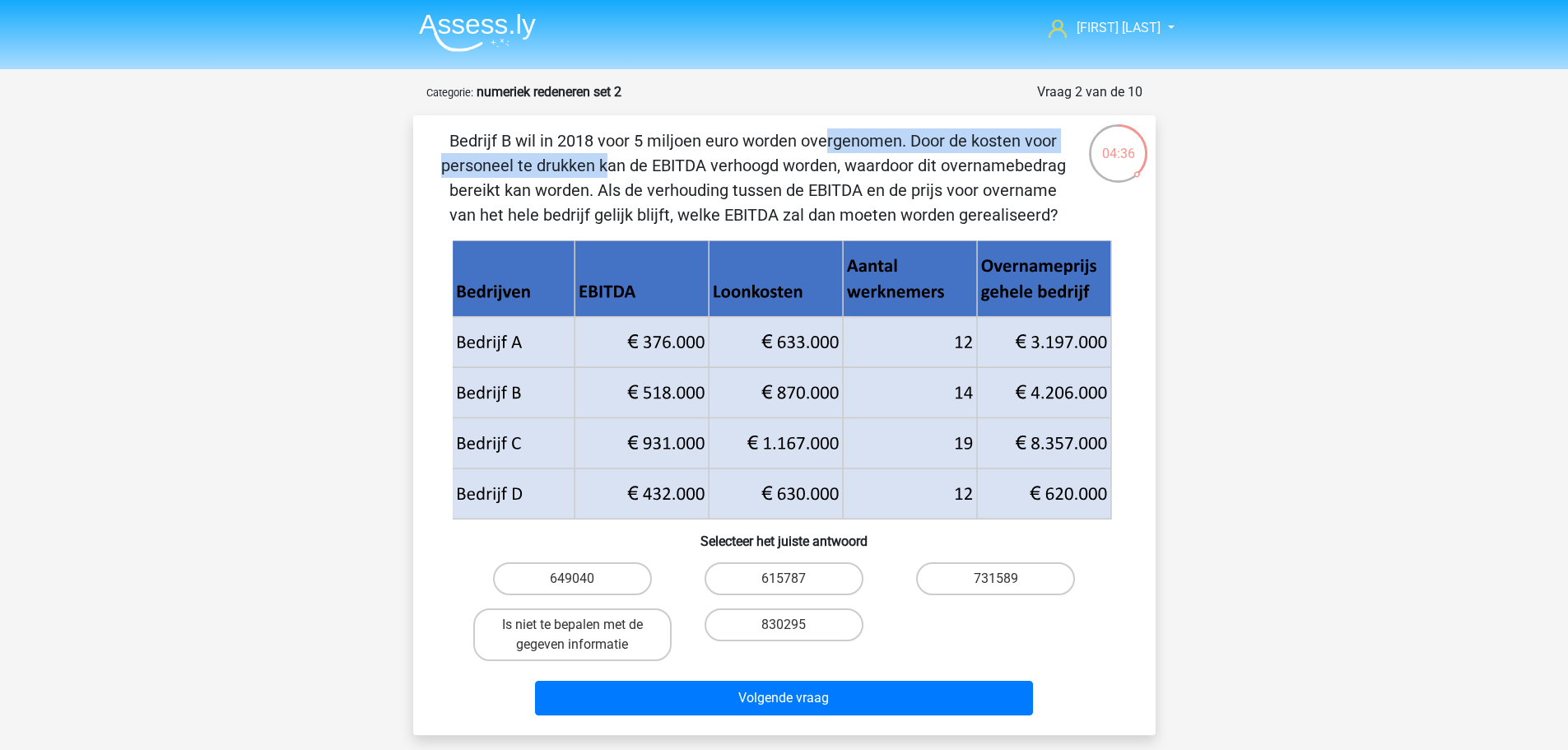 drag, startPoint x: 493, startPoint y: 137, endPoint x: 881, endPoint y: 127, distance: 388.12884 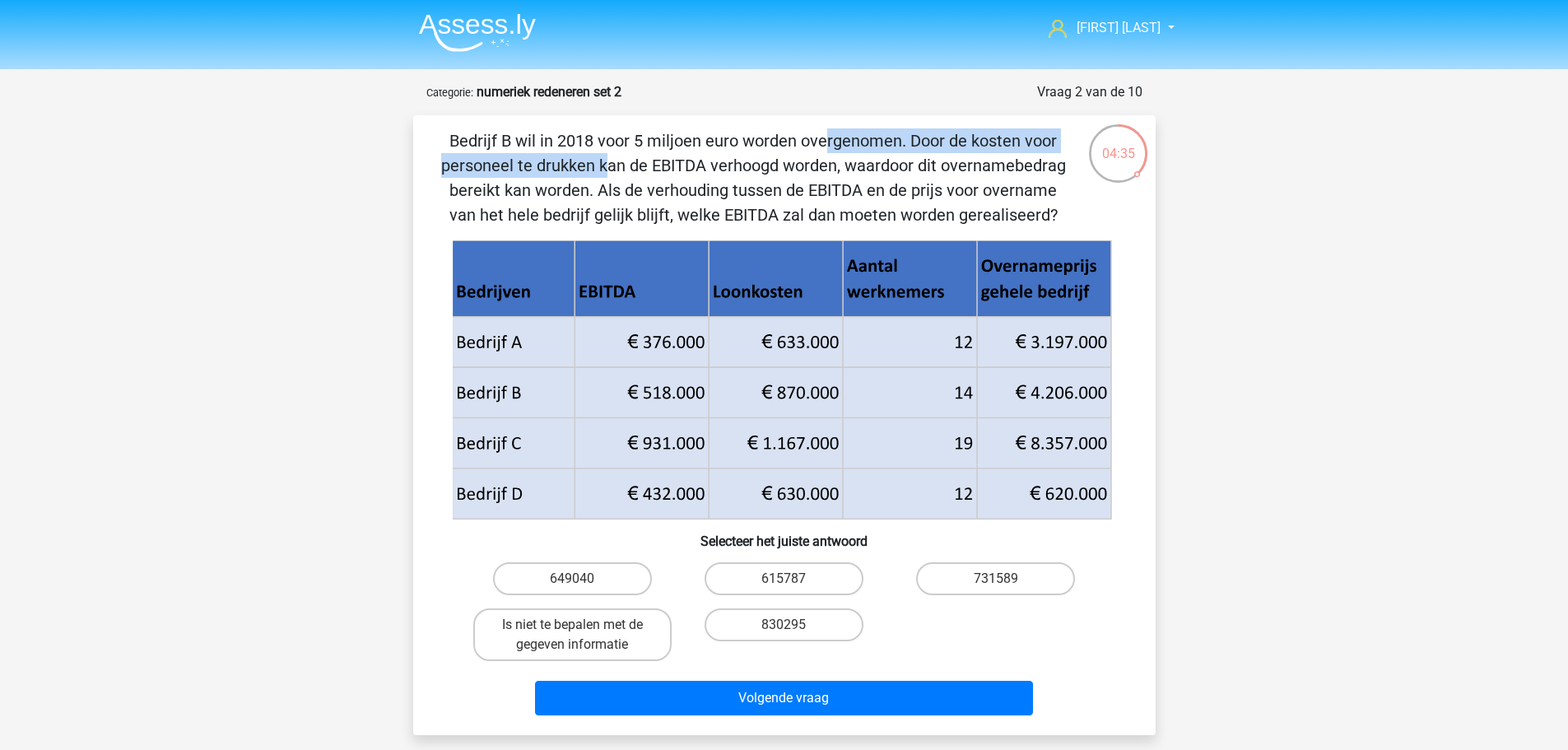 click on "Bedrijf B wil in 2018 voor 5 miljoen euro worden overgenomen. Door de kosten voor personeel te drukken kan de EBITDA verhoogd worden, waardoor dit overnamebedrag bereikt kan worden. Als de verhouding tussen de EBITDA en de prijs voor overname van het hele bedrijf gelijk blijft, welke EBITDA zal dan moeten worden gerealiseerd?
Selecteer het juiste antwoord
649040" at bounding box center [784, 425] 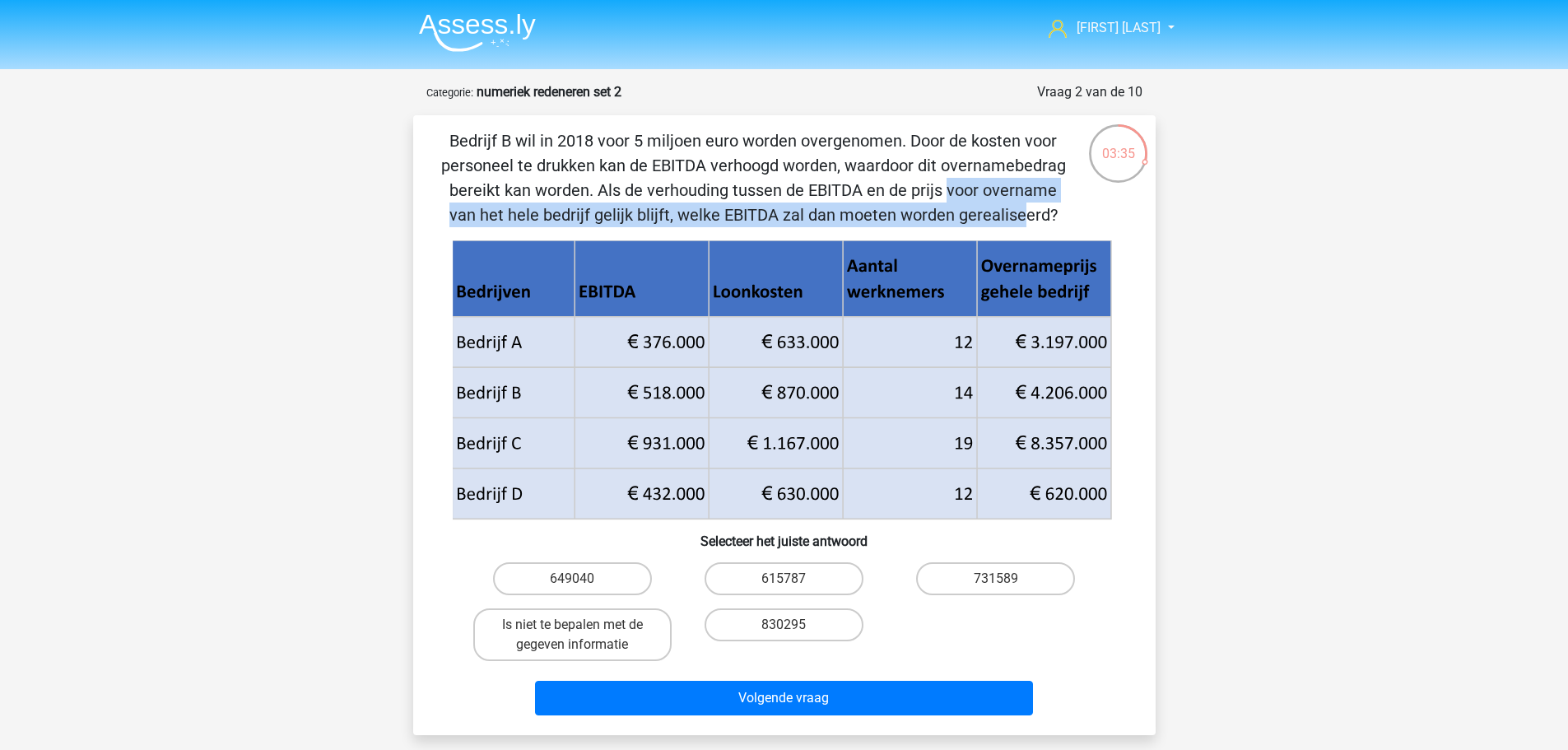 drag, startPoint x: 607, startPoint y: 196, endPoint x: 670, endPoint y: 218, distance: 66.730802 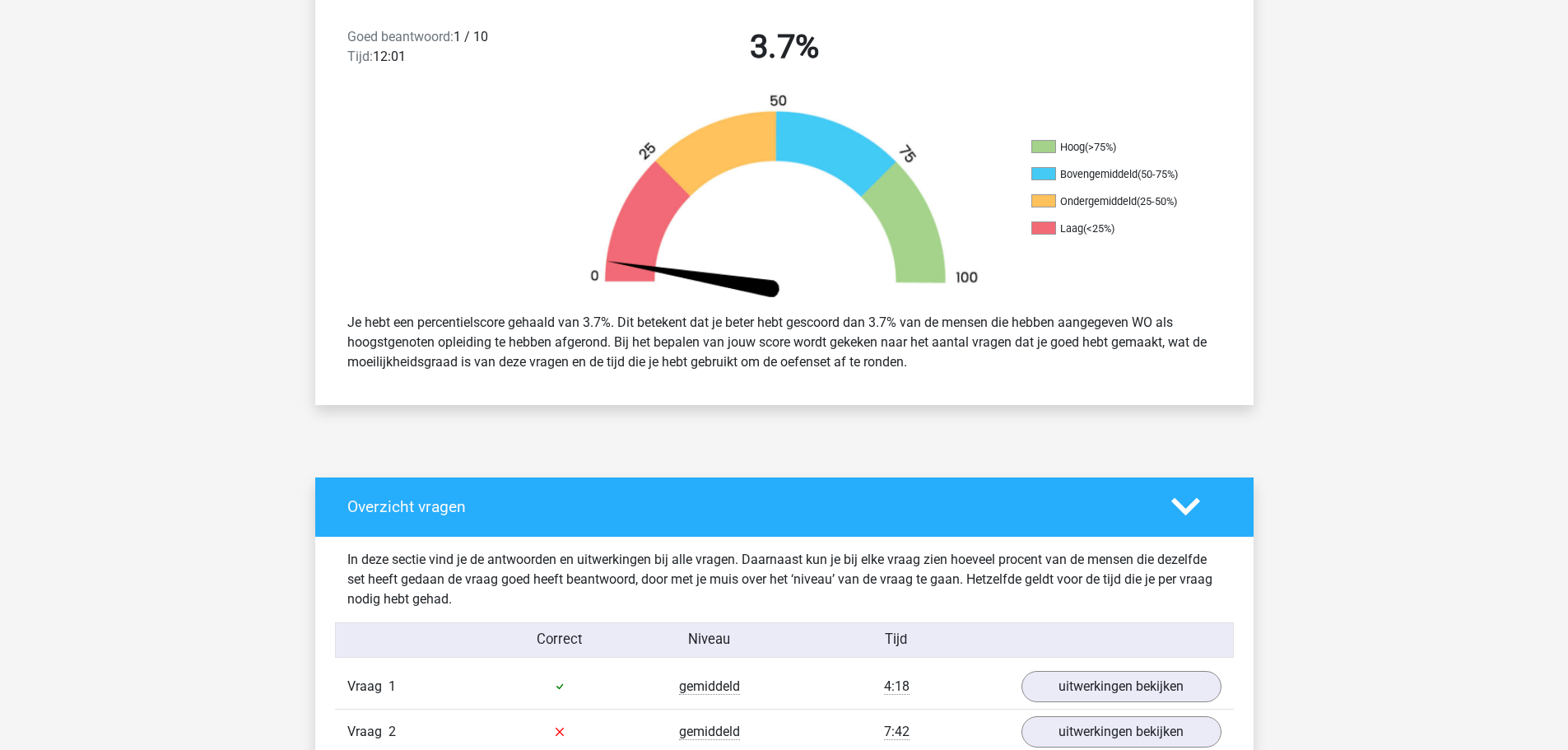 scroll, scrollTop: 426, scrollLeft: 0, axis: vertical 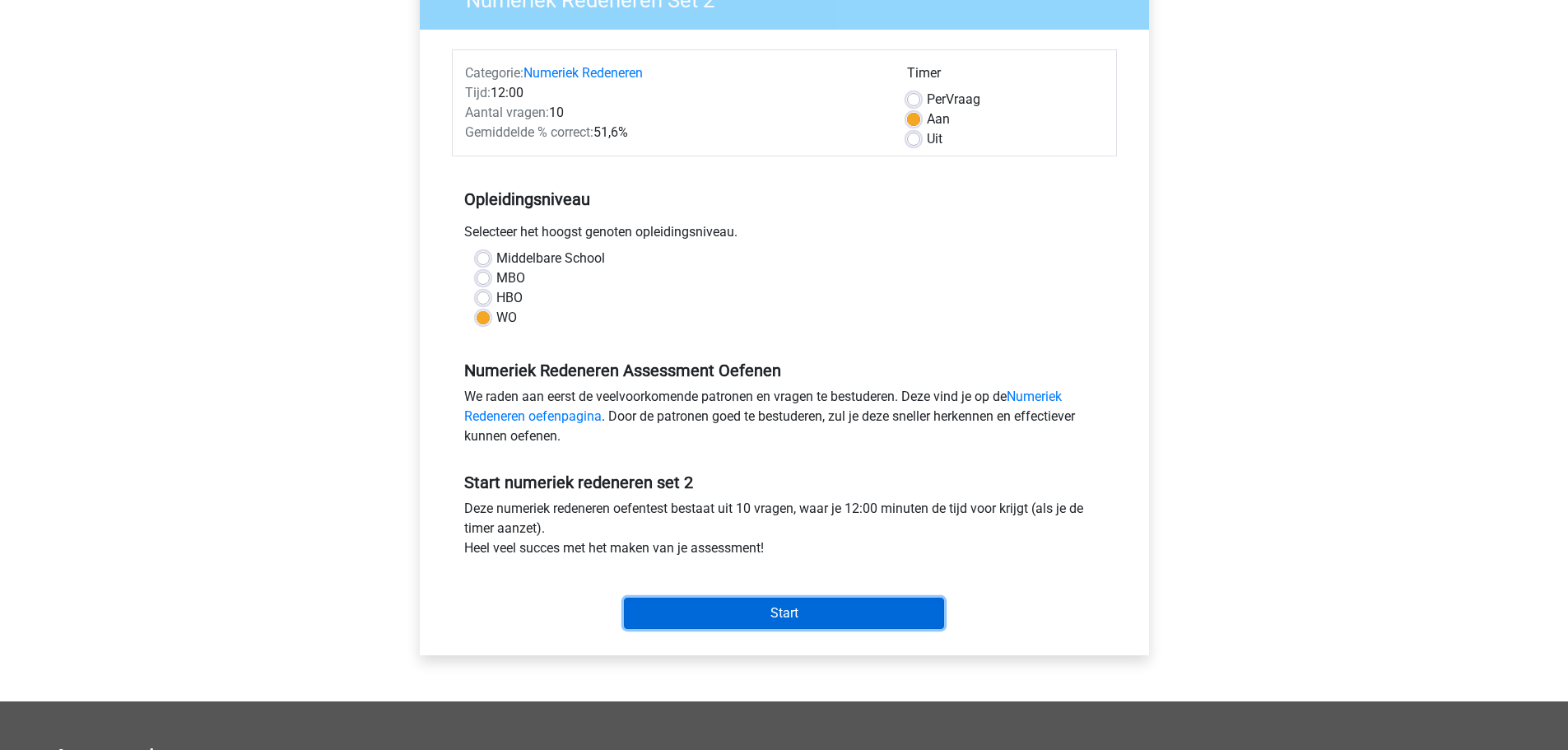 click on "Start" at bounding box center [784, 613] 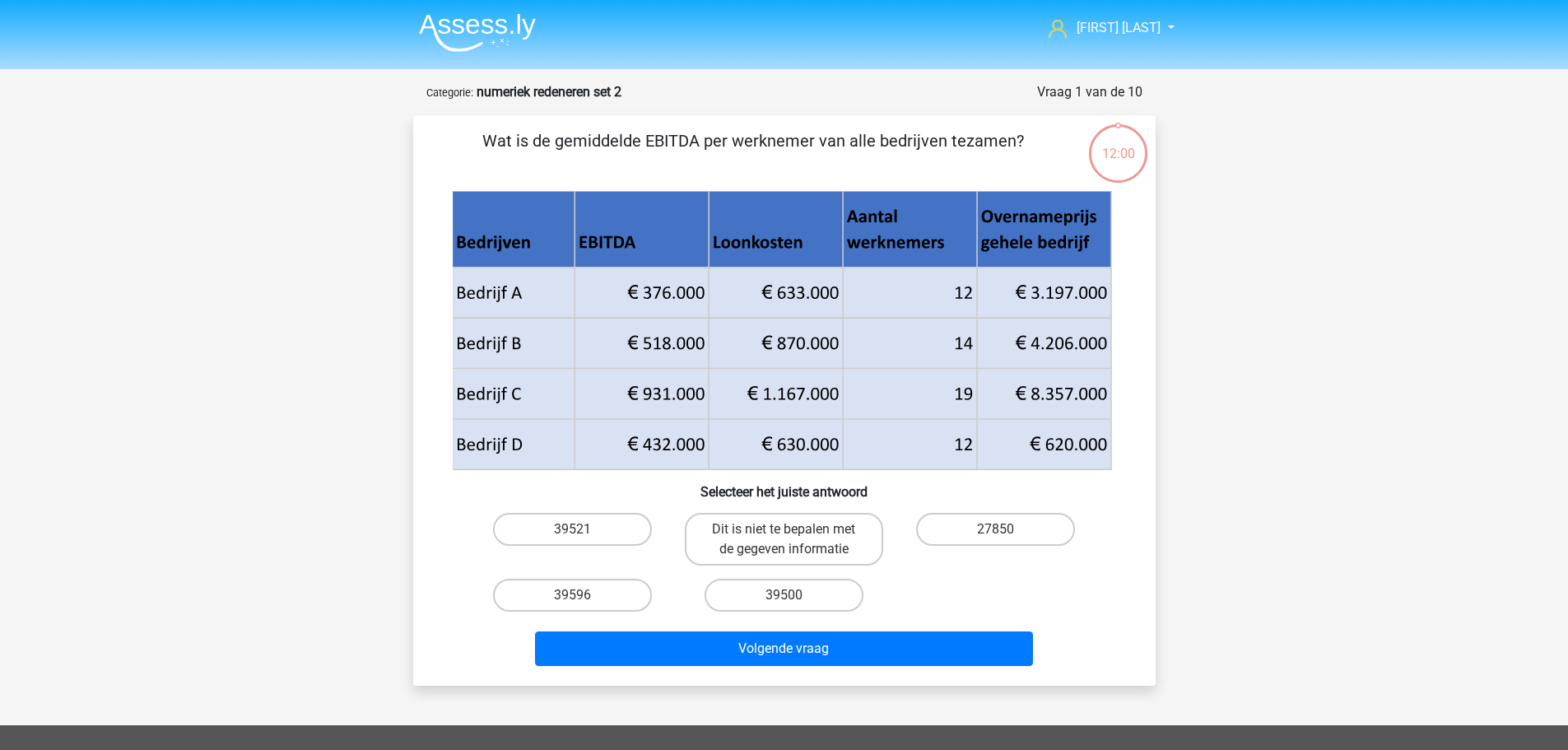 scroll, scrollTop: 0, scrollLeft: 0, axis: both 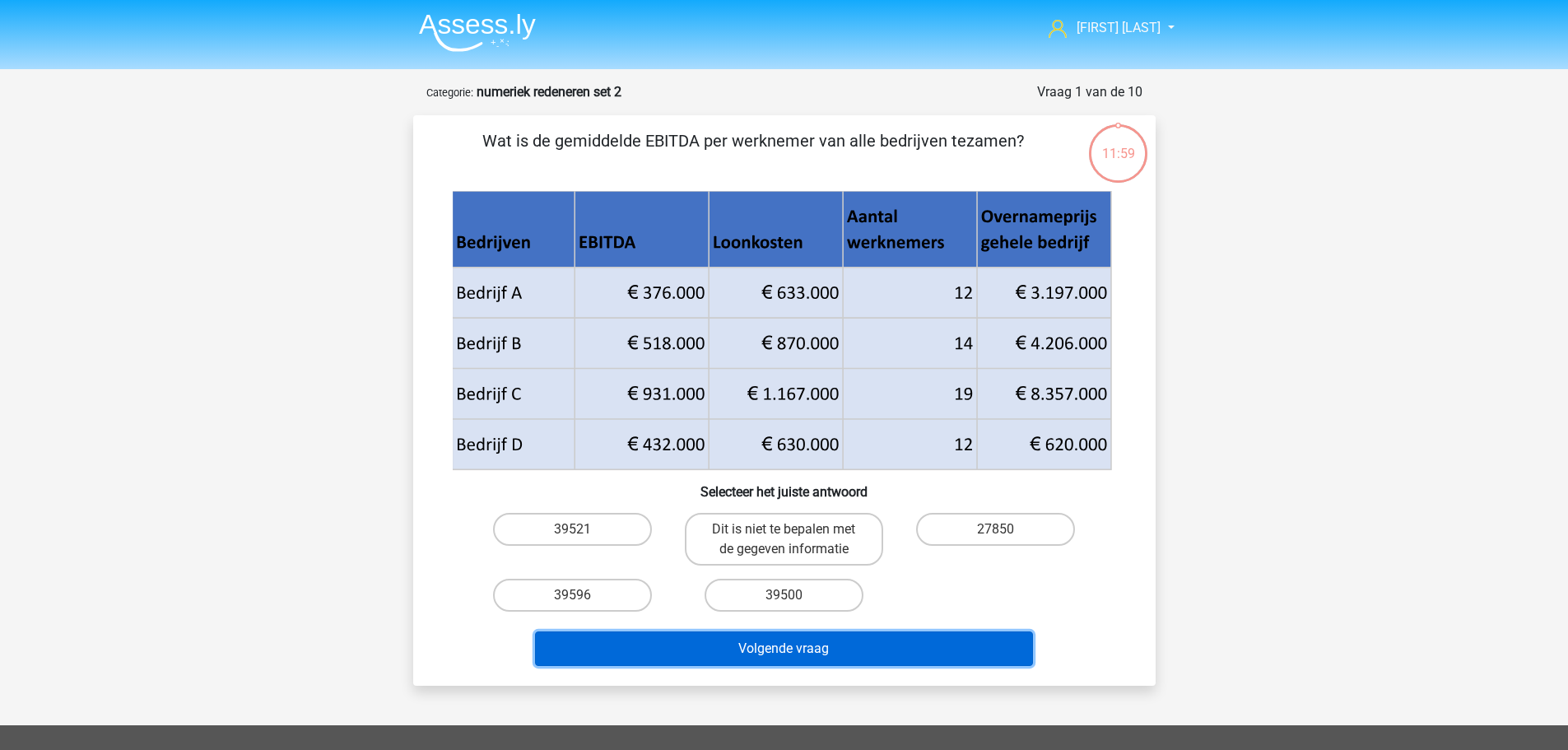 drag, startPoint x: 770, startPoint y: 650, endPoint x: 406, endPoint y: 512, distance: 389.28139 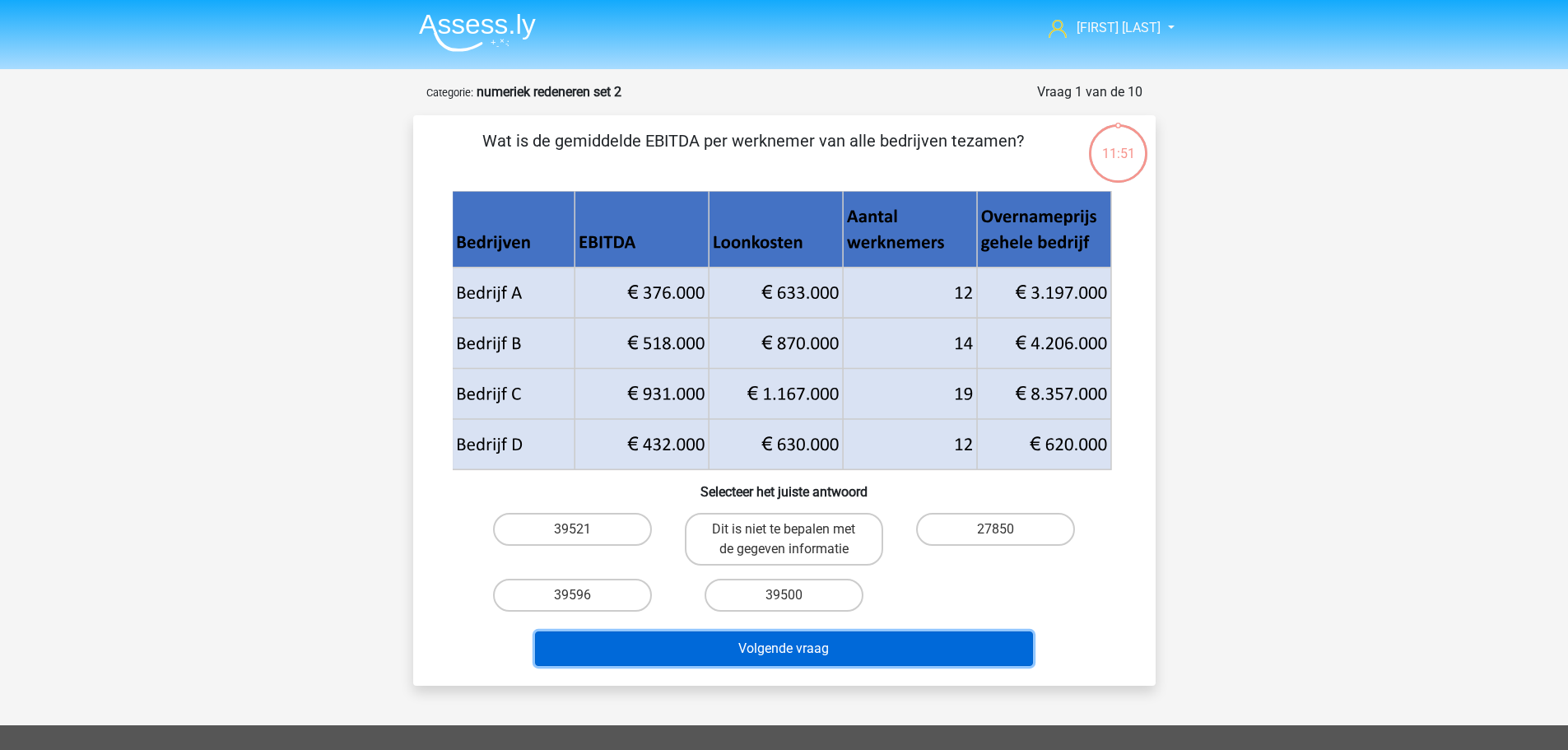 scroll, scrollTop: 0, scrollLeft: 0, axis: both 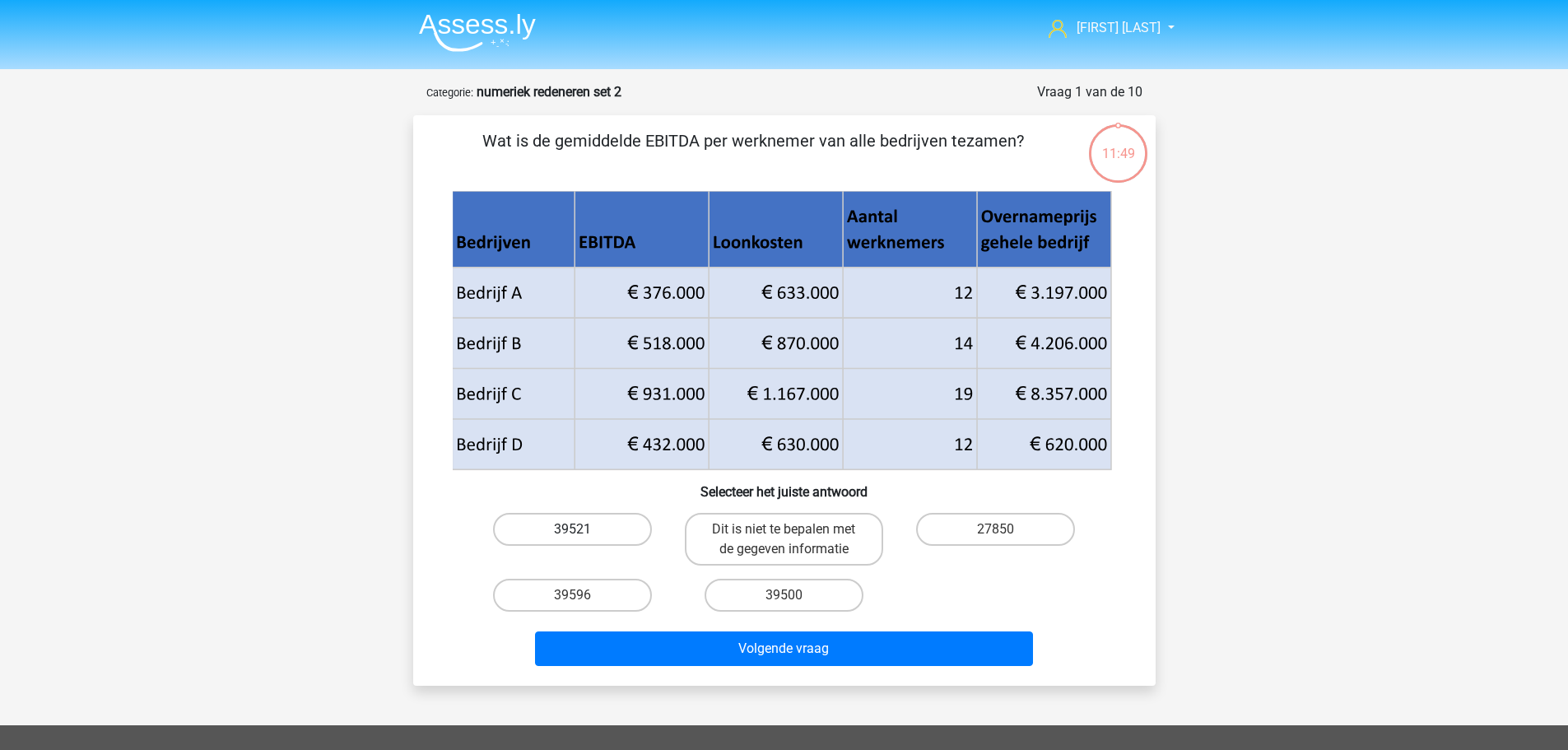click on "39521" at bounding box center (572, 529) 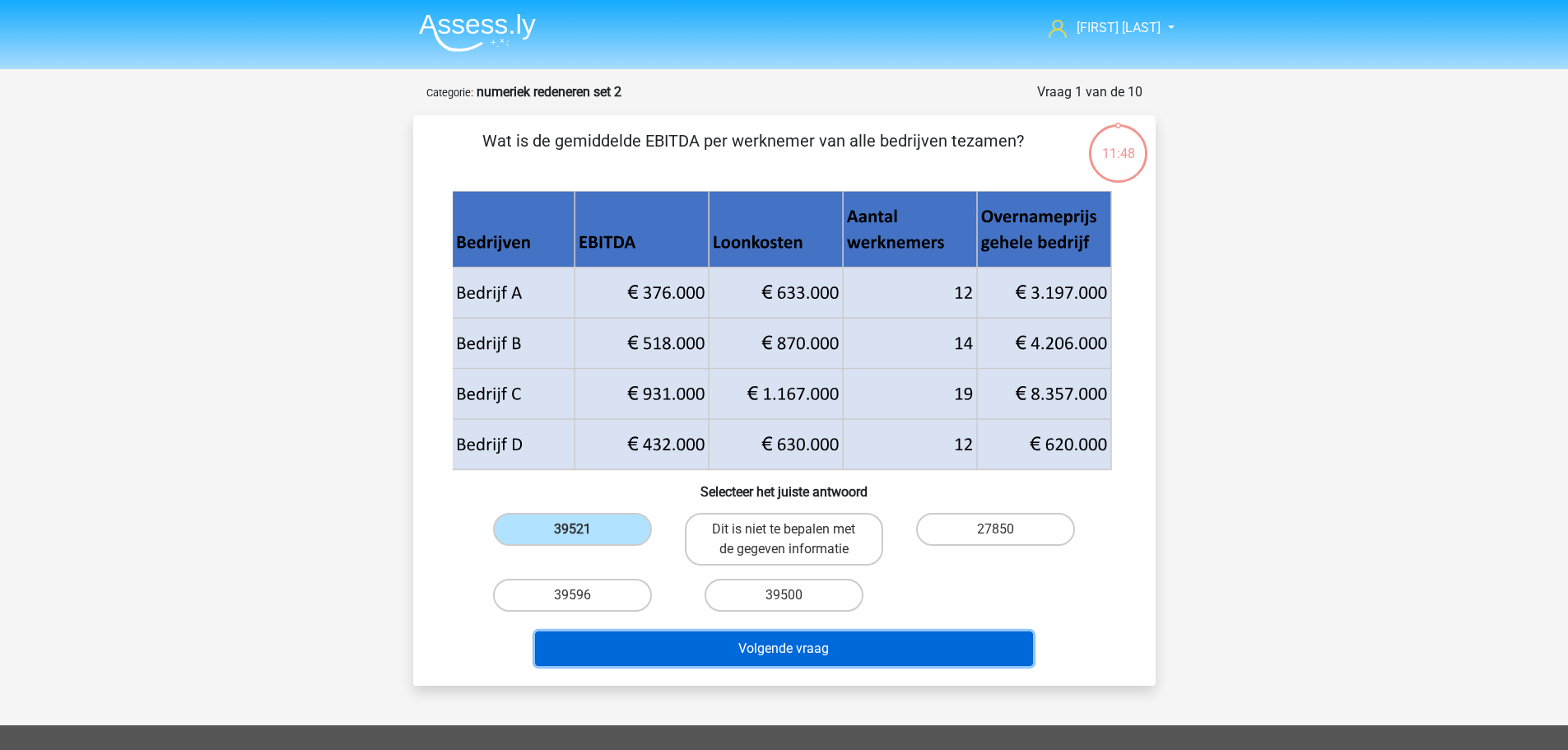 click on "Volgende vraag" at bounding box center (784, 649) 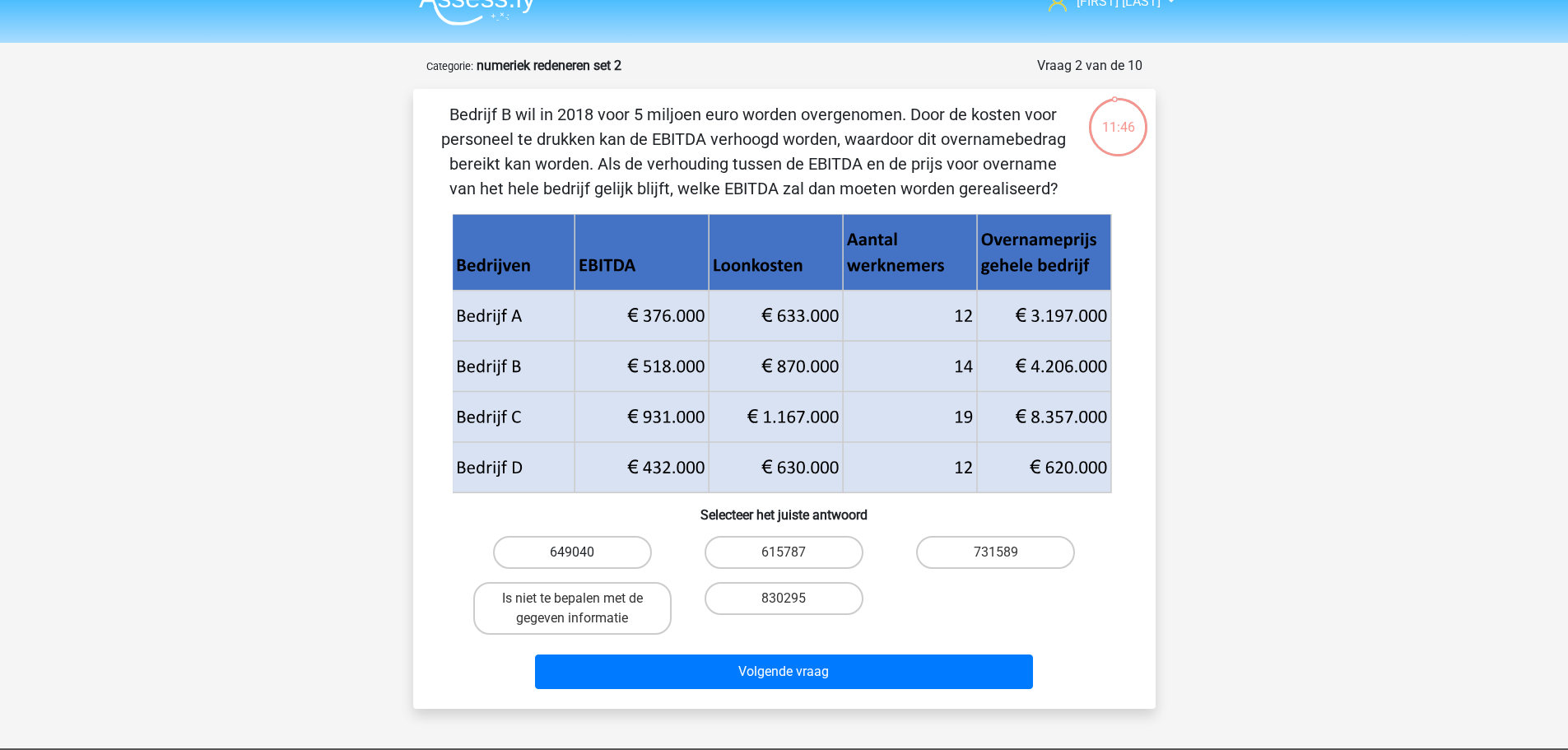 scroll, scrollTop: 26, scrollLeft: 0, axis: vertical 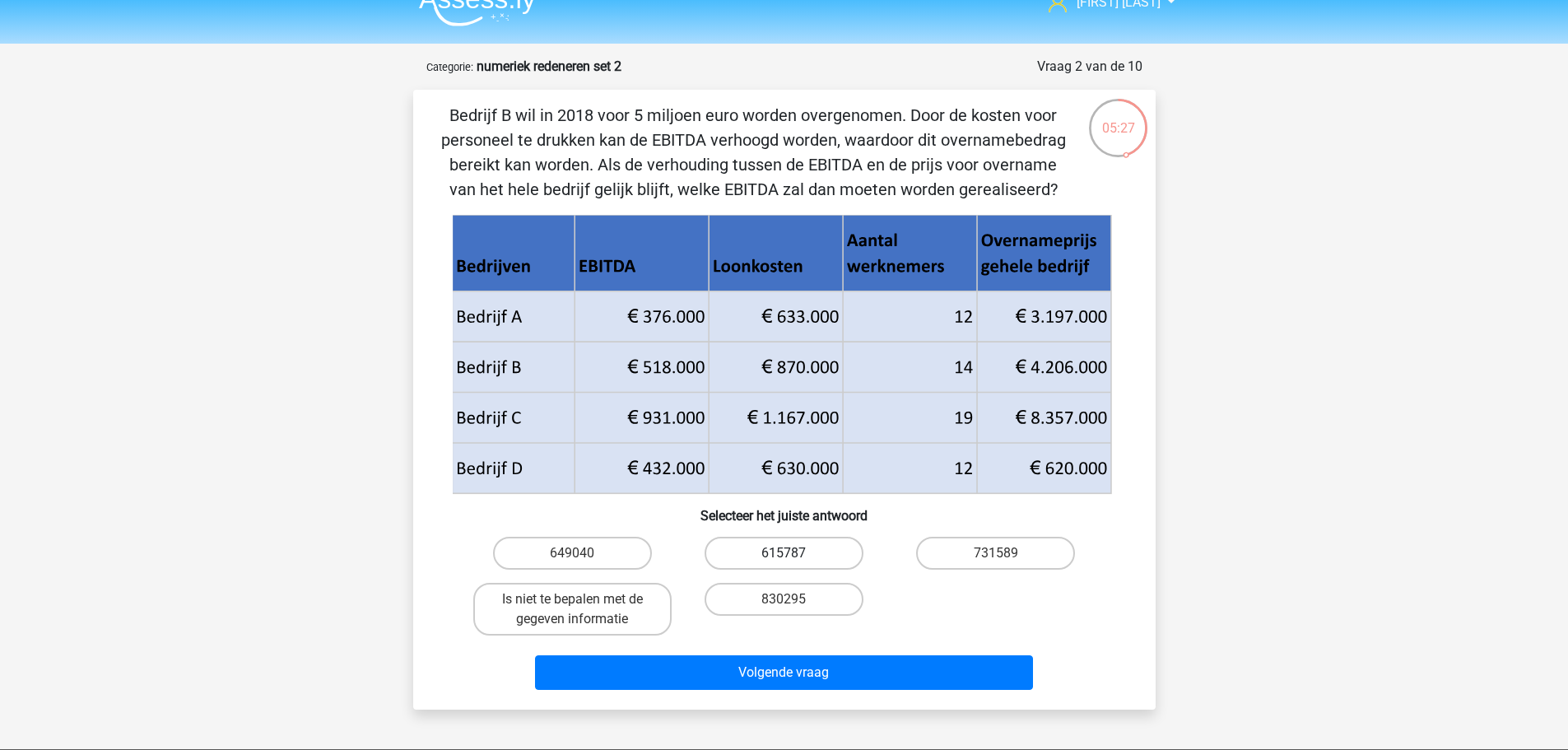click on "615787" at bounding box center [784, 553] 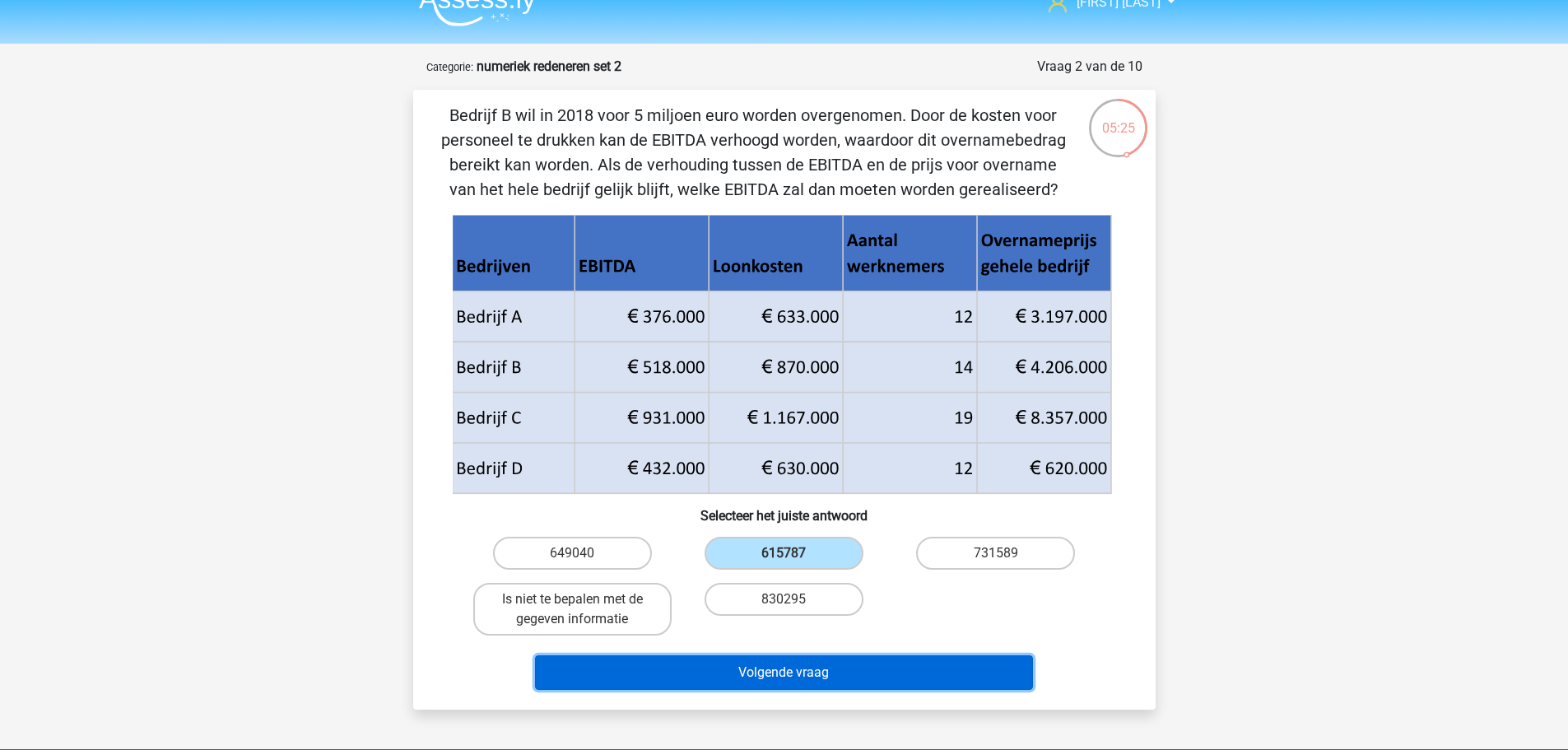 click on "Volgende vraag" at bounding box center [784, 673] 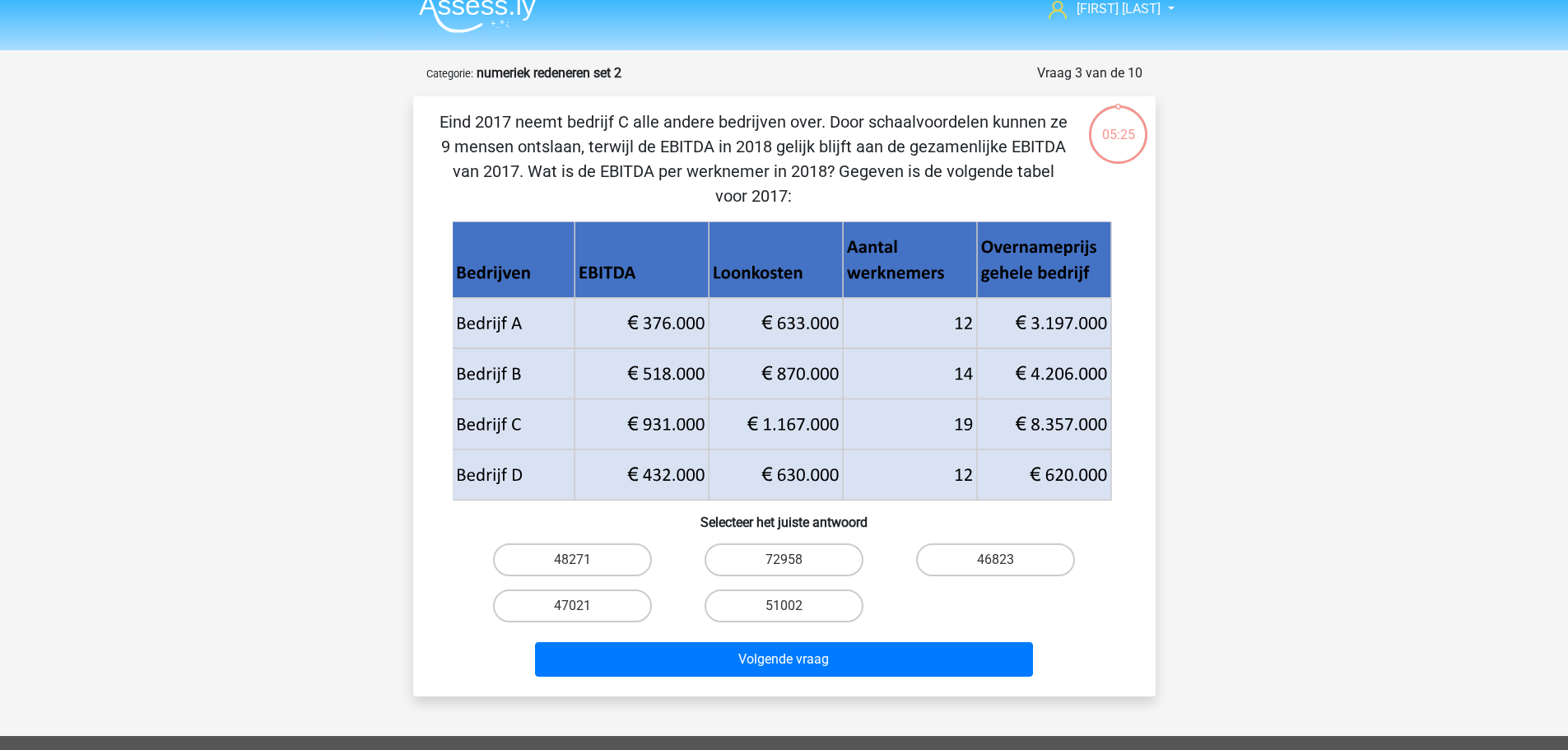 scroll, scrollTop: 0, scrollLeft: 0, axis: both 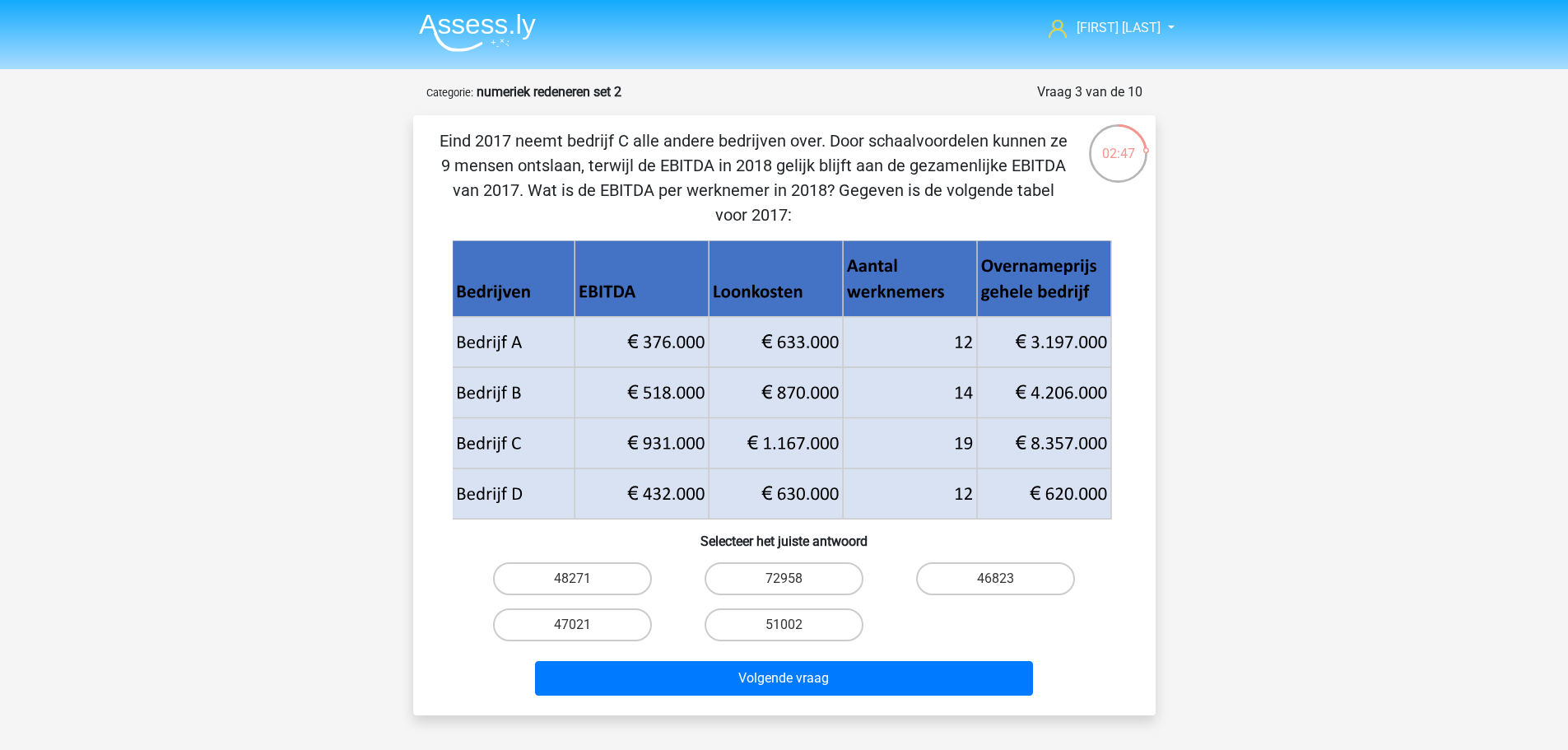 drag, startPoint x: 764, startPoint y: 445, endPoint x: 809, endPoint y: 445, distance: 45 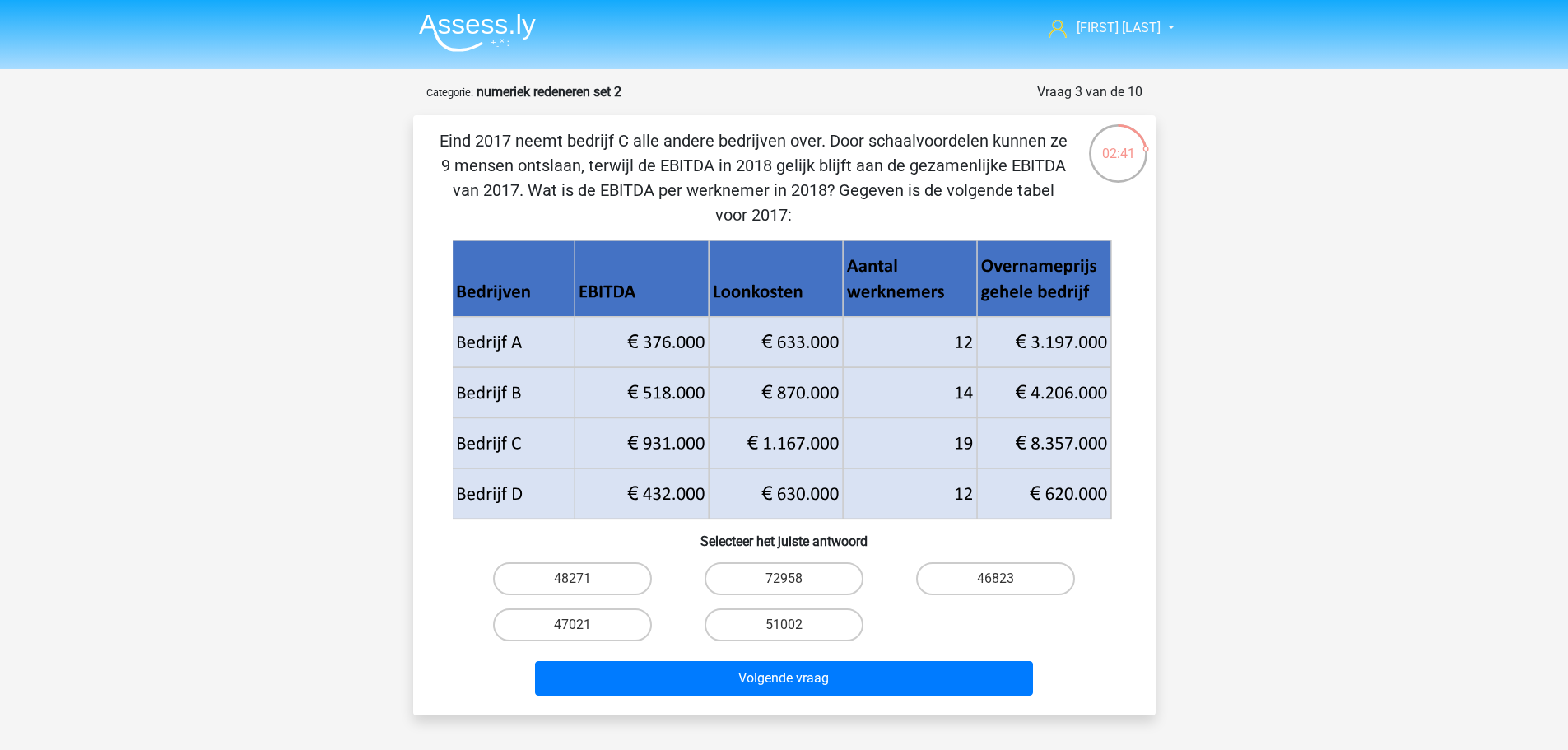 click 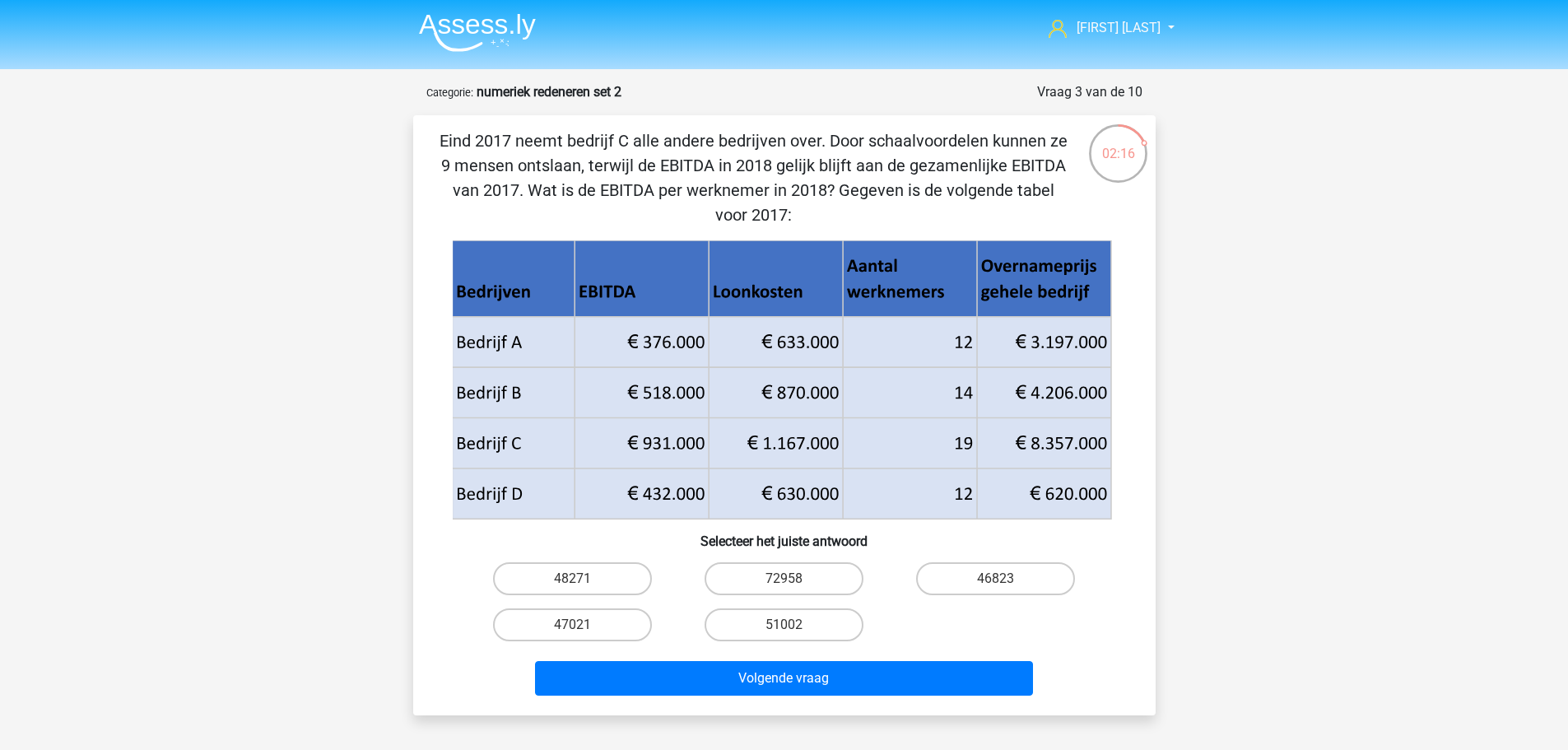 drag, startPoint x: 812, startPoint y: 456, endPoint x: 789, endPoint y: 450, distance: 23.76973 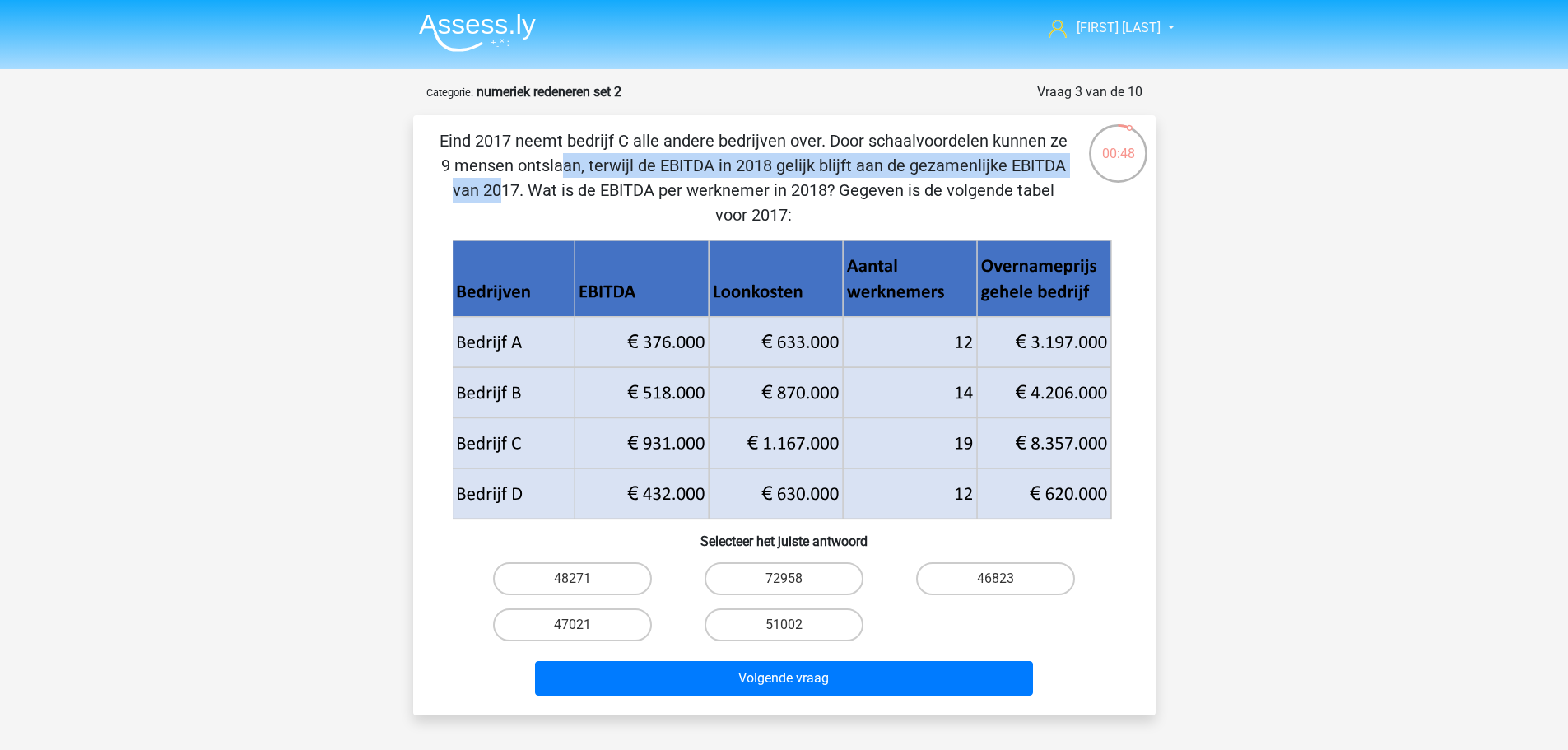 drag, startPoint x: 826, startPoint y: 142, endPoint x: 788, endPoint y: 160, distance: 42.047592 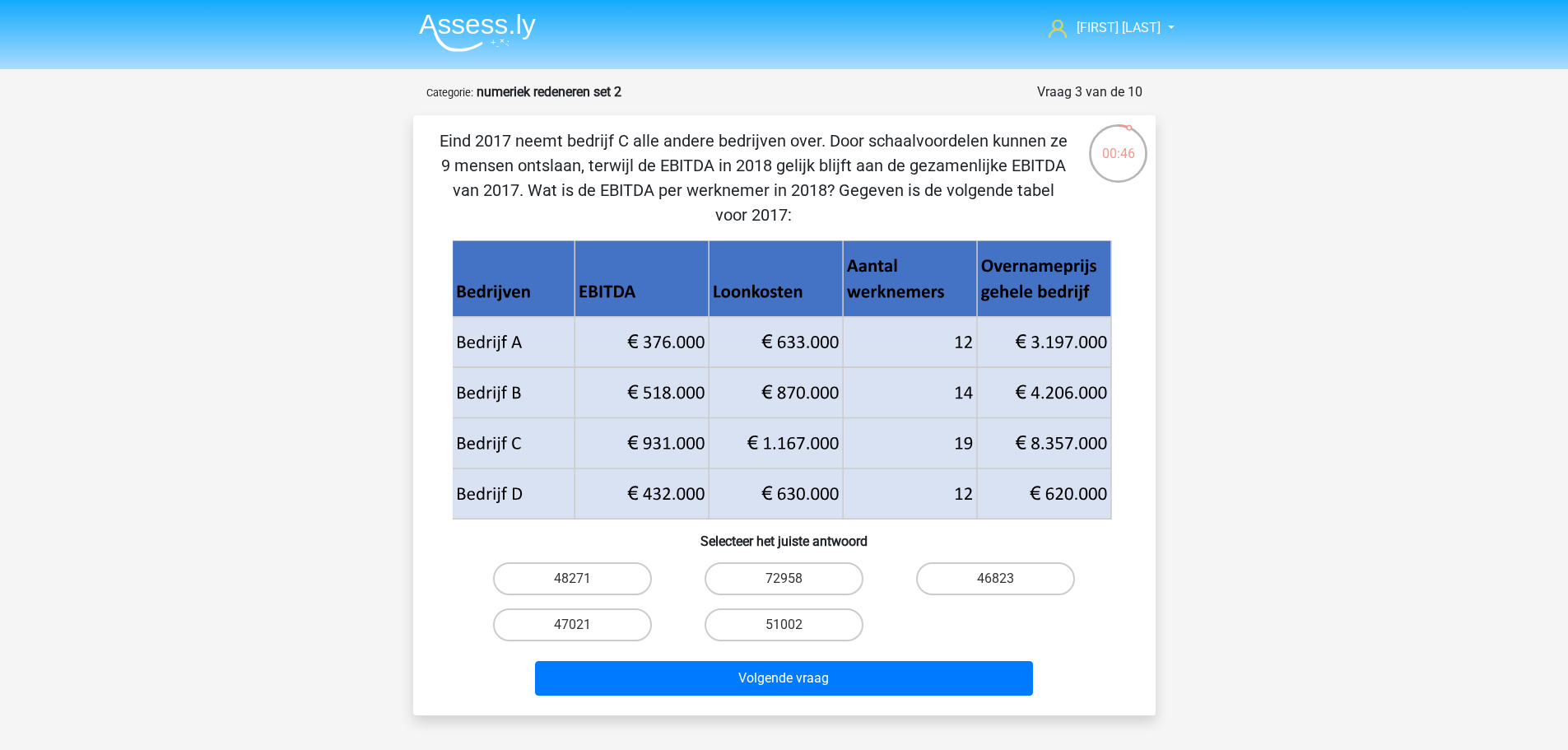 drag, startPoint x: 609, startPoint y: 435, endPoint x: 710, endPoint y: 438, distance: 101.04454 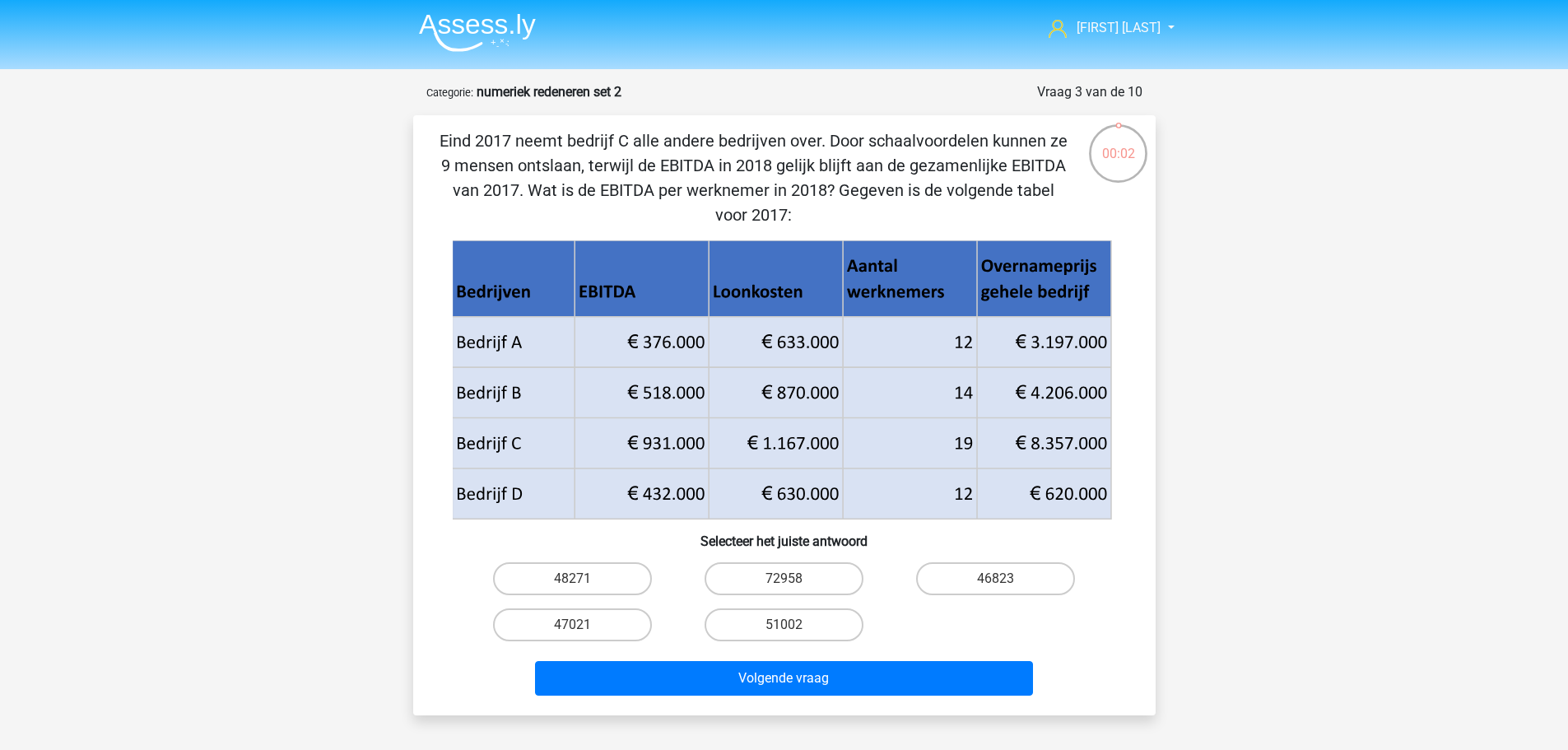 click on "48271" at bounding box center [577, 584] 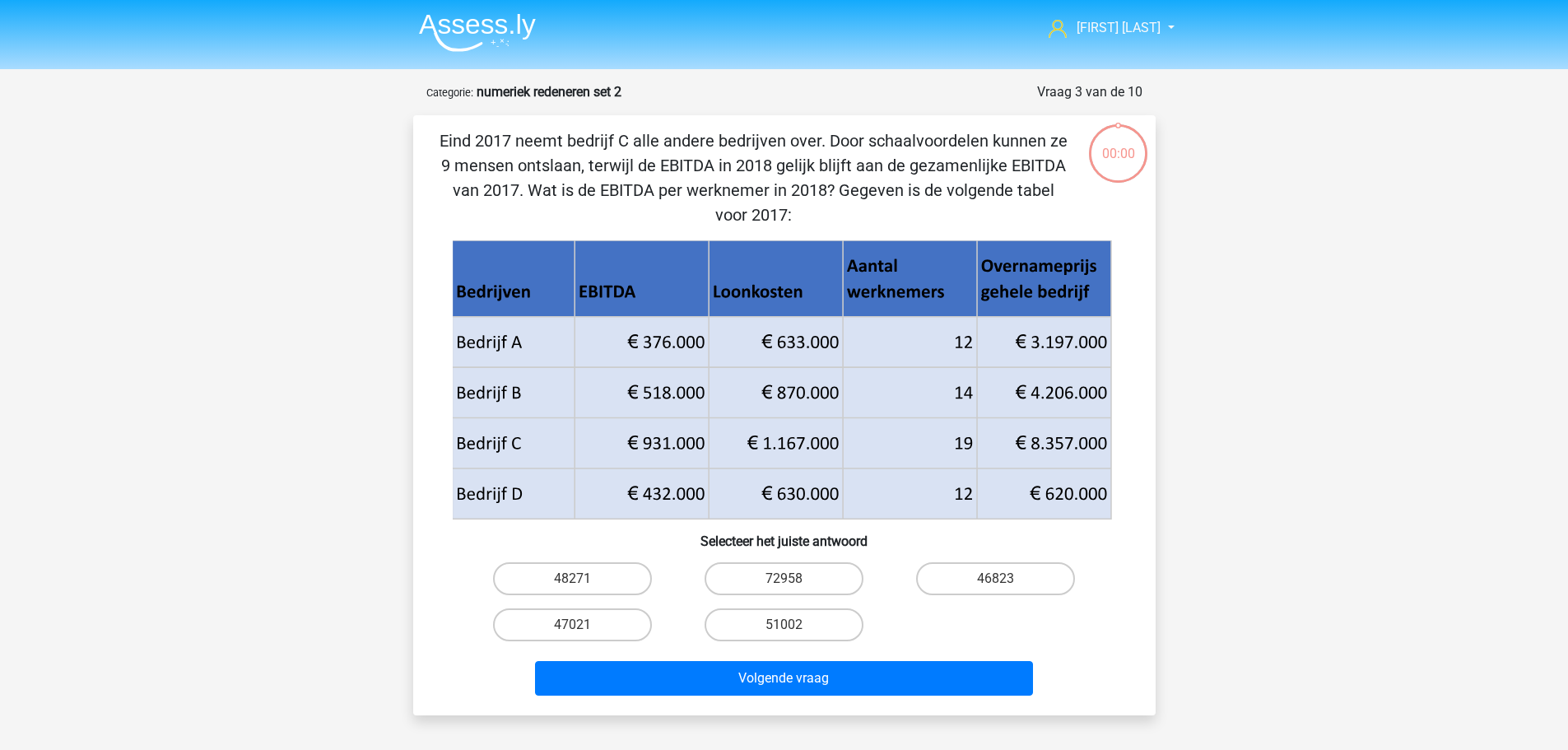 scroll, scrollTop: 0, scrollLeft: 0, axis: both 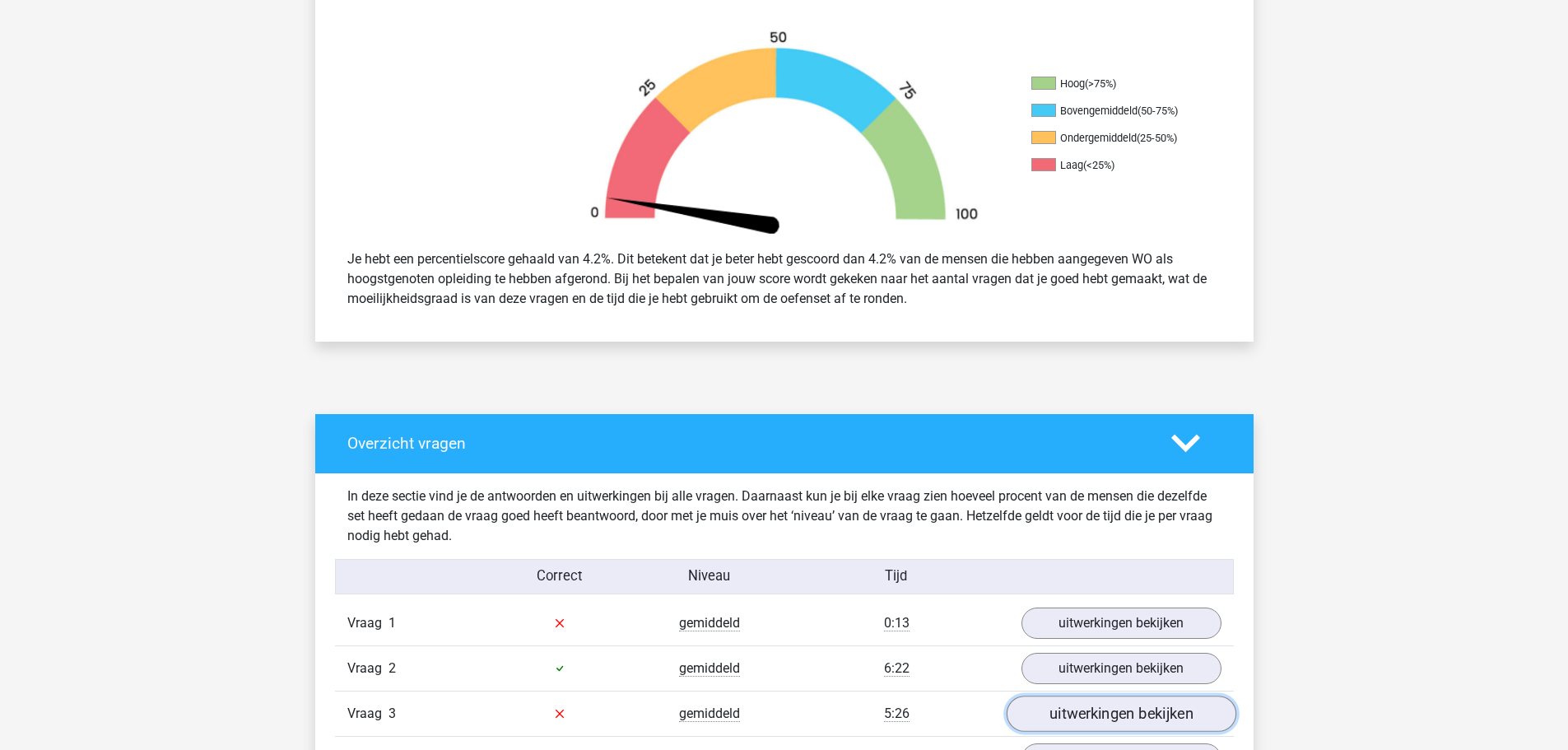 click on "uitwerkingen bekijken" at bounding box center (1120, 714) 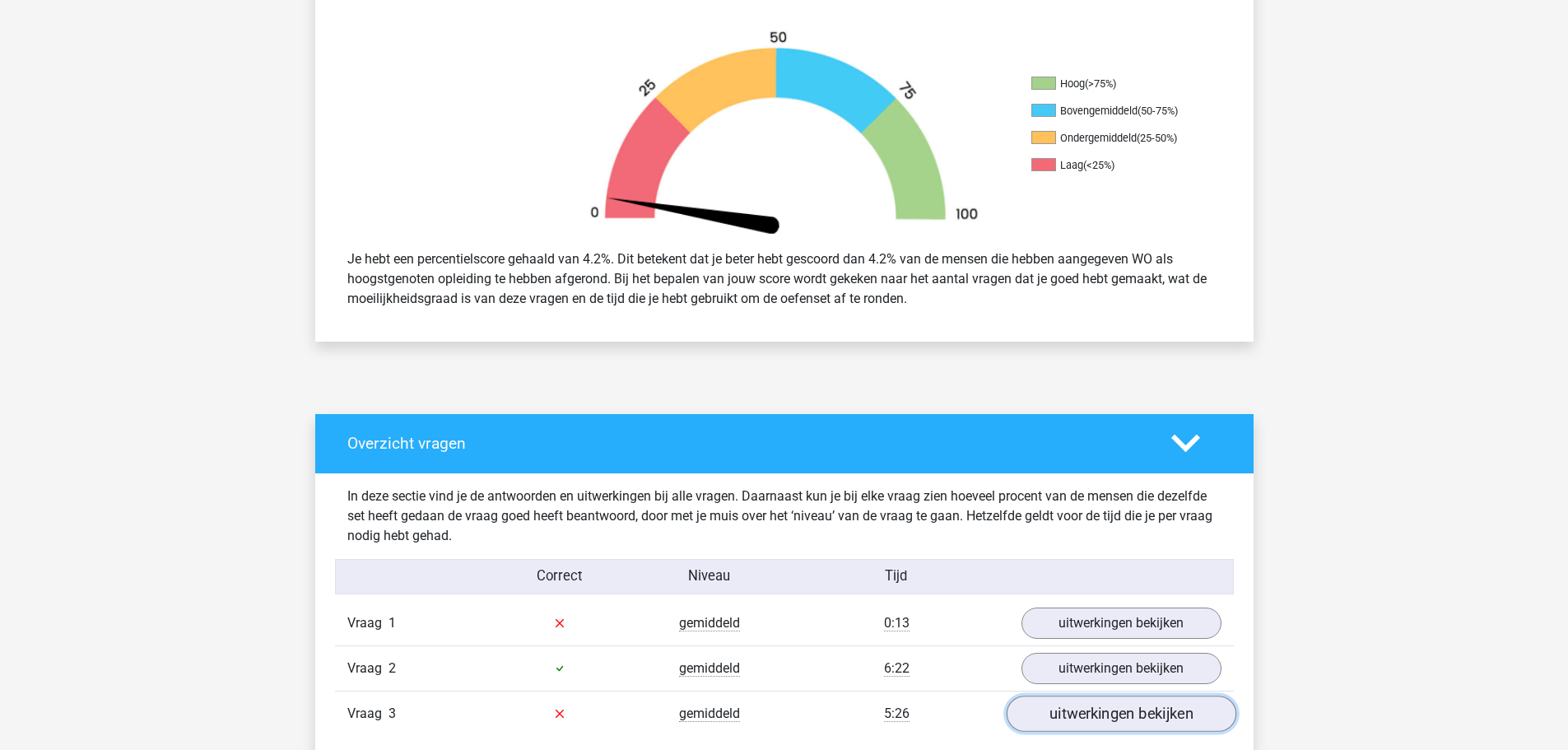 click on "uitwerkingen bekijken" at bounding box center [1120, 714] 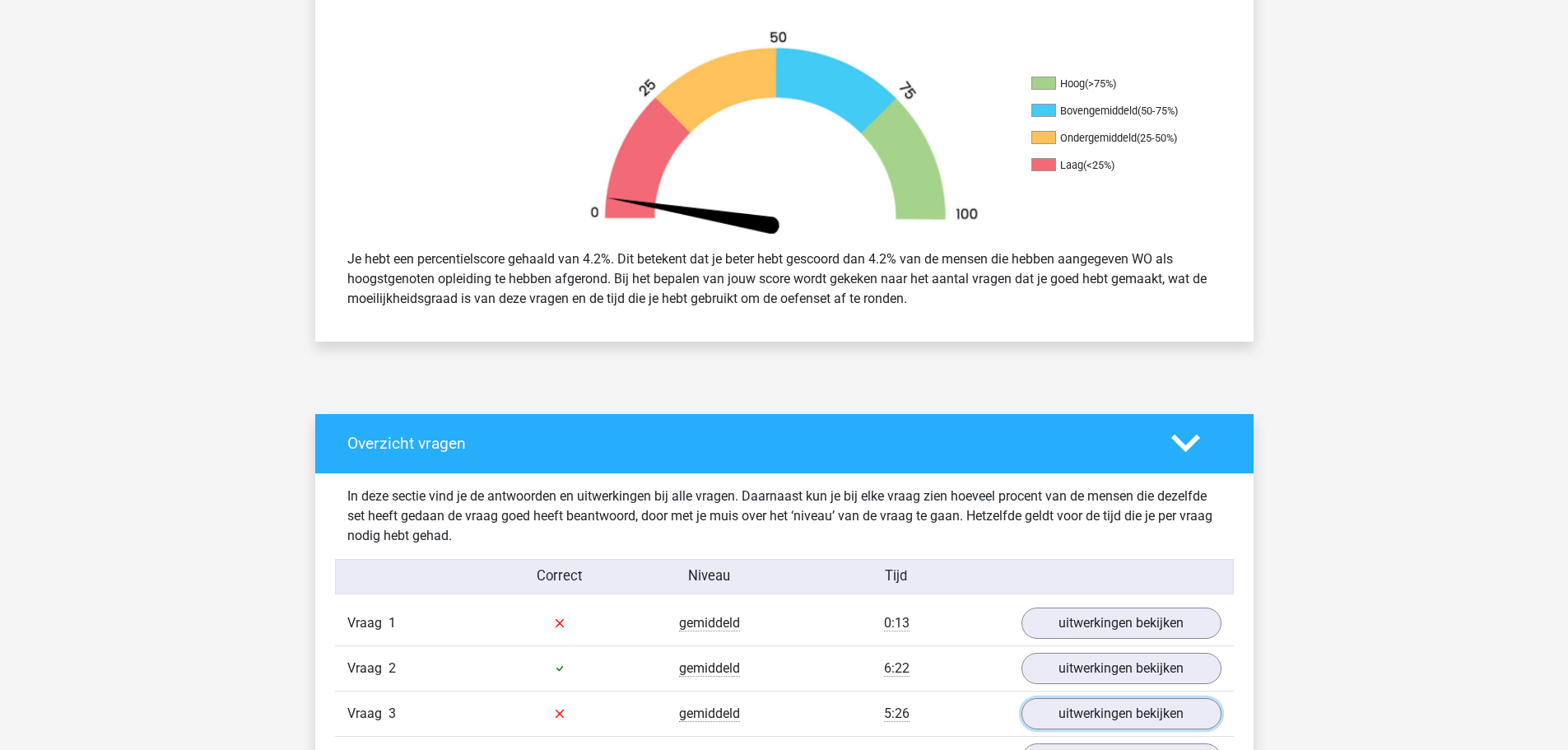 scroll, scrollTop: 576, scrollLeft: 0, axis: vertical 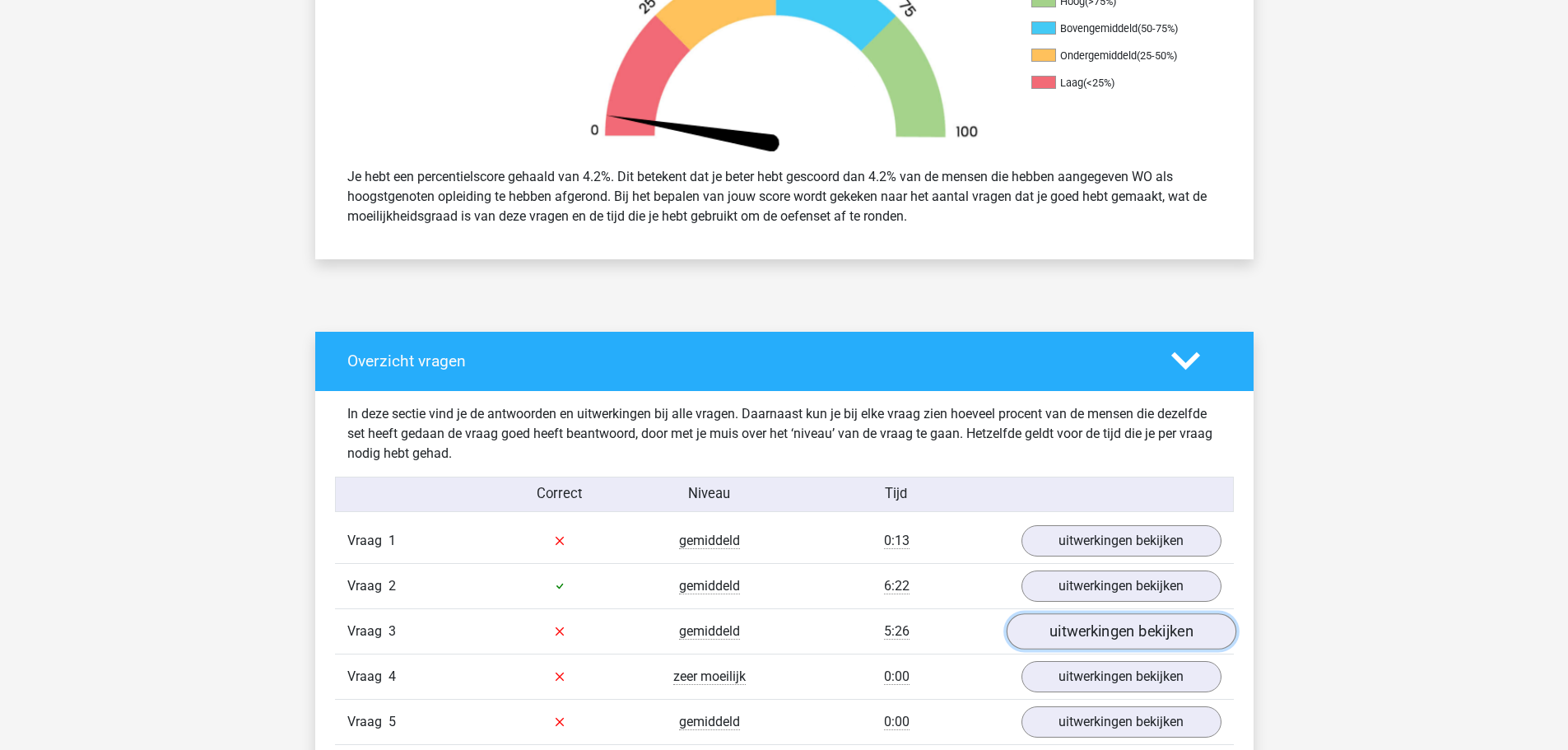 click on "uitwerkingen bekijken" at bounding box center [1120, 631] 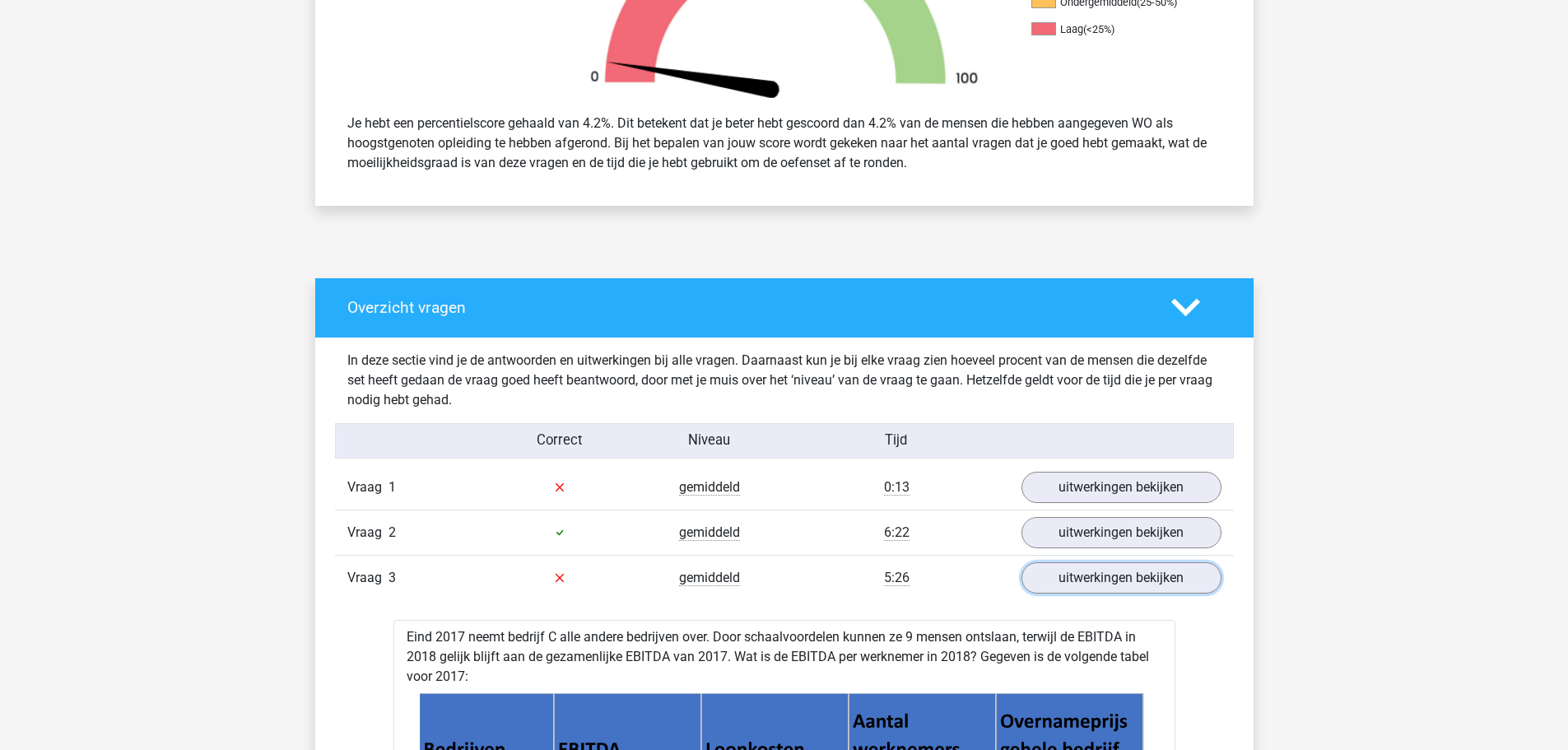 scroll, scrollTop: 0, scrollLeft: 0, axis: both 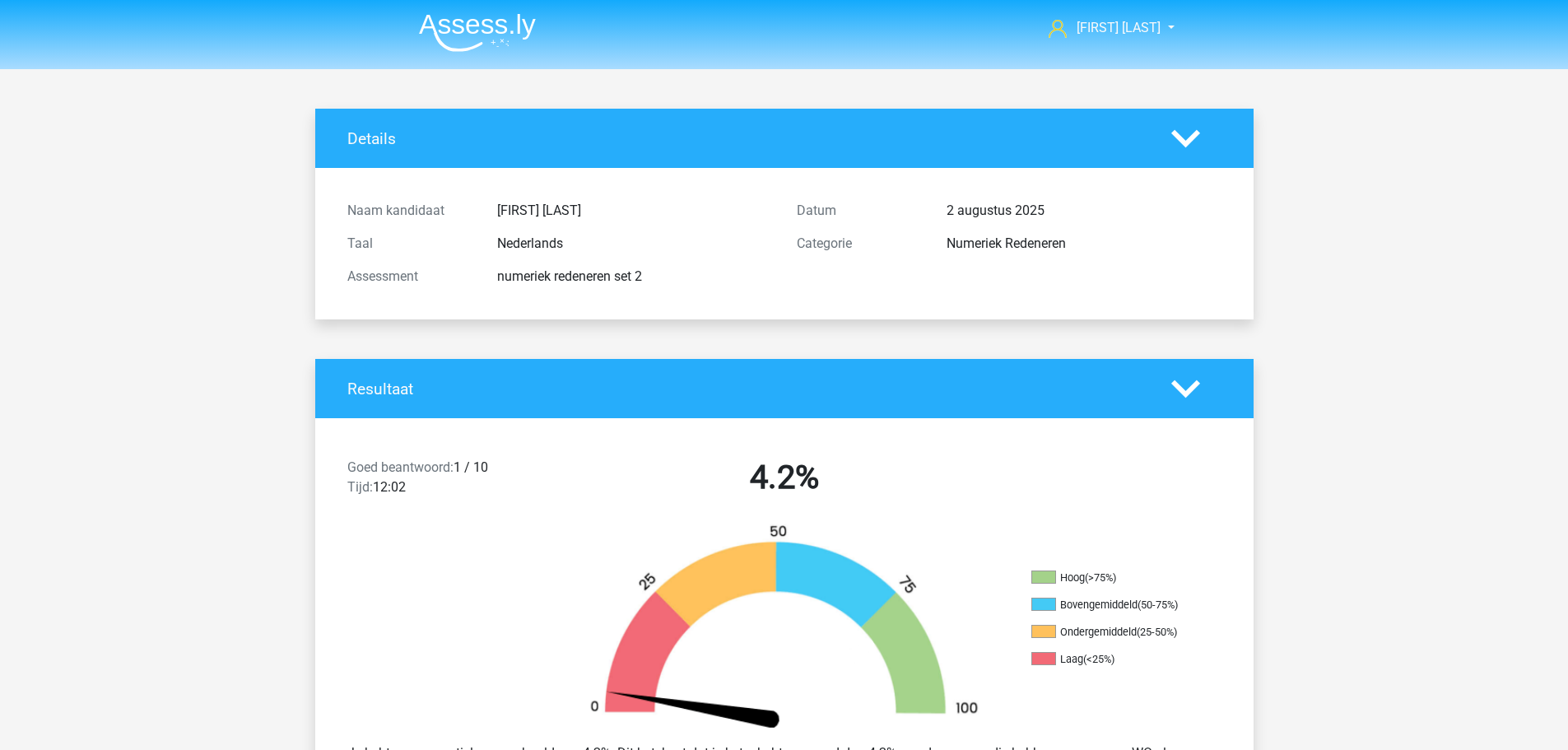 click at bounding box center (477, 32) 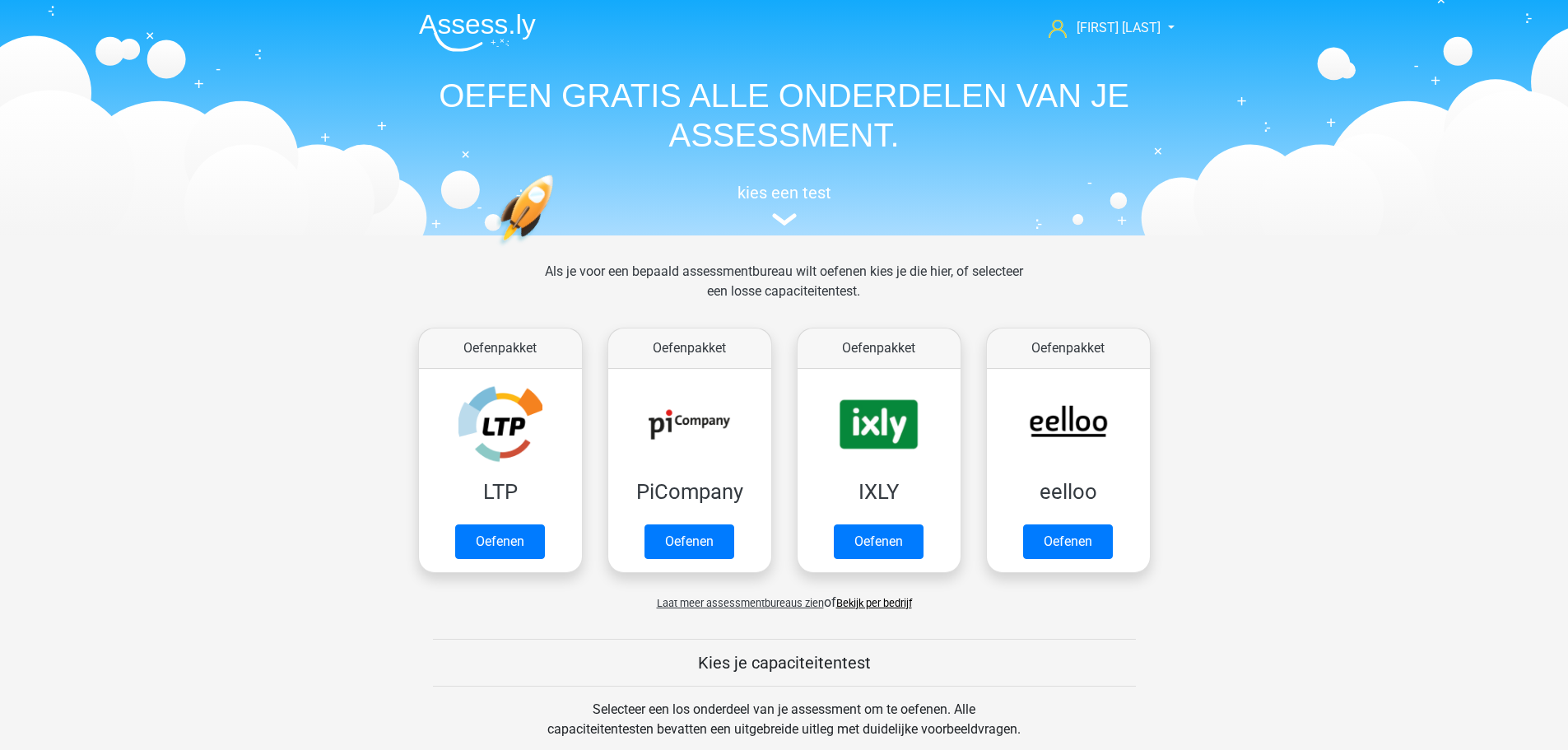 scroll, scrollTop: 0, scrollLeft: 0, axis: both 